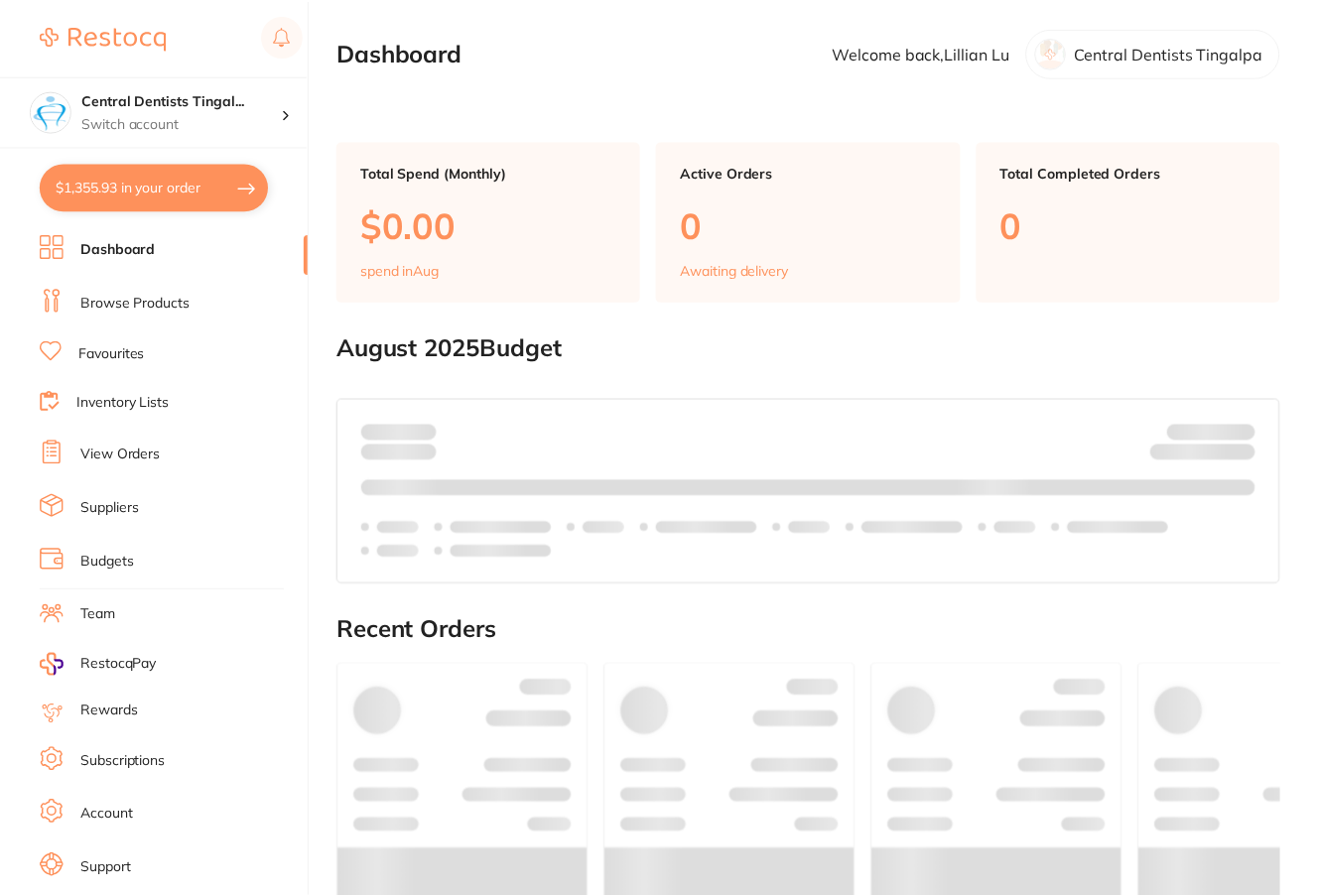 scroll, scrollTop: 0, scrollLeft: 0, axis: both 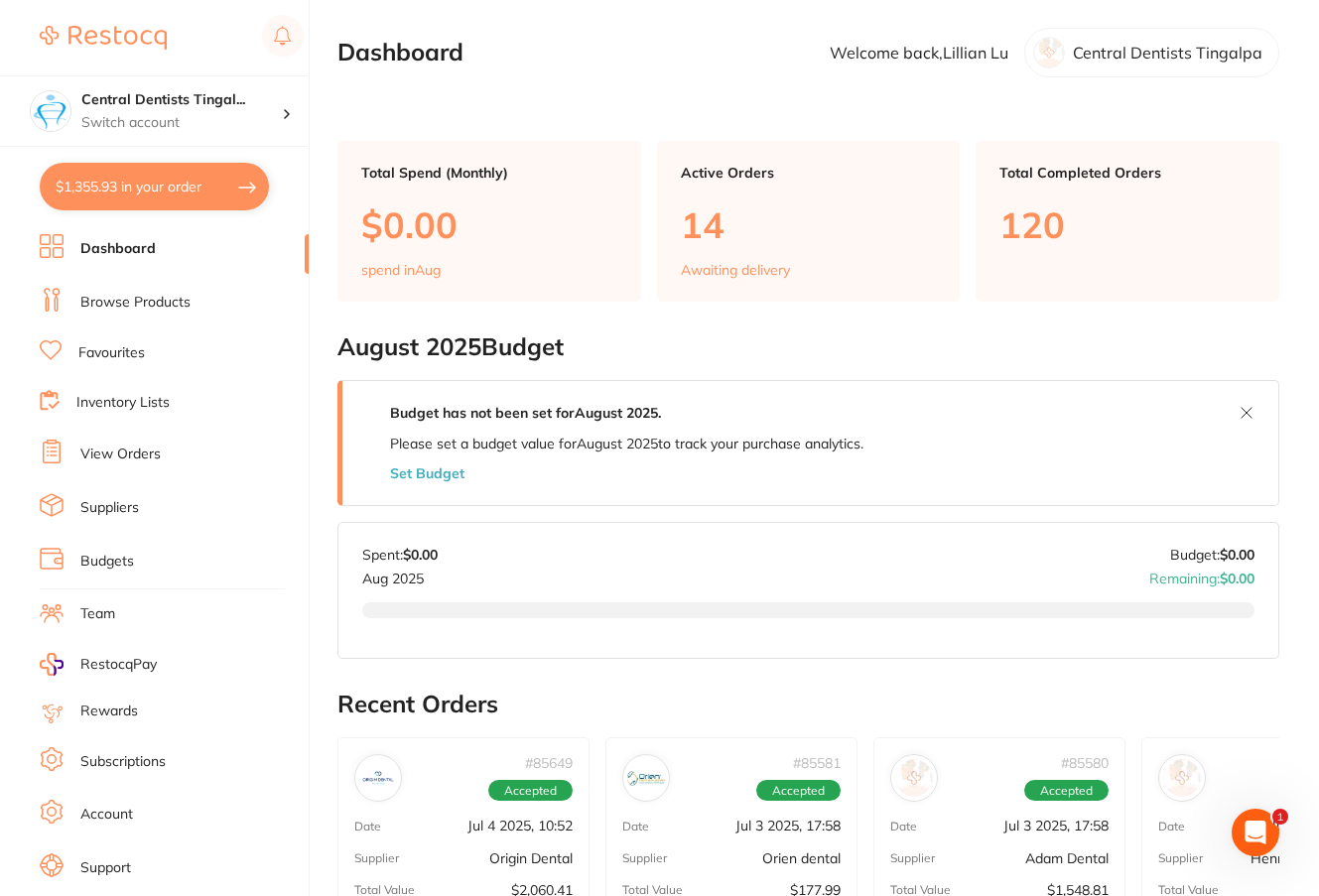 click on "Browse Products" at bounding box center (135, 303) 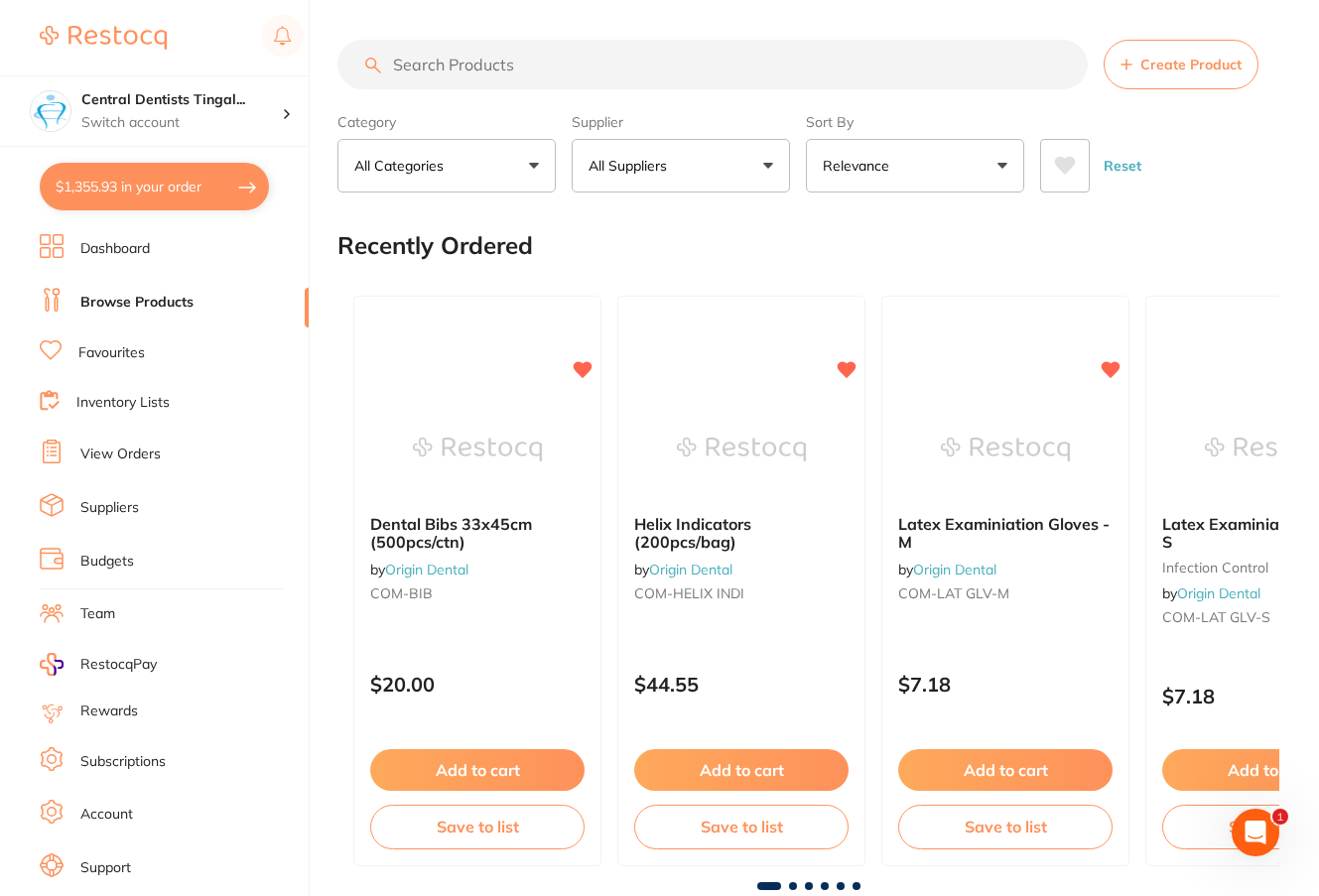 scroll, scrollTop: 0, scrollLeft: 0, axis: both 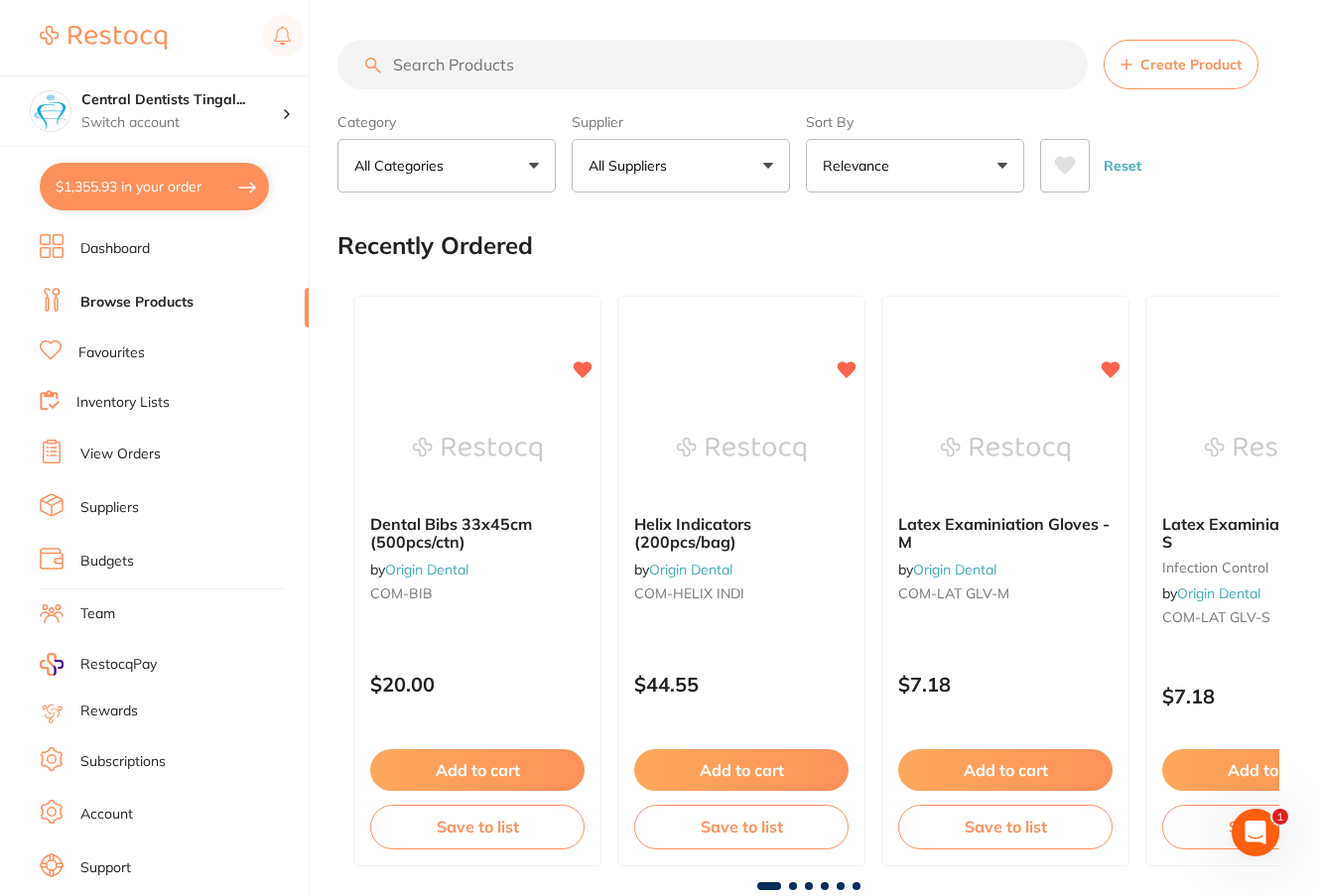 click at bounding box center [713, 64] 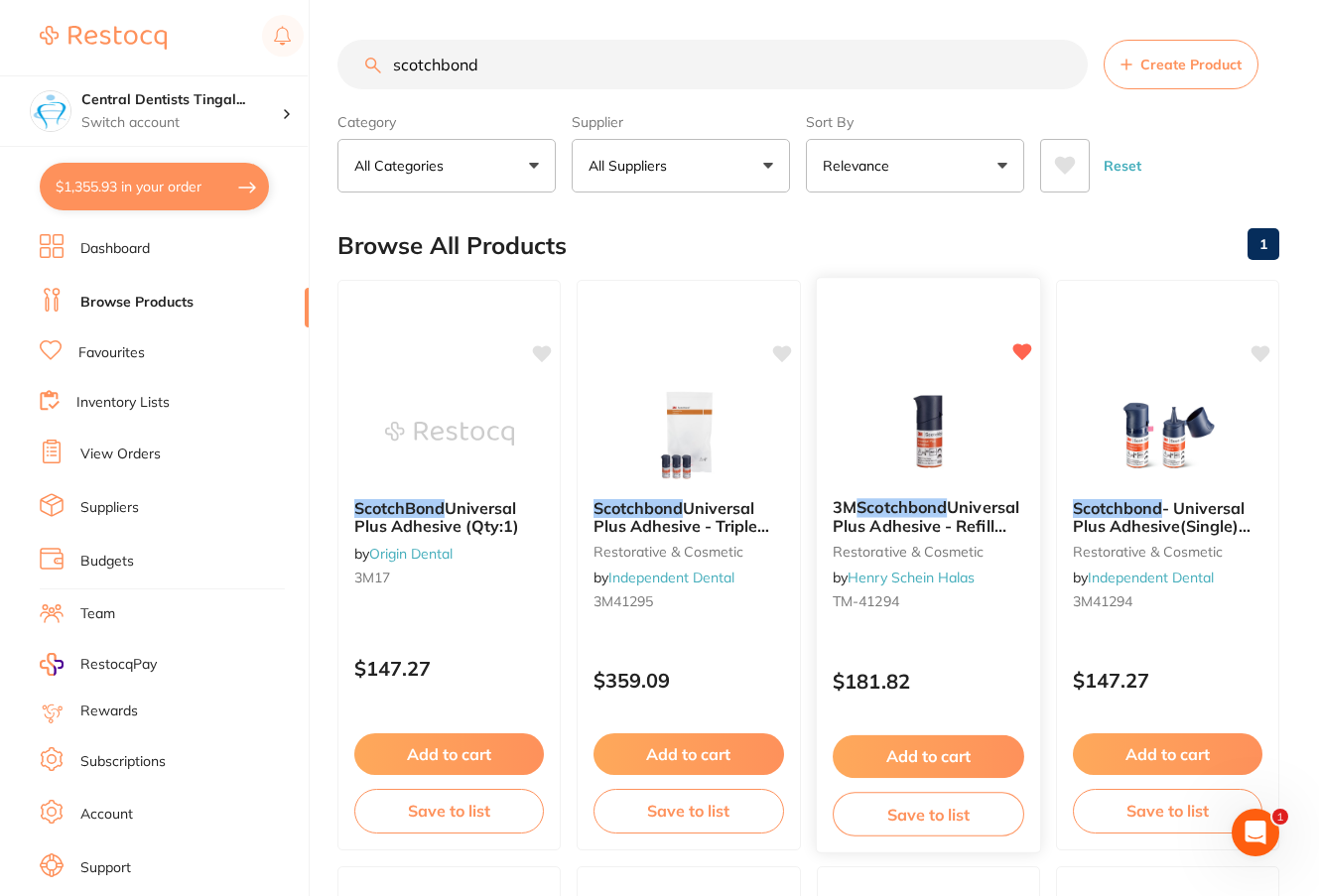 scroll, scrollTop: 0, scrollLeft: 0, axis: both 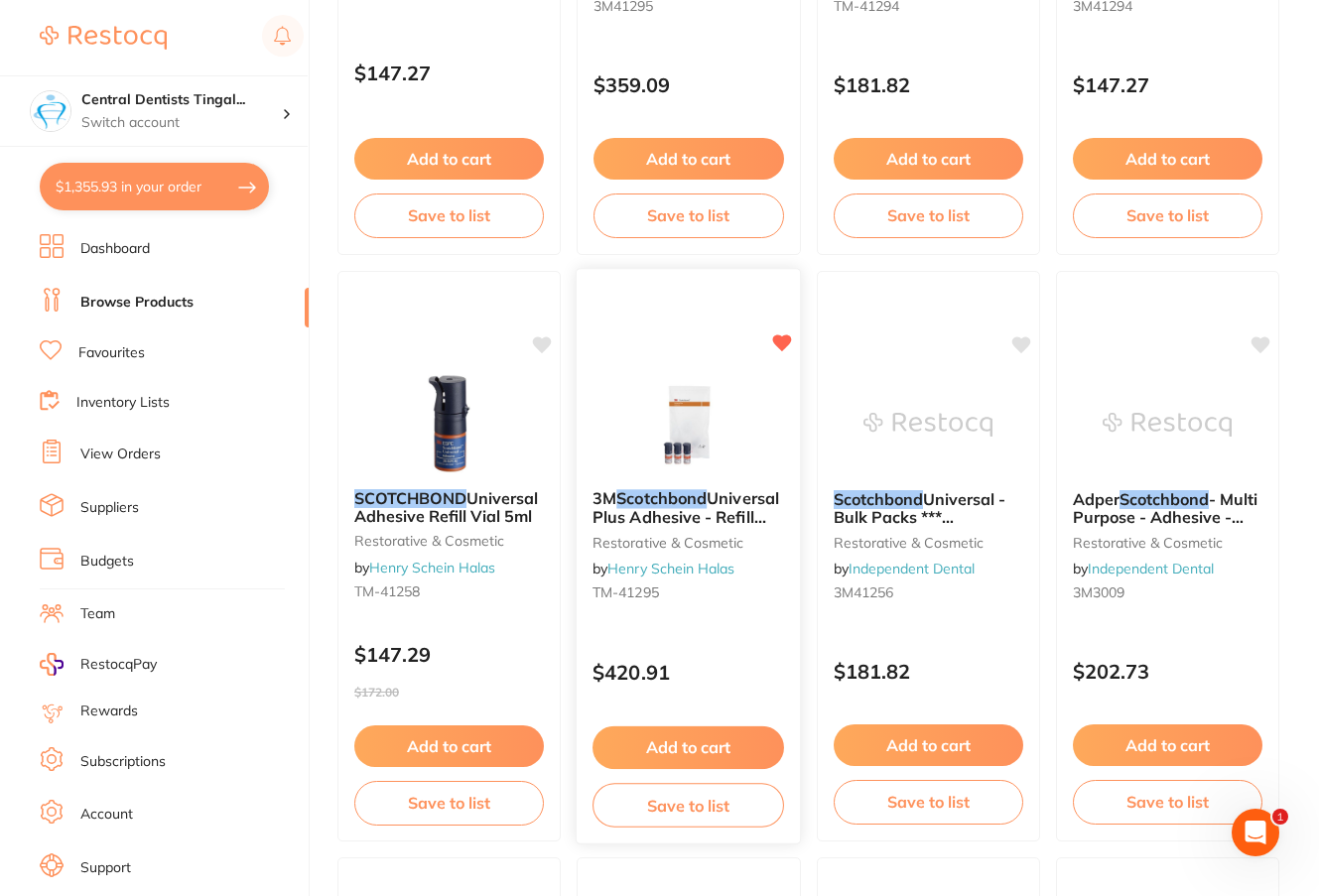 type on "scotchbond" 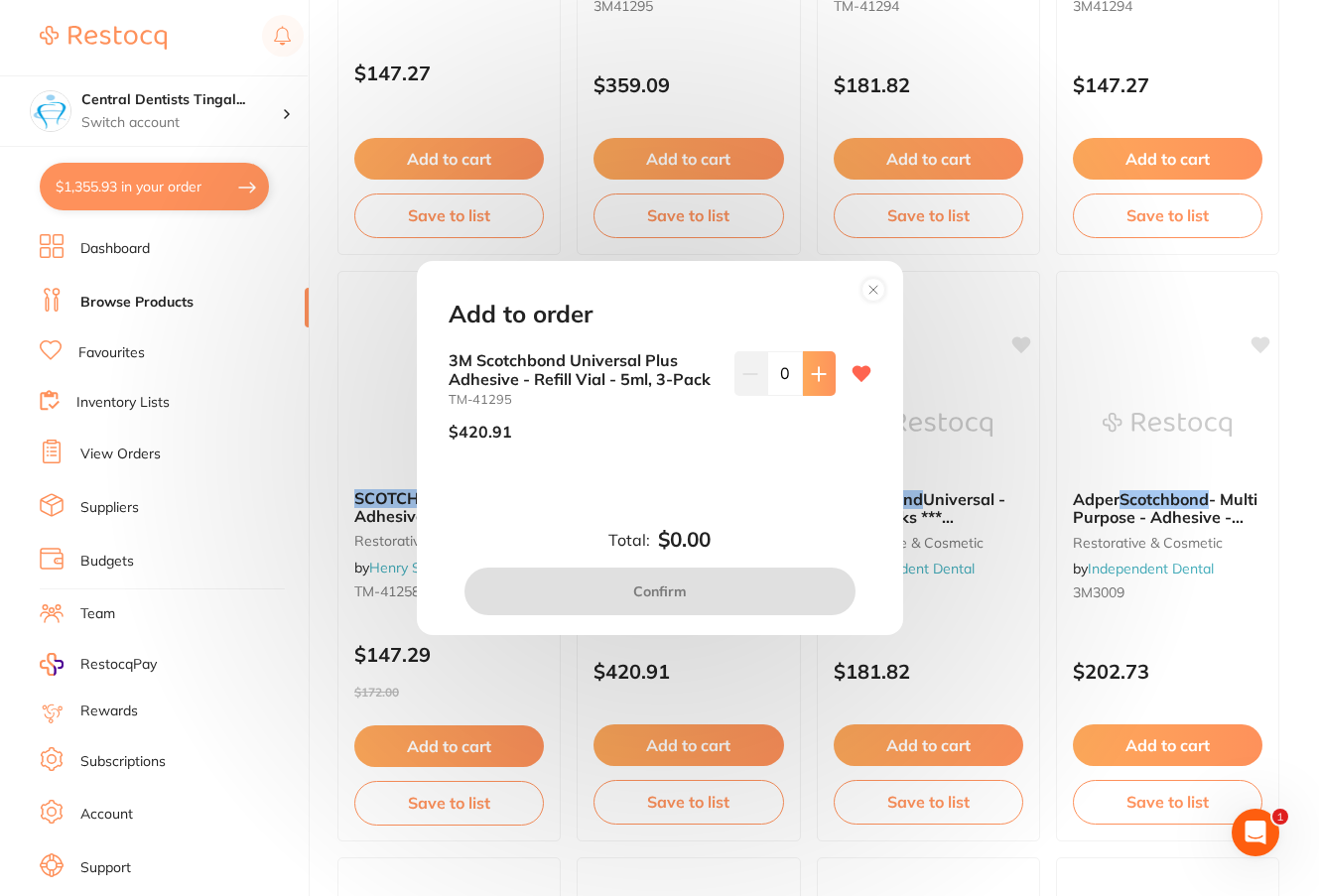 scroll, scrollTop: 0, scrollLeft: 0, axis: both 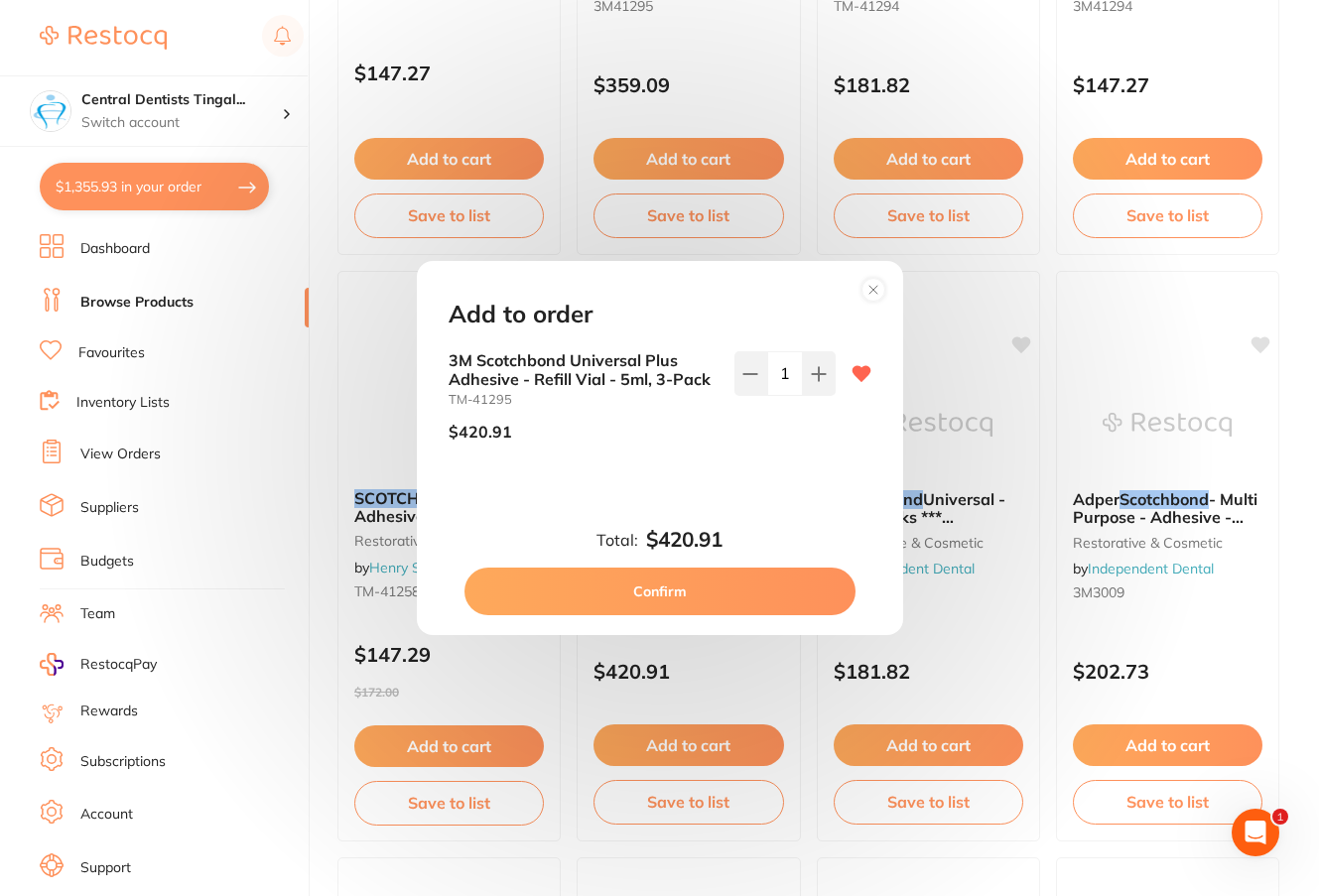 click on "Confirm" at bounding box center (660, 591) 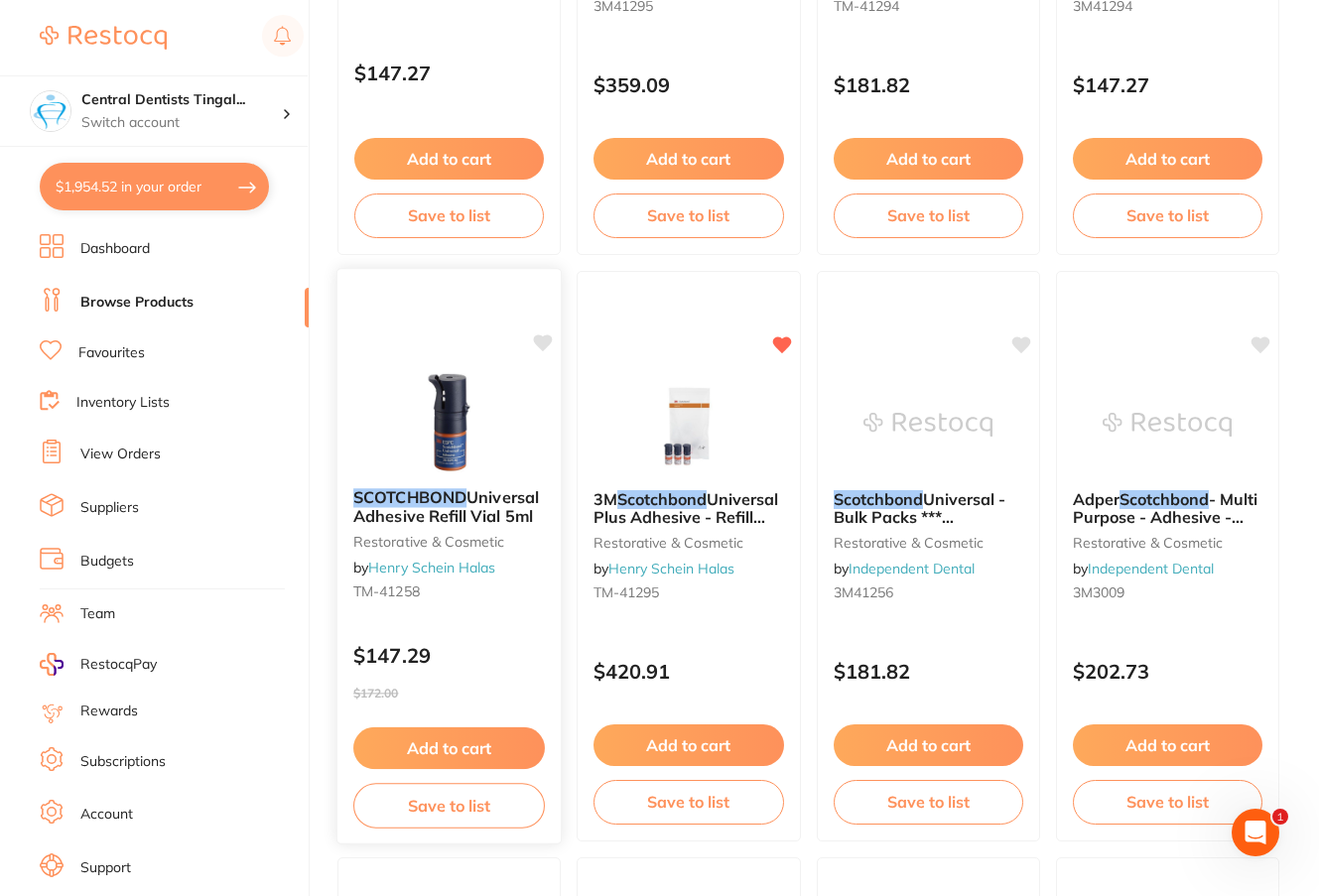 scroll, scrollTop: 0, scrollLeft: 0, axis: both 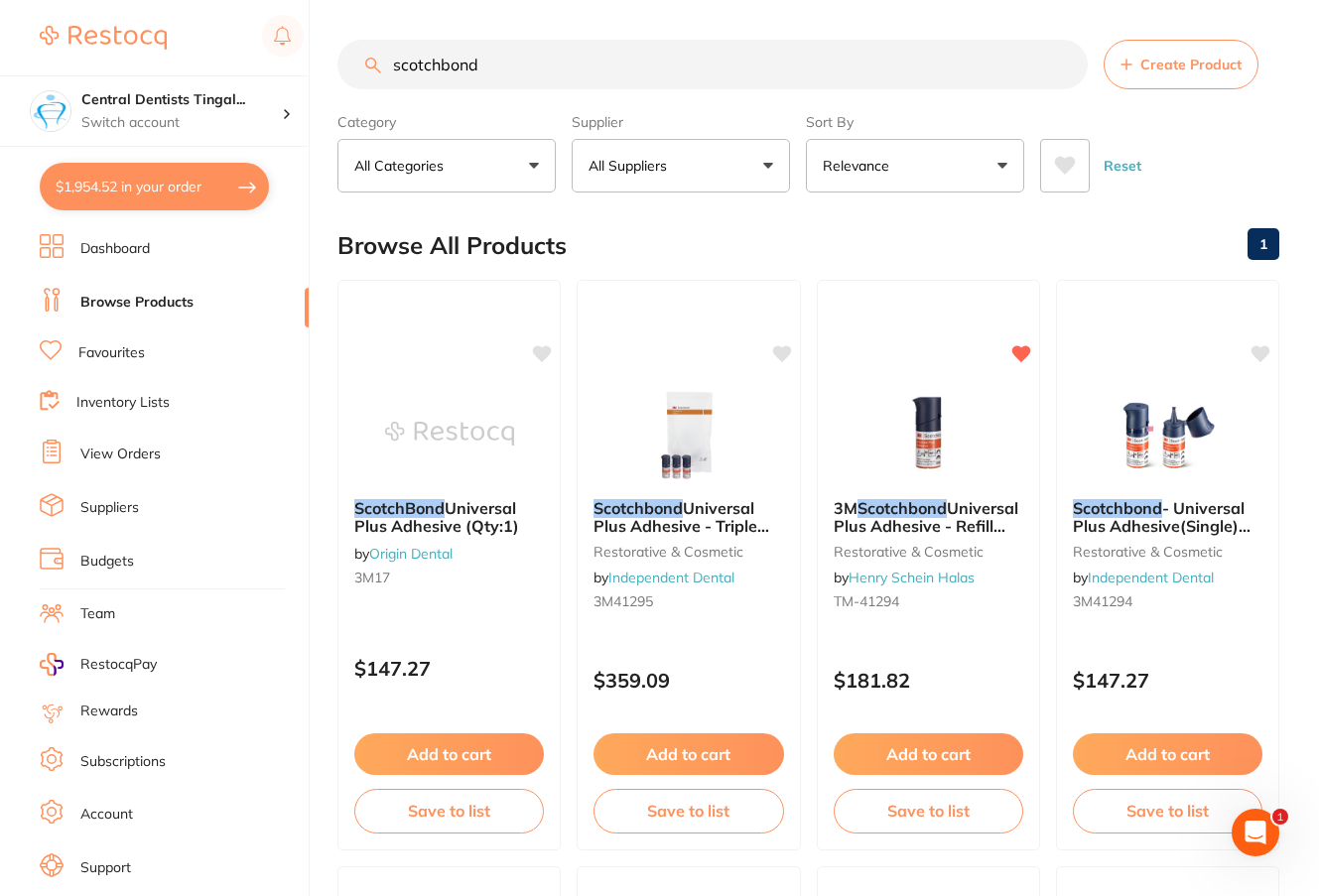 click on "scotchbond" at bounding box center (713, 64) 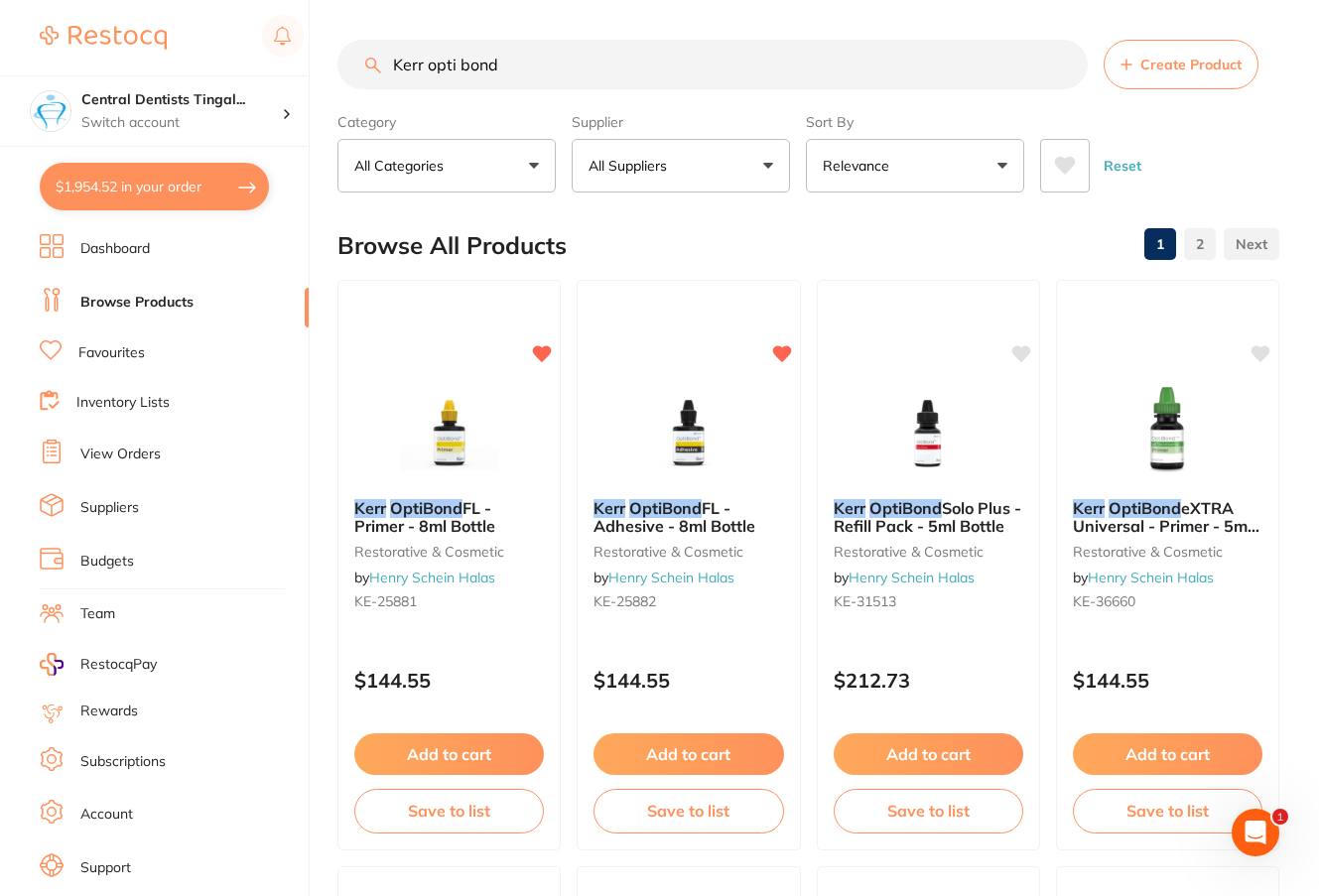 scroll, scrollTop: 0, scrollLeft: 0, axis: both 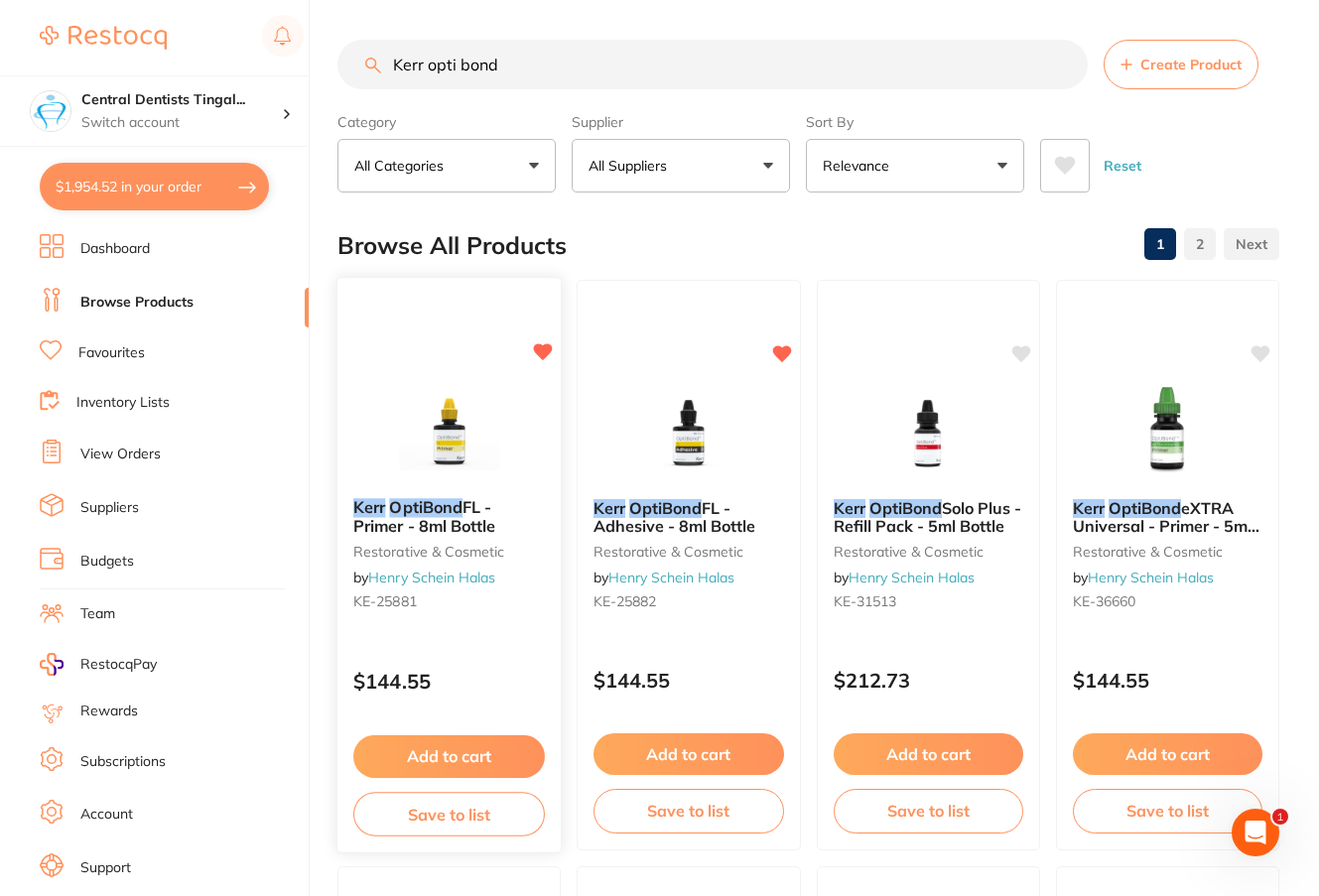 type on "Kerr opti bond" 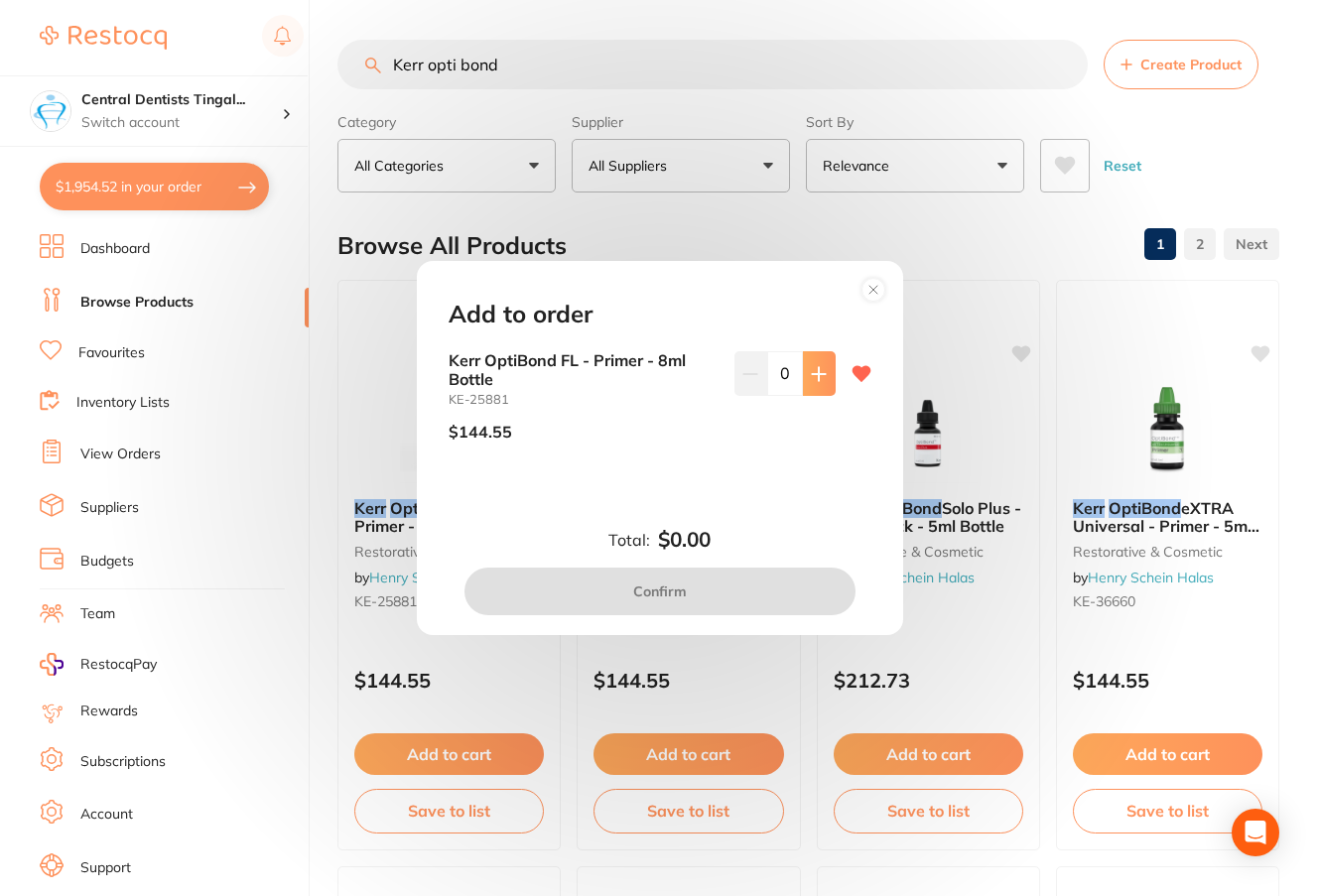 click 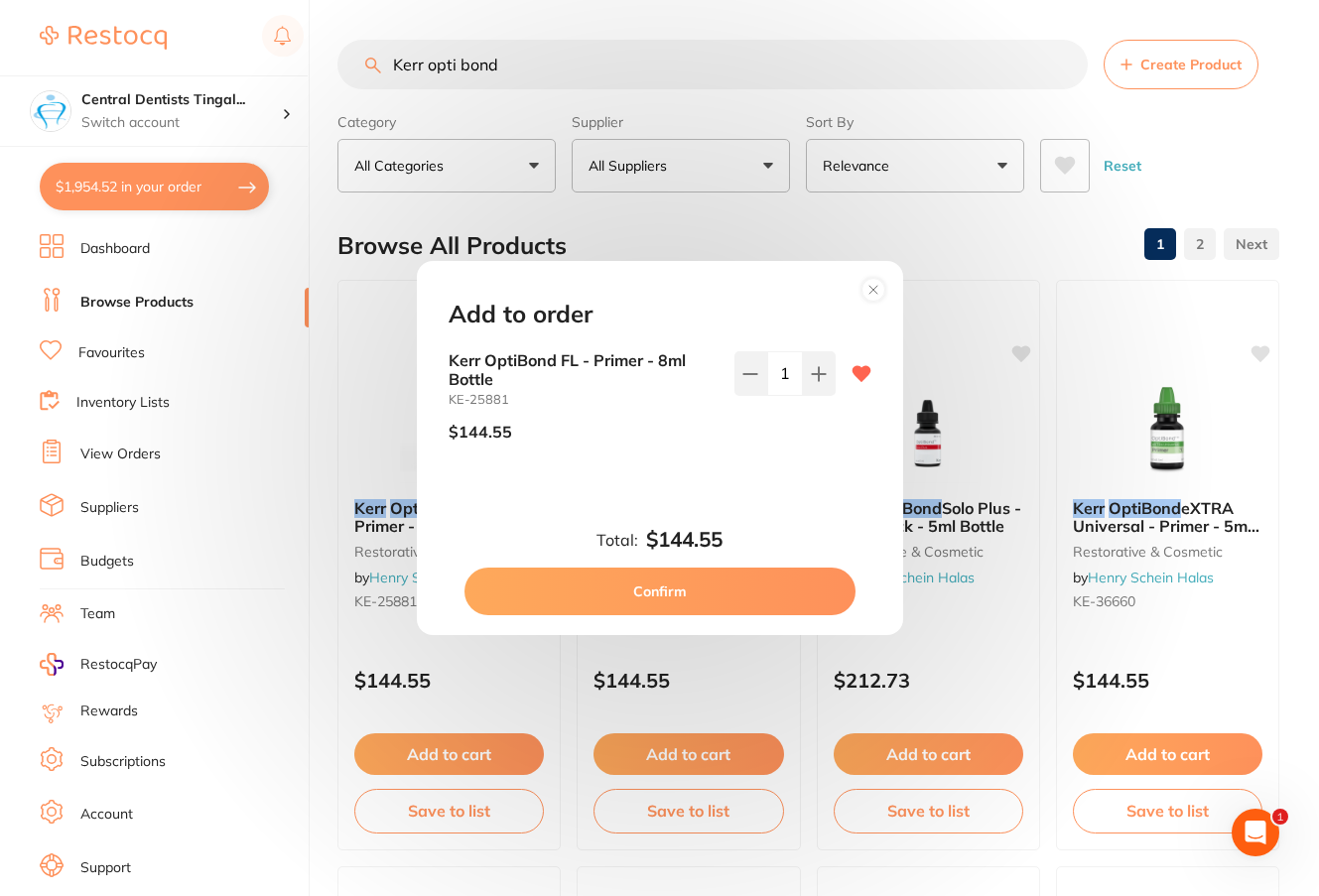 scroll, scrollTop: 0, scrollLeft: 0, axis: both 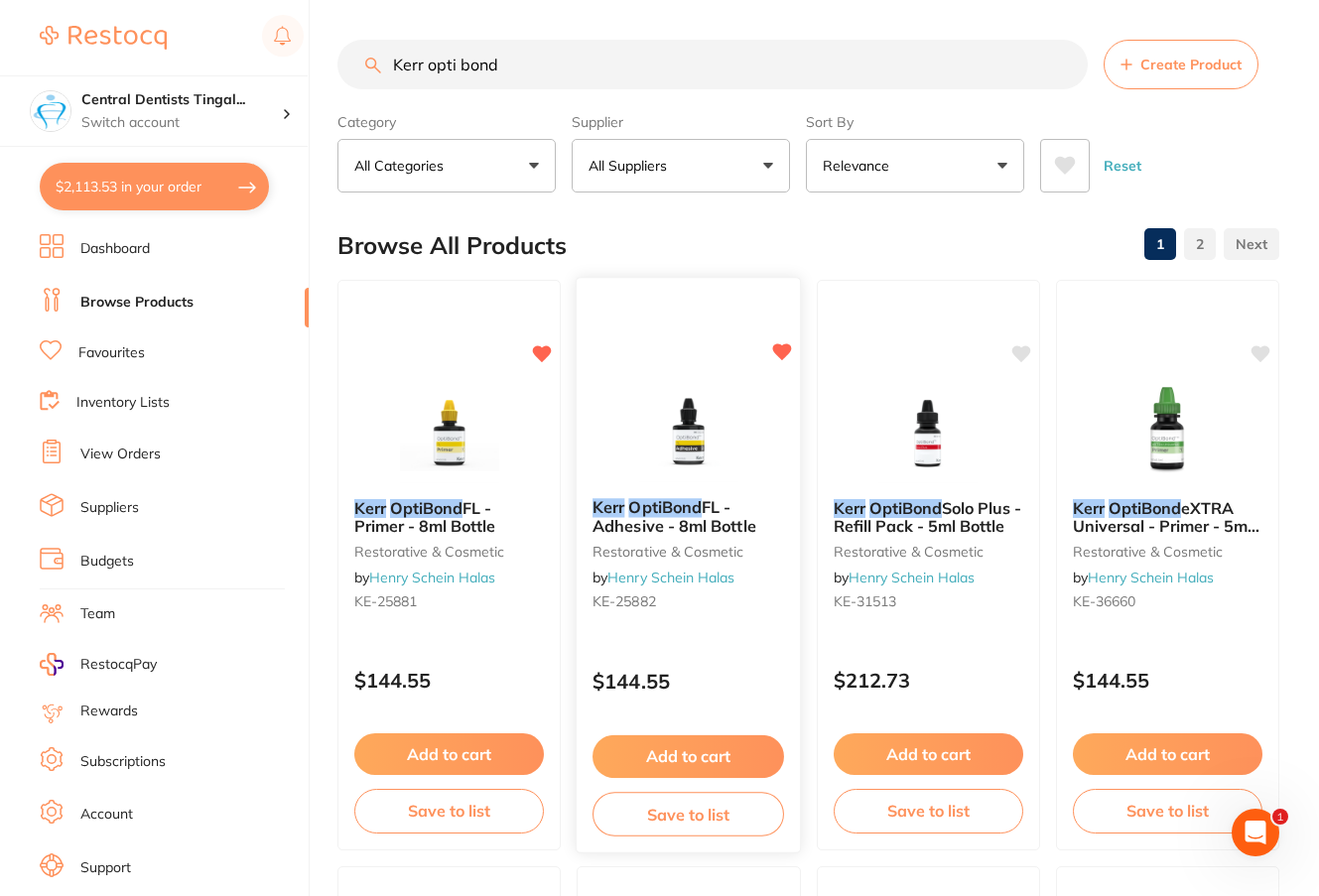 click on "Add to cart" at bounding box center [688, 756] 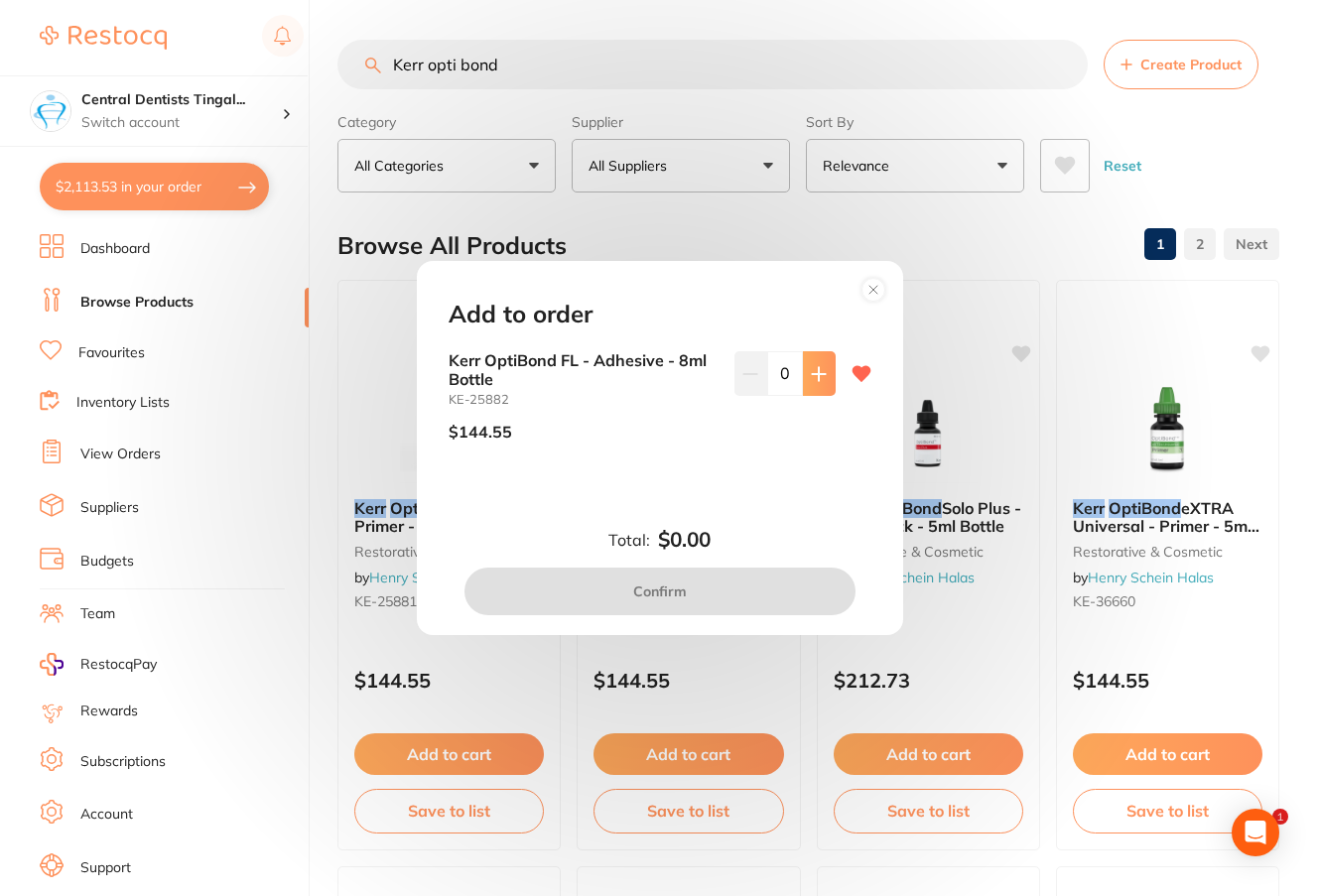 click 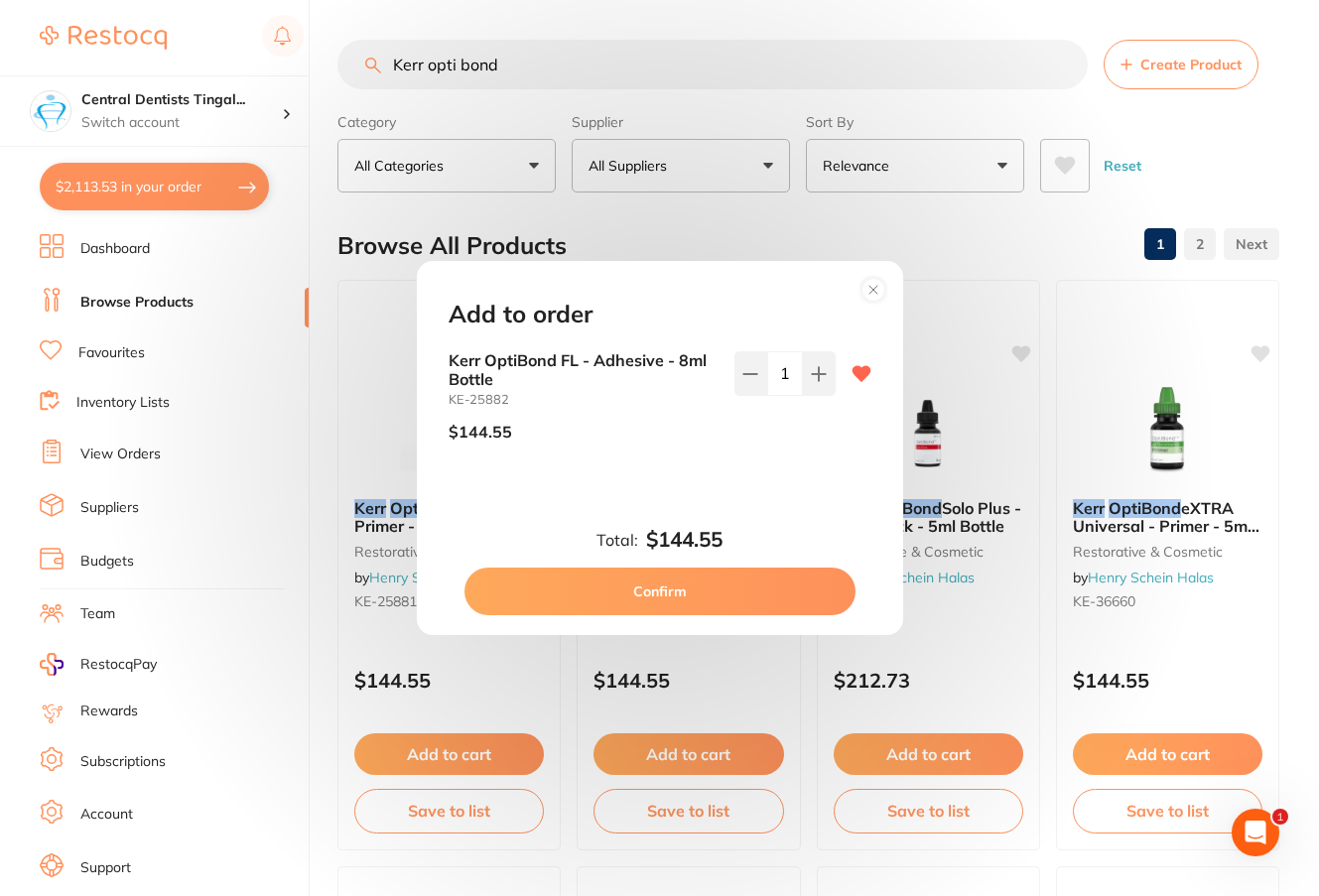 scroll, scrollTop: 0, scrollLeft: 0, axis: both 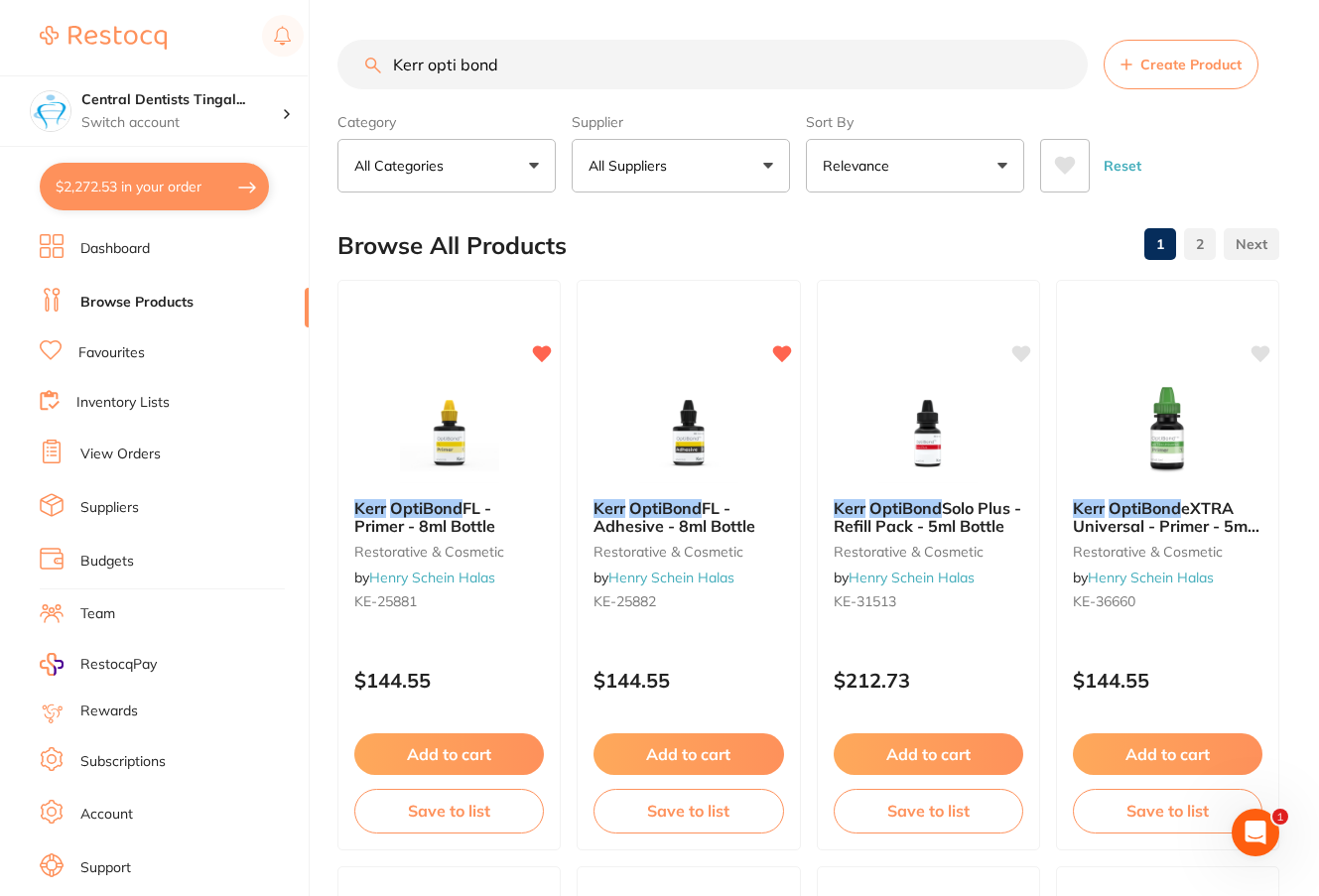 click on "Kerr opti bond" at bounding box center (713, 64) 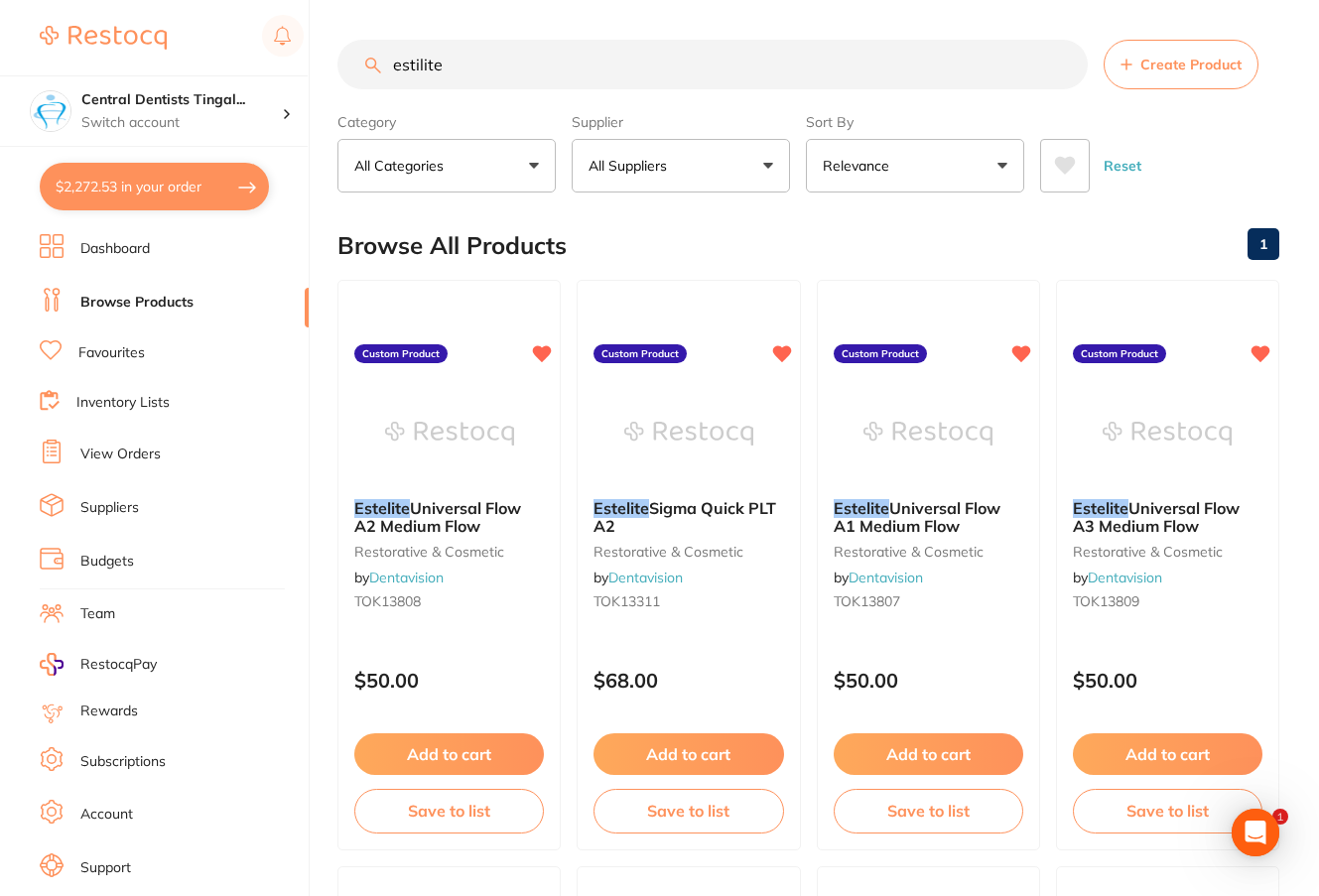 scroll, scrollTop: 0, scrollLeft: 0, axis: both 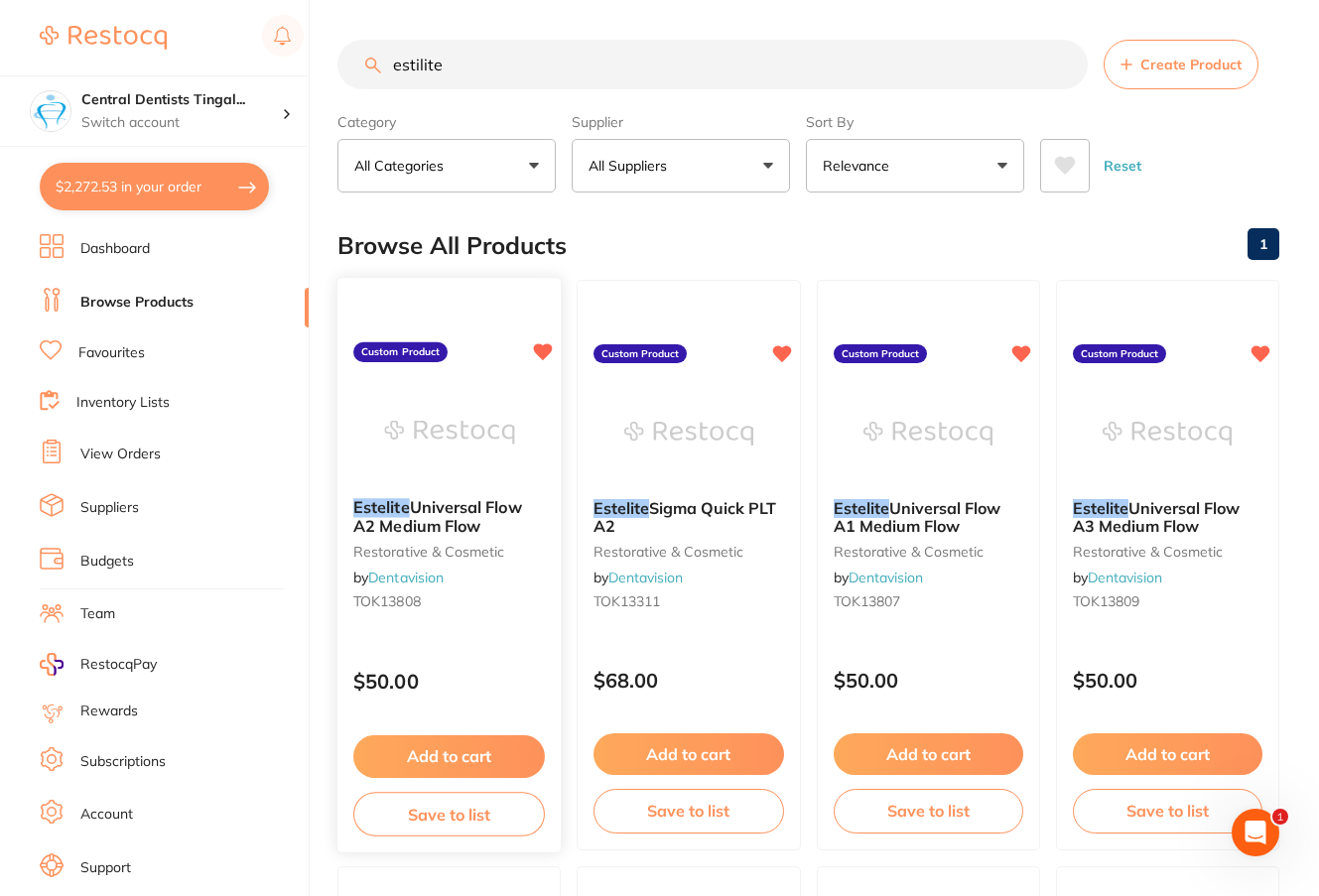 type on "estilite" 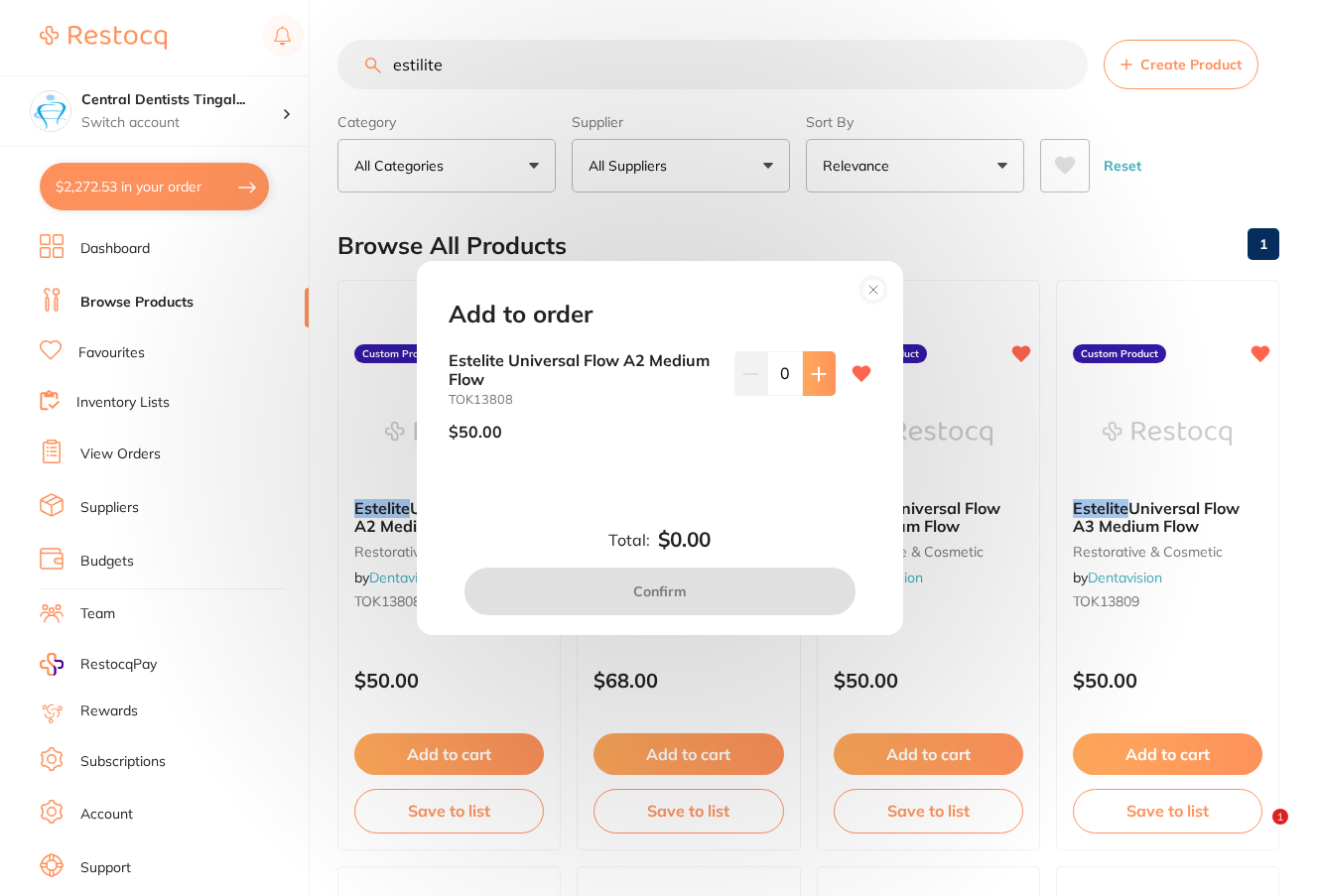 click at bounding box center (819, 373) 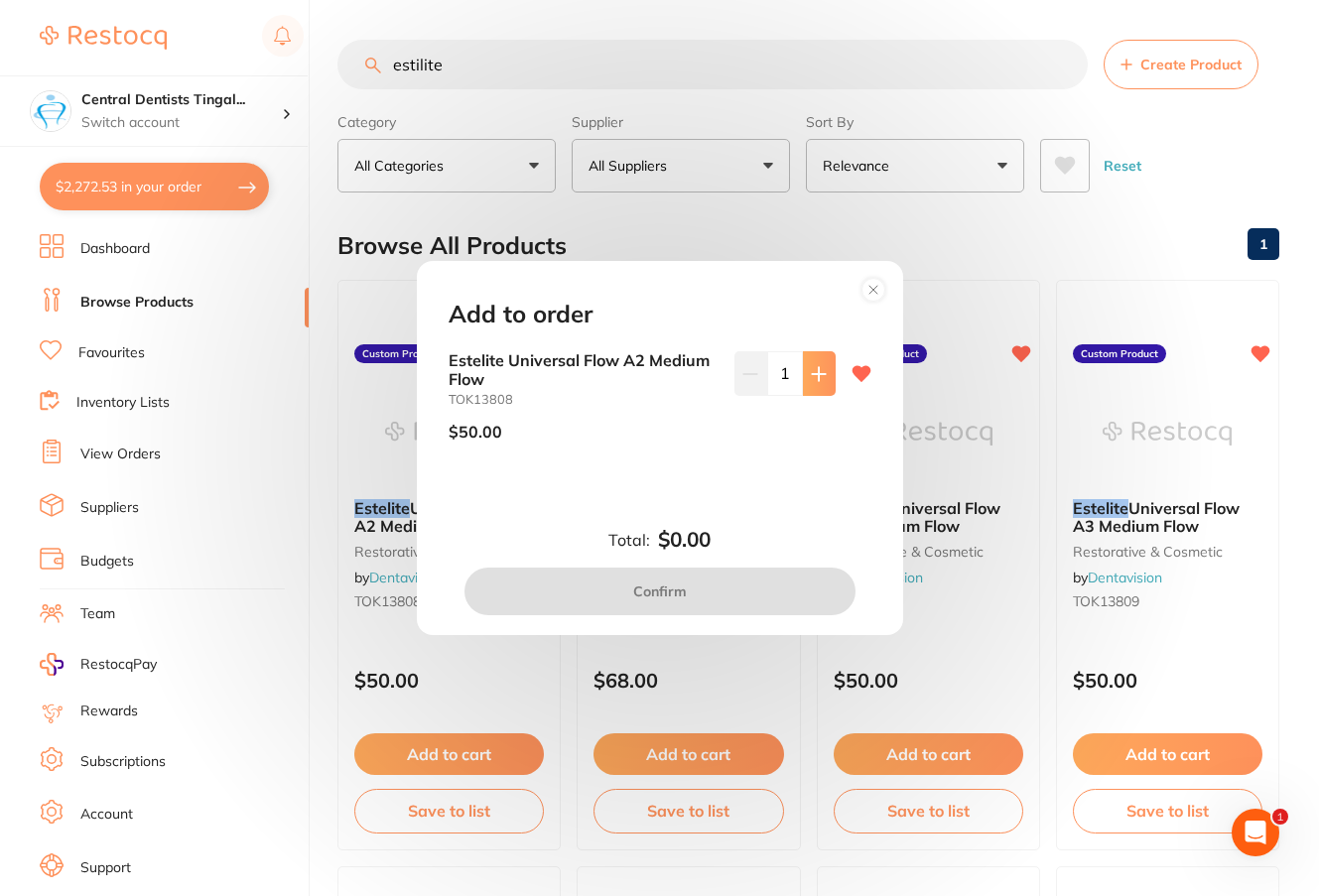 scroll, scrollTop: 0, scrollLeft: 0, axis: both 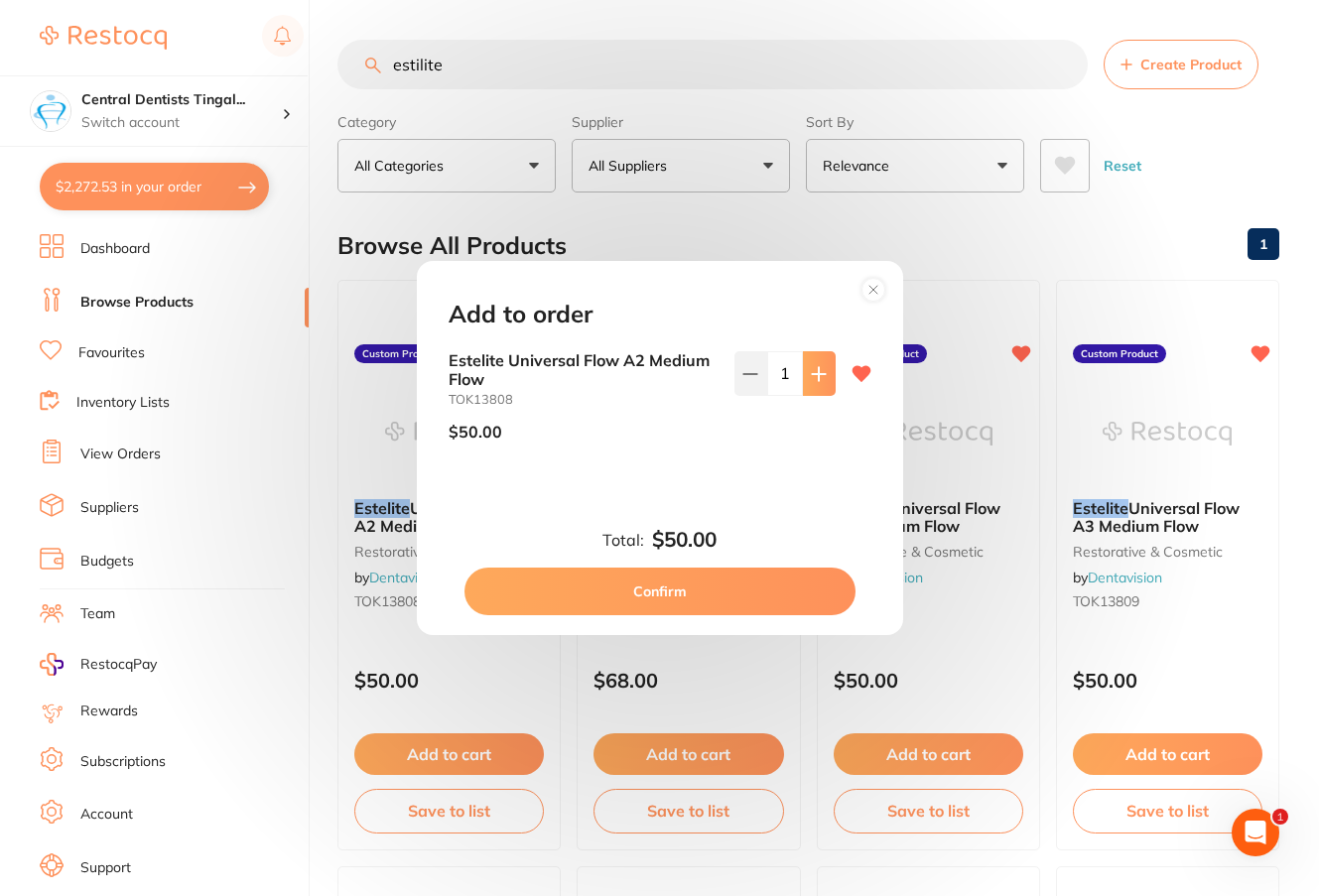 click 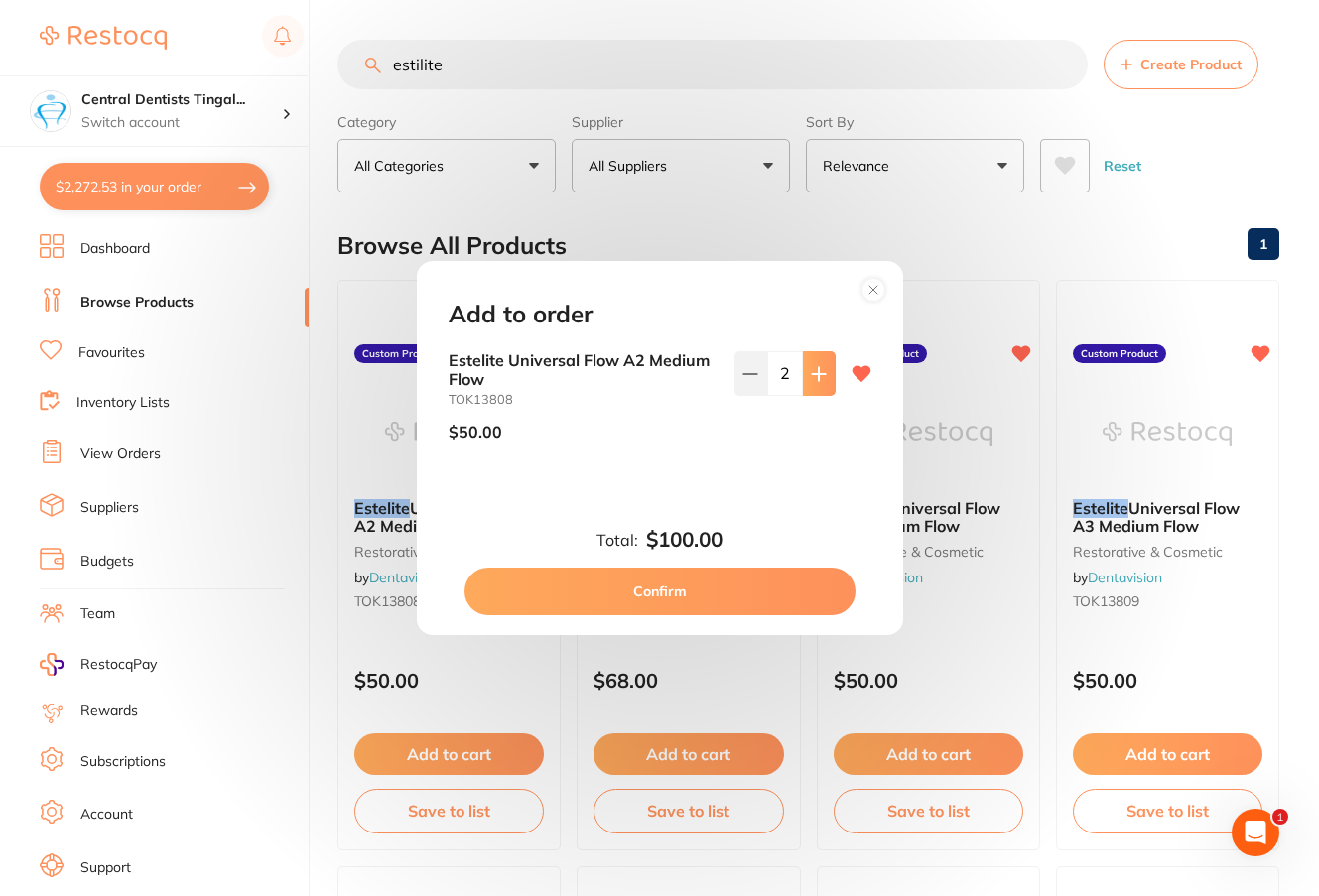 click 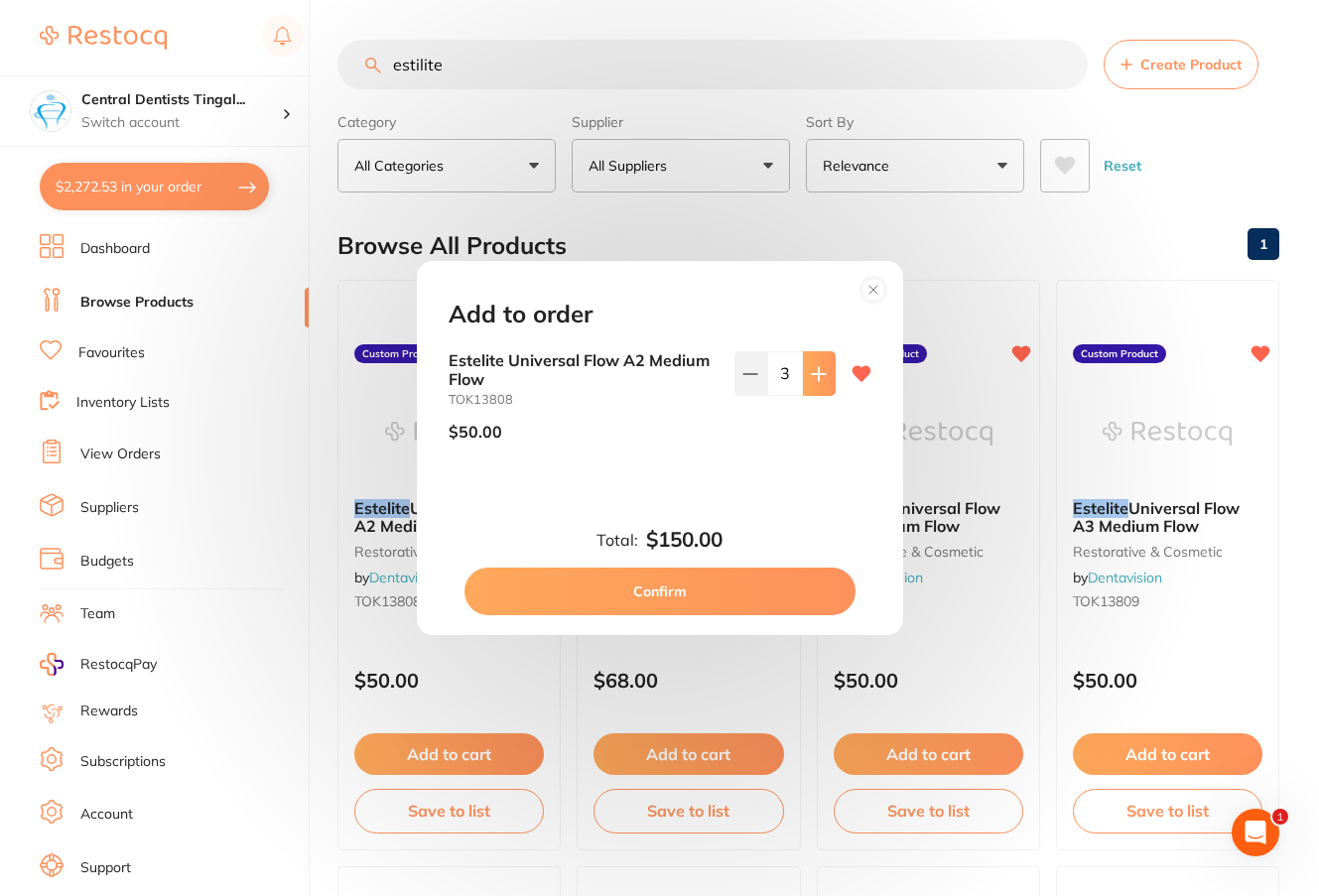 click 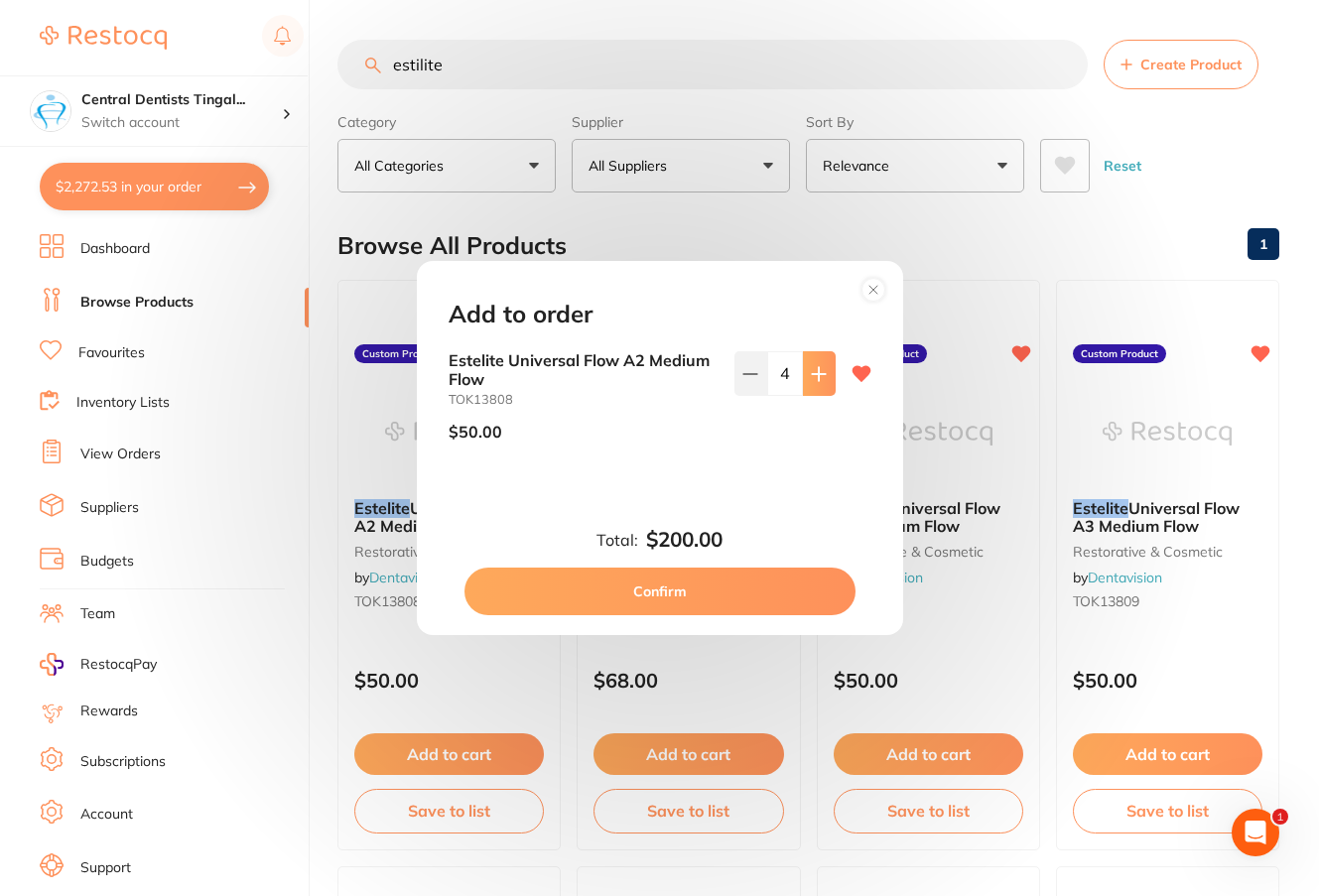 click 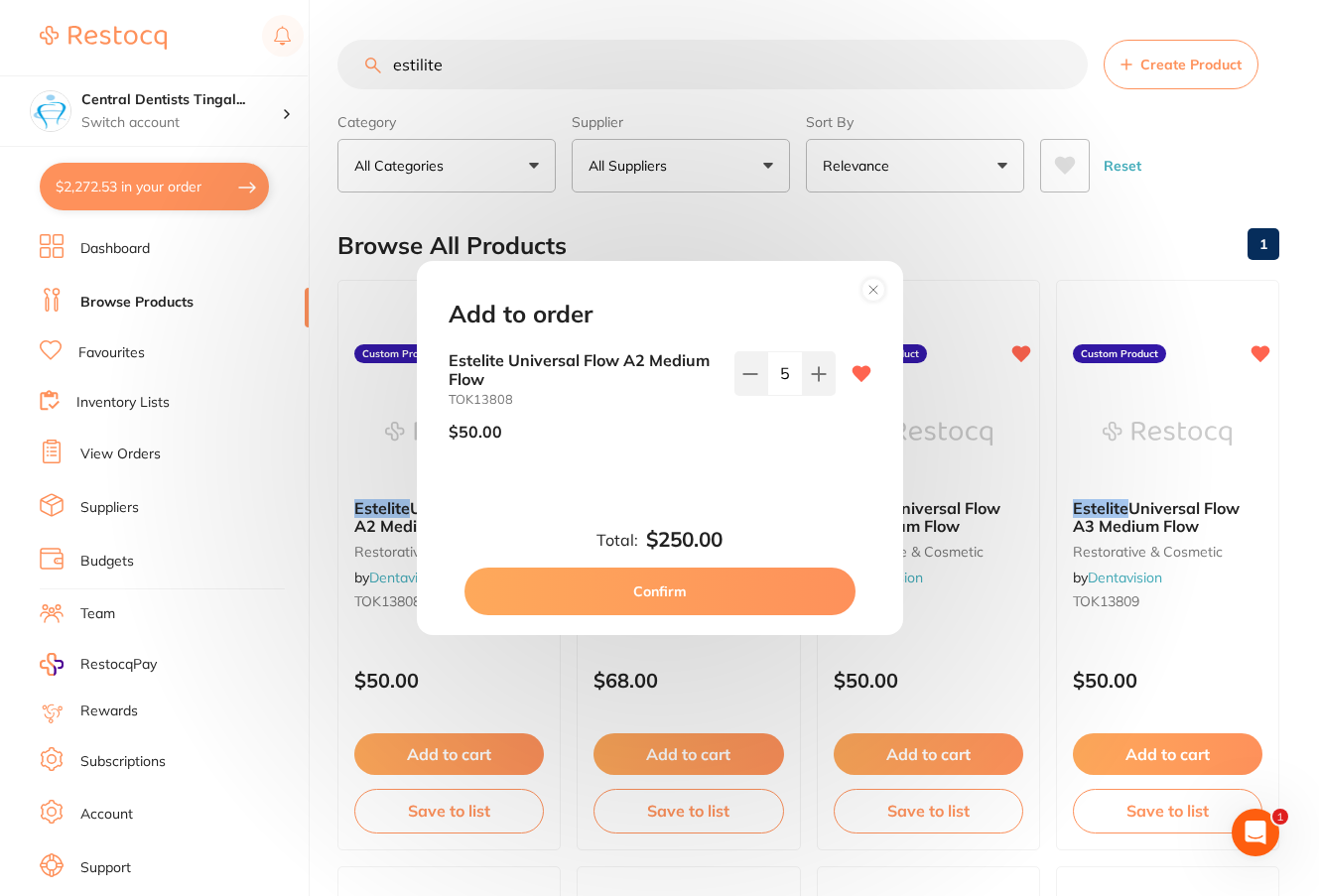 click on "Confirm" at bounding box center (660, 591) 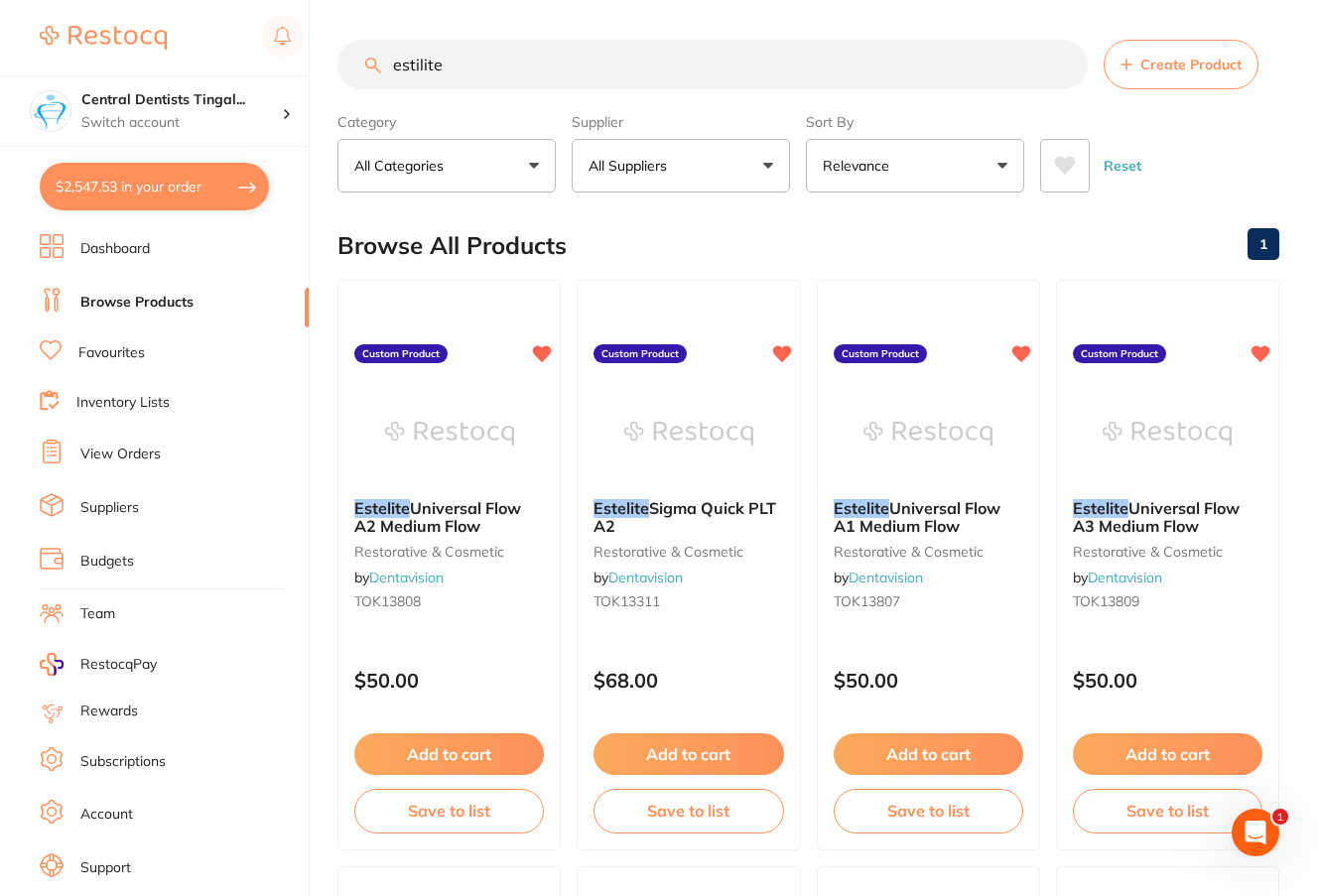 click on "Browse All Products 1" at bounding box center [808, 245] 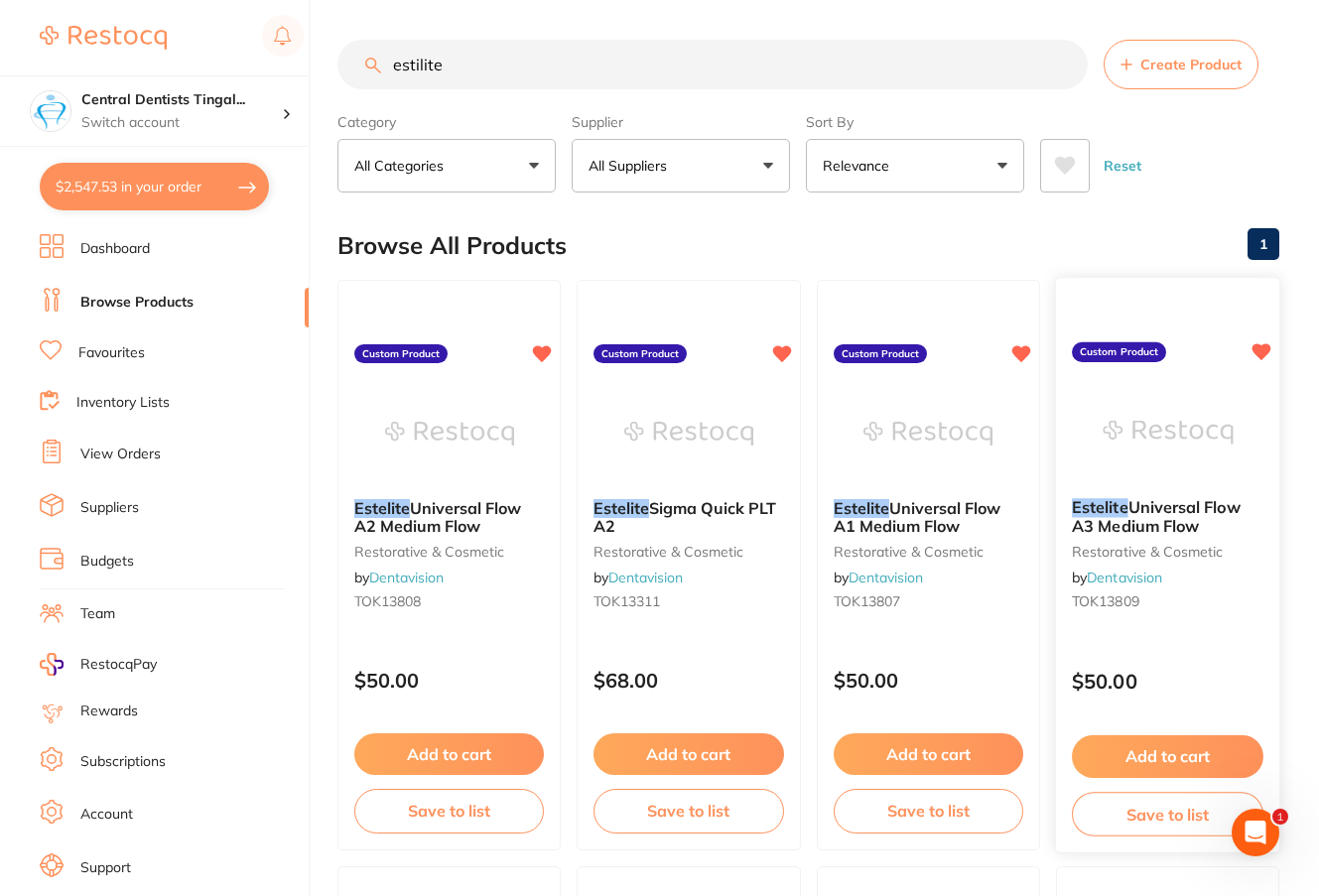 click on "Add to cart" at bounding box center [1167, 756] 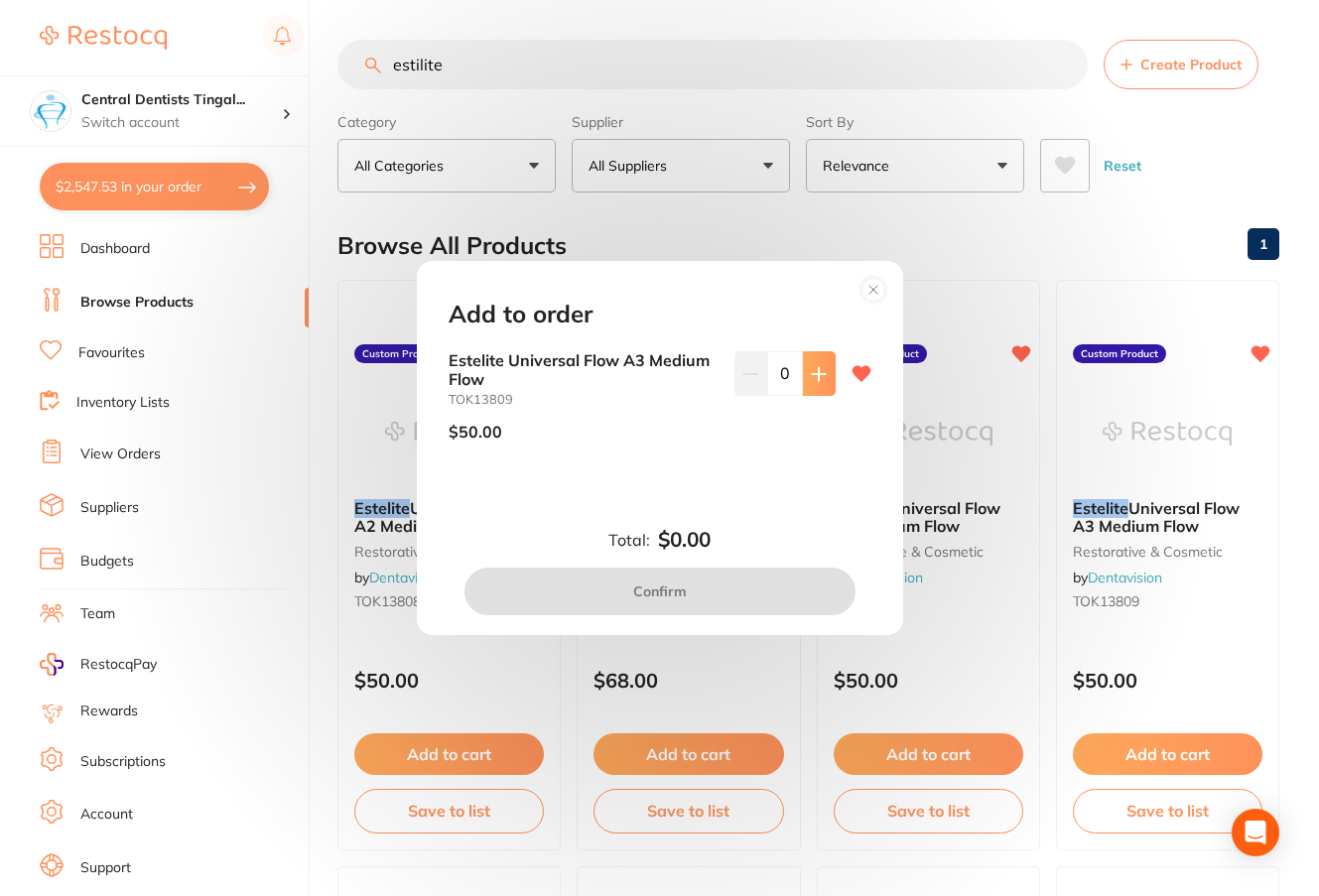 click 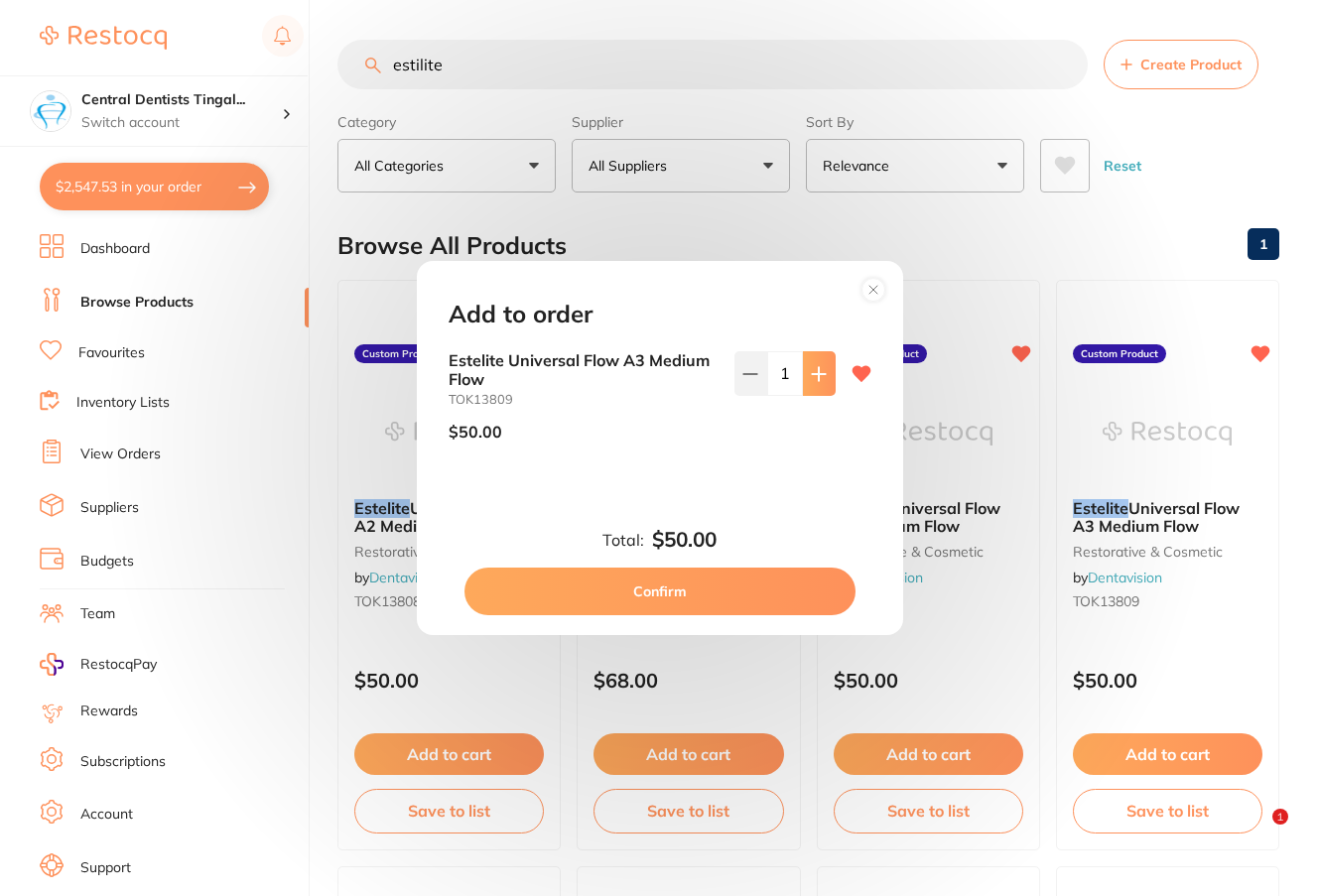 click 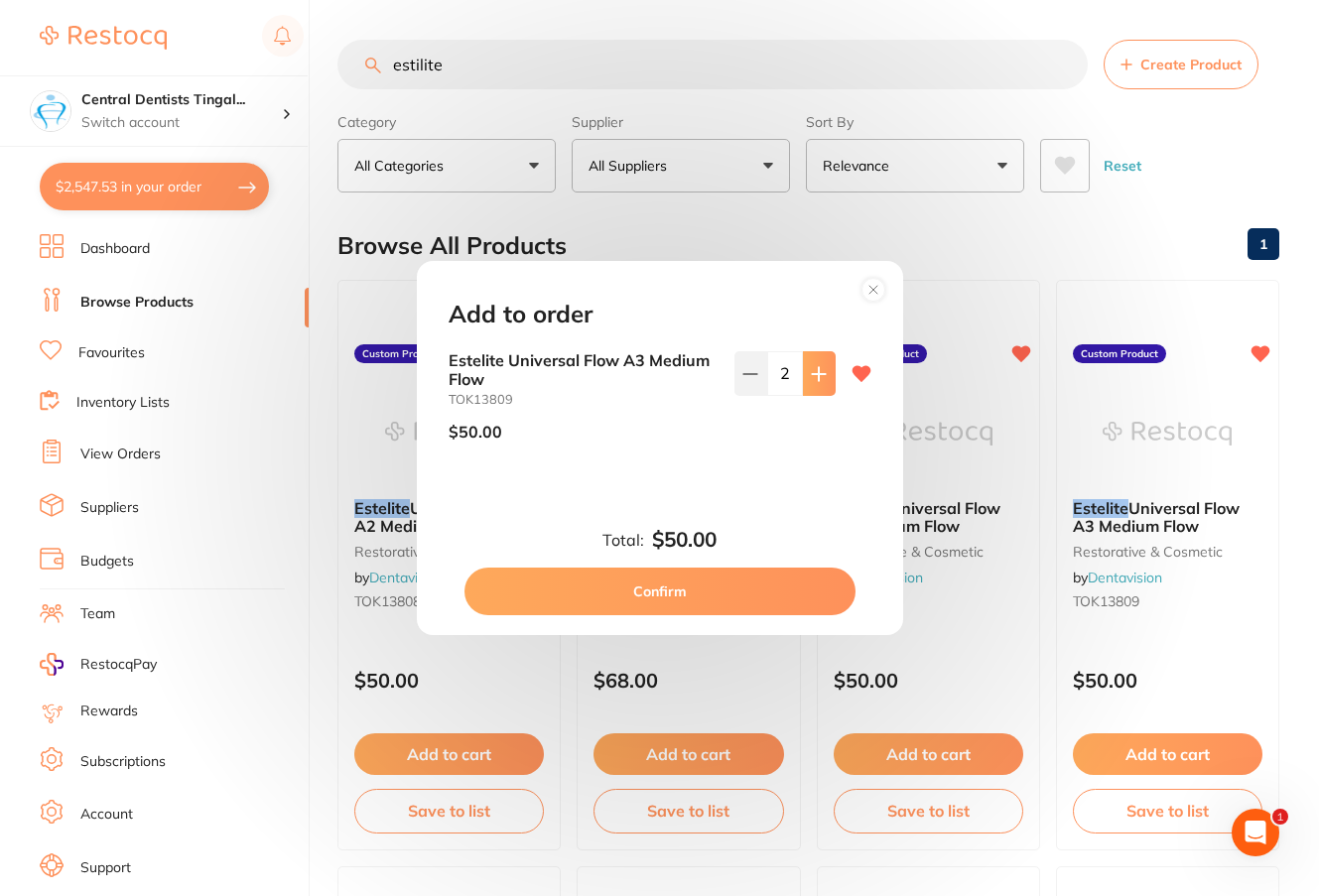 scroll, scrollTop: 0, scrollLeft: 0, axis: both 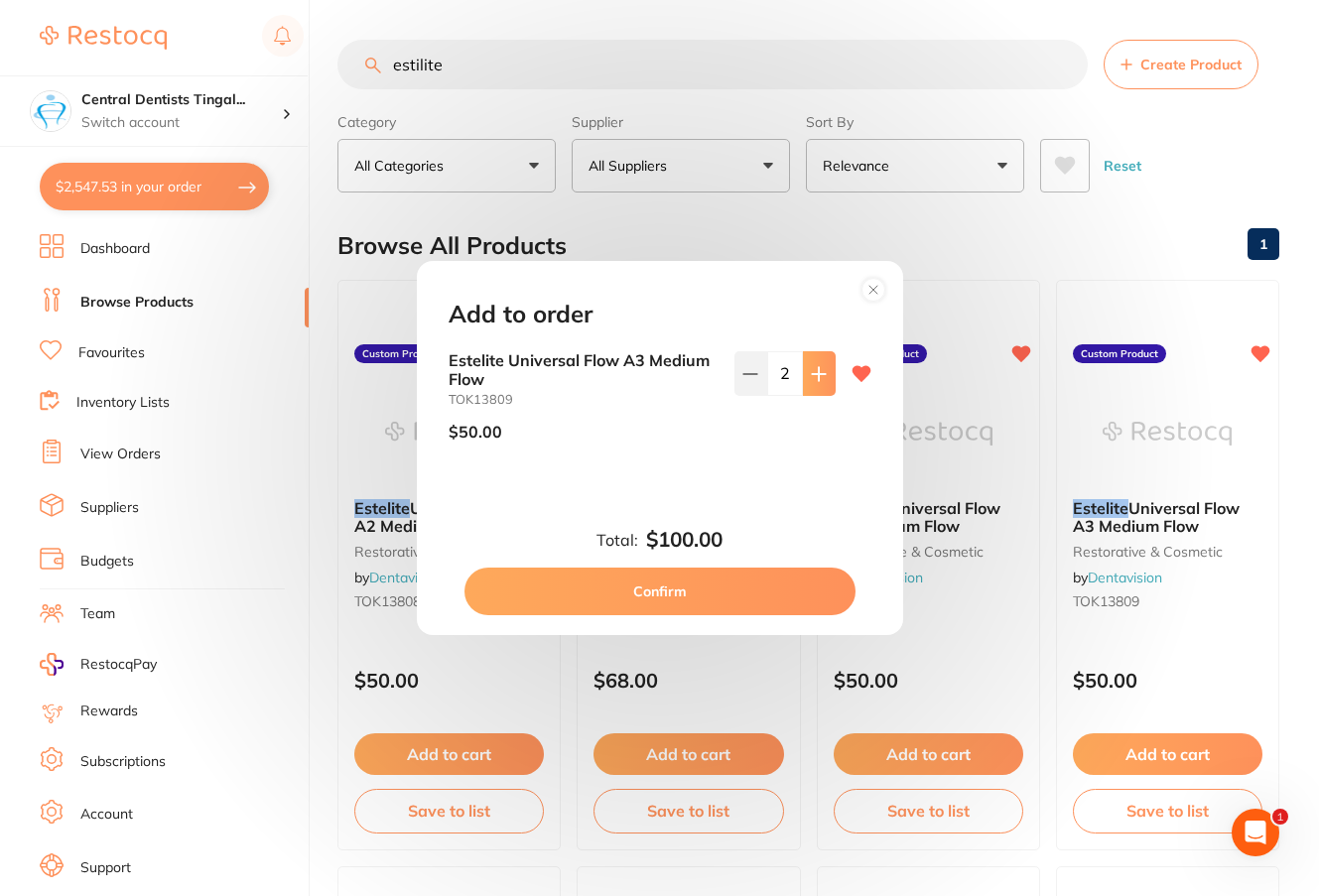 click 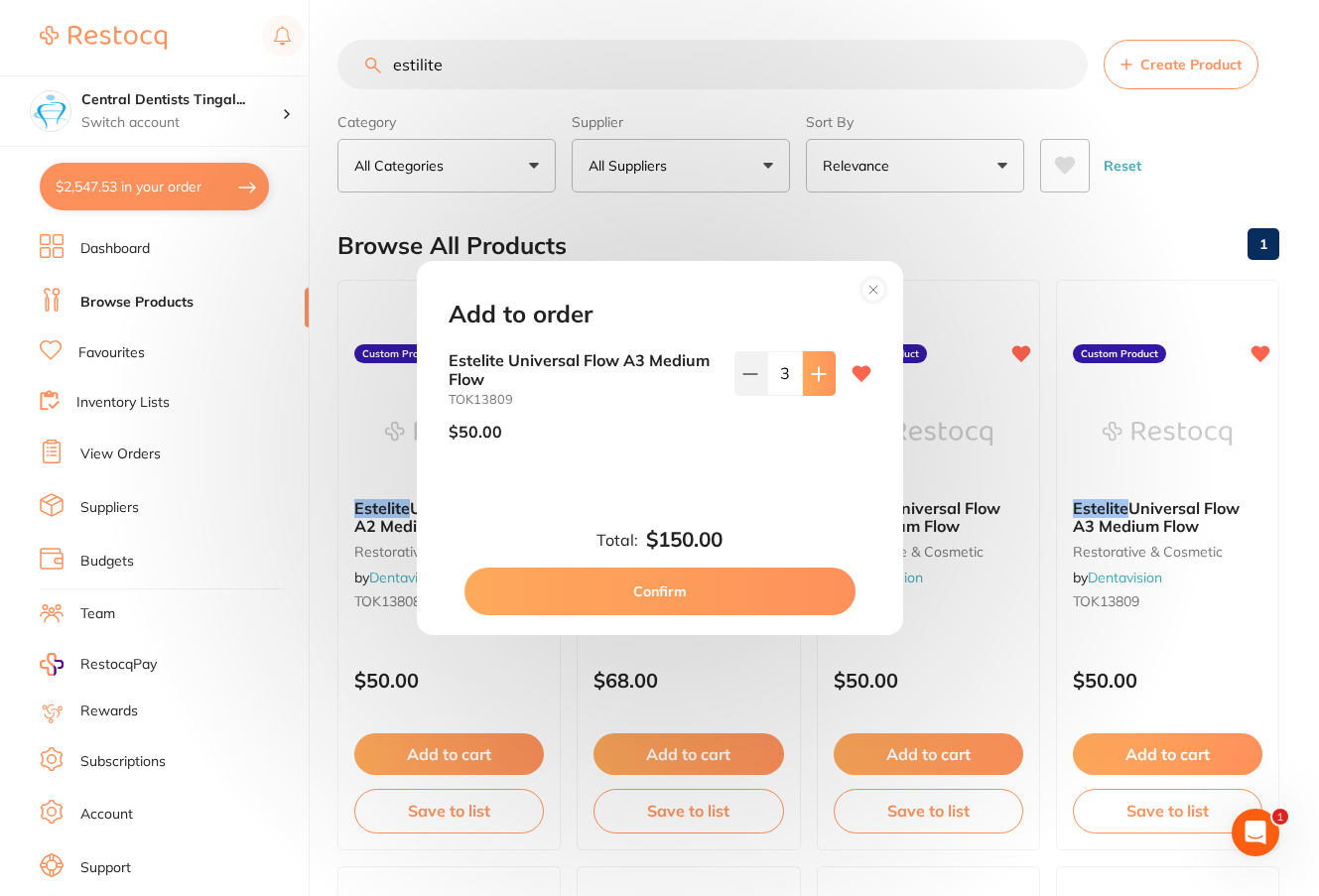 click 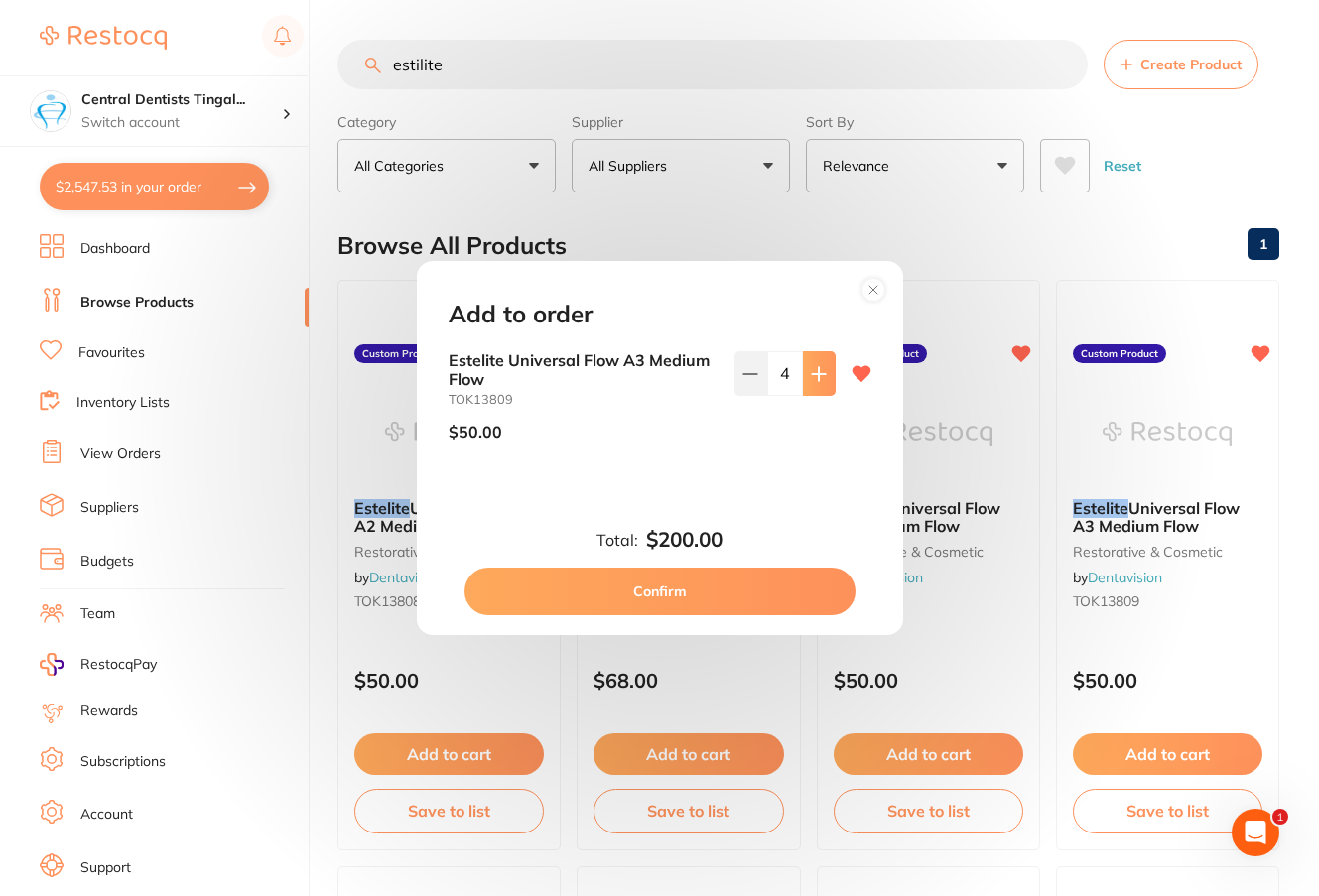 click 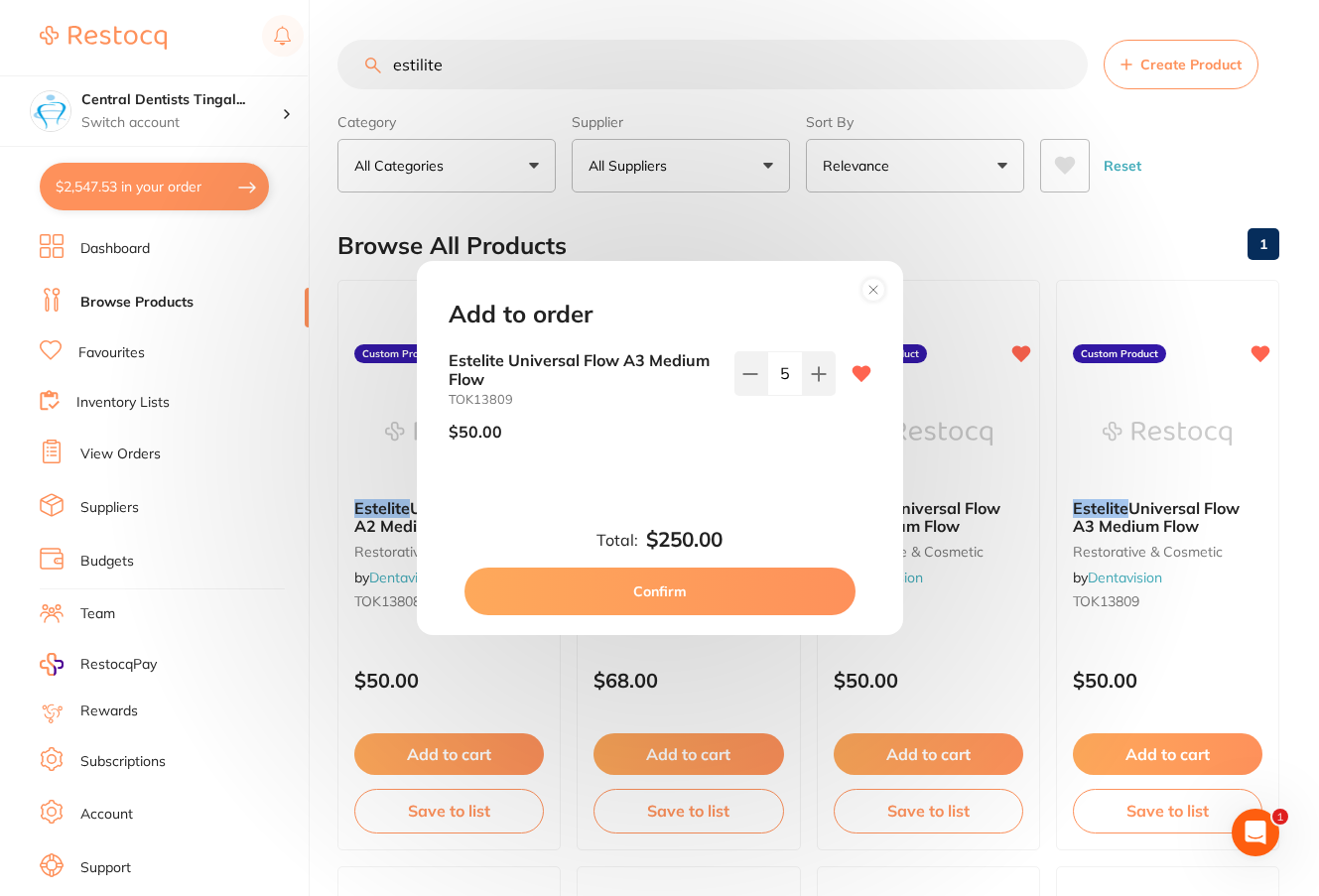 click on "Confirm" at bounding box center (660, 591) 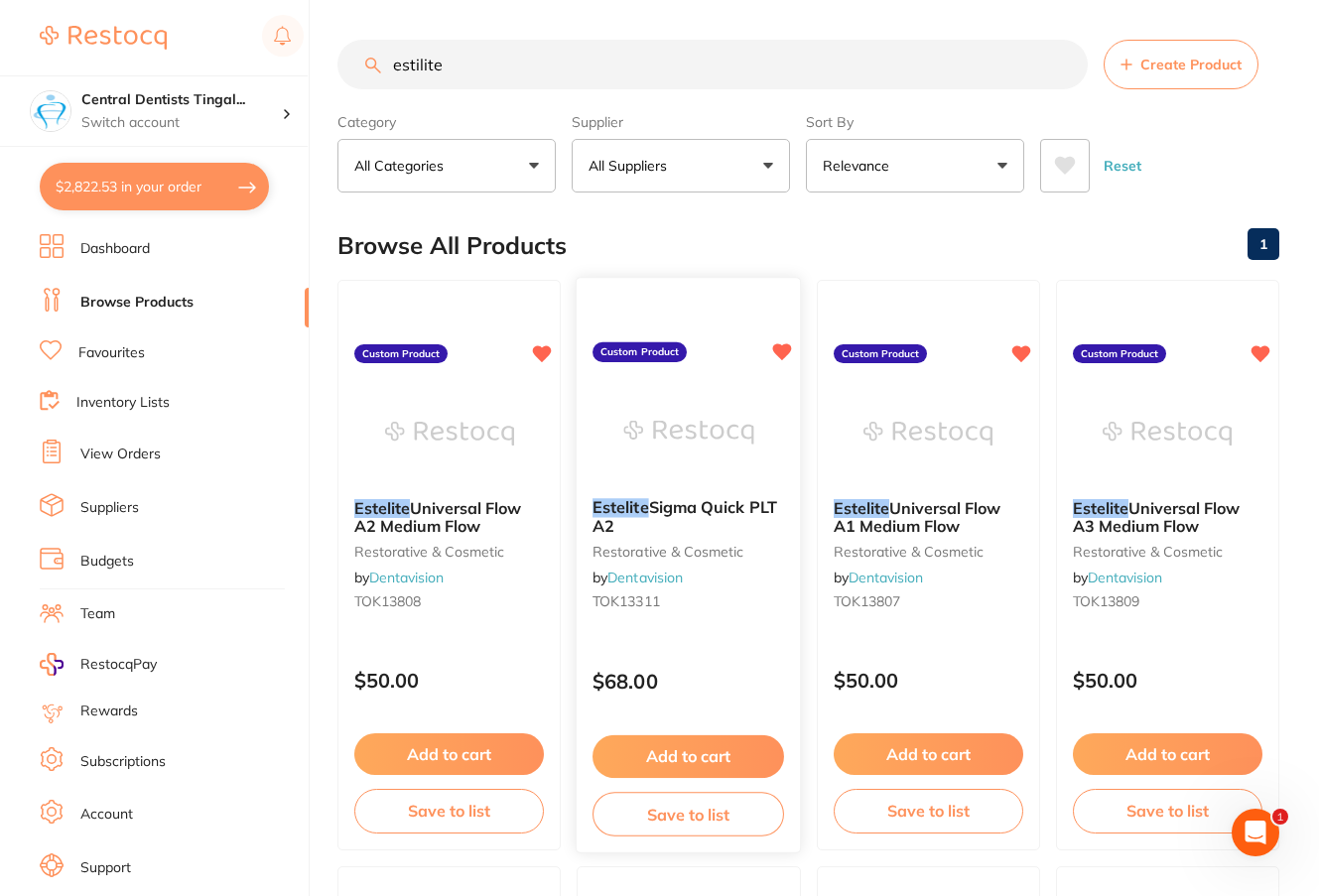 click on "Add to cart" at bounding box center [688, 756] 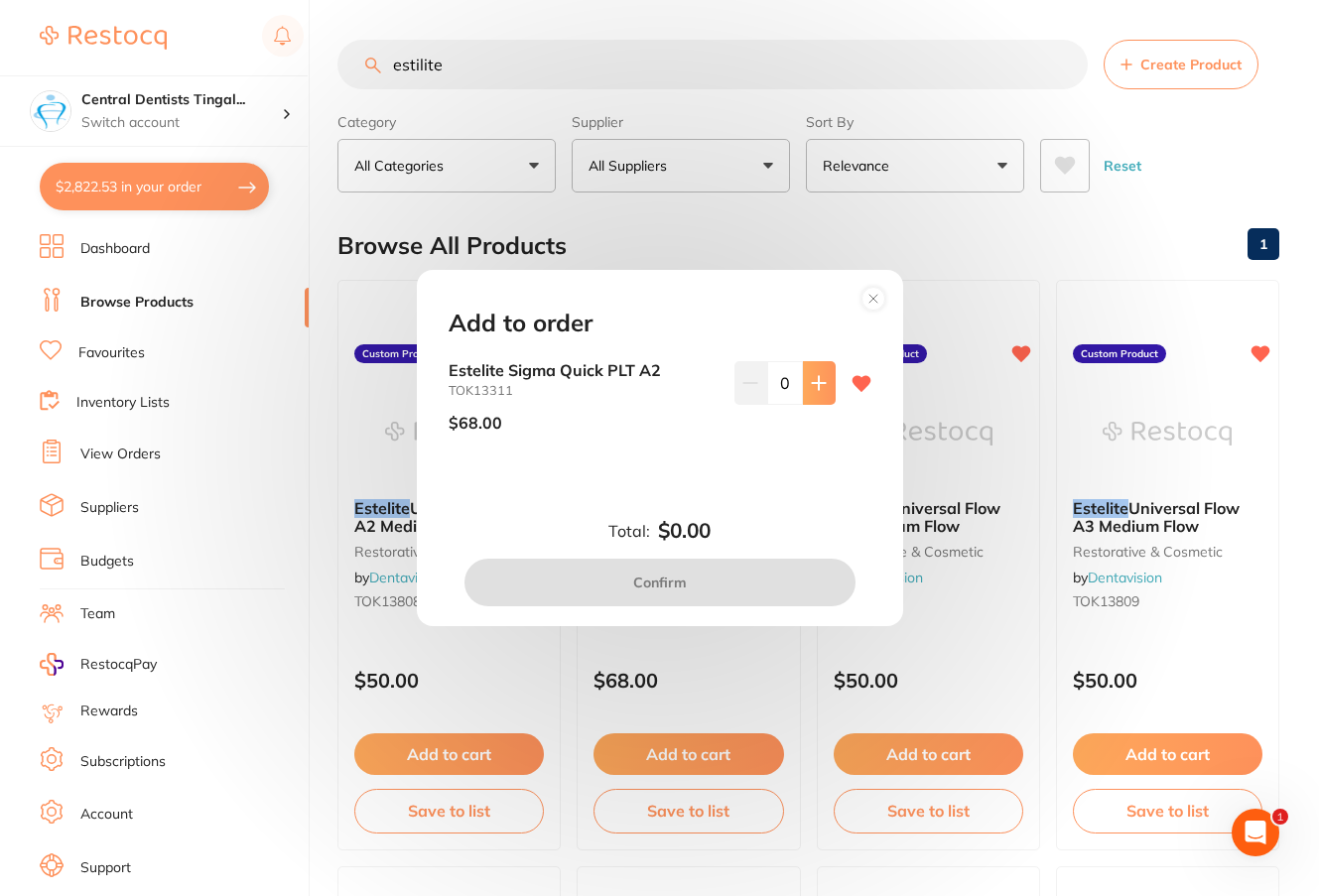 click at bounding box center [819, 383] 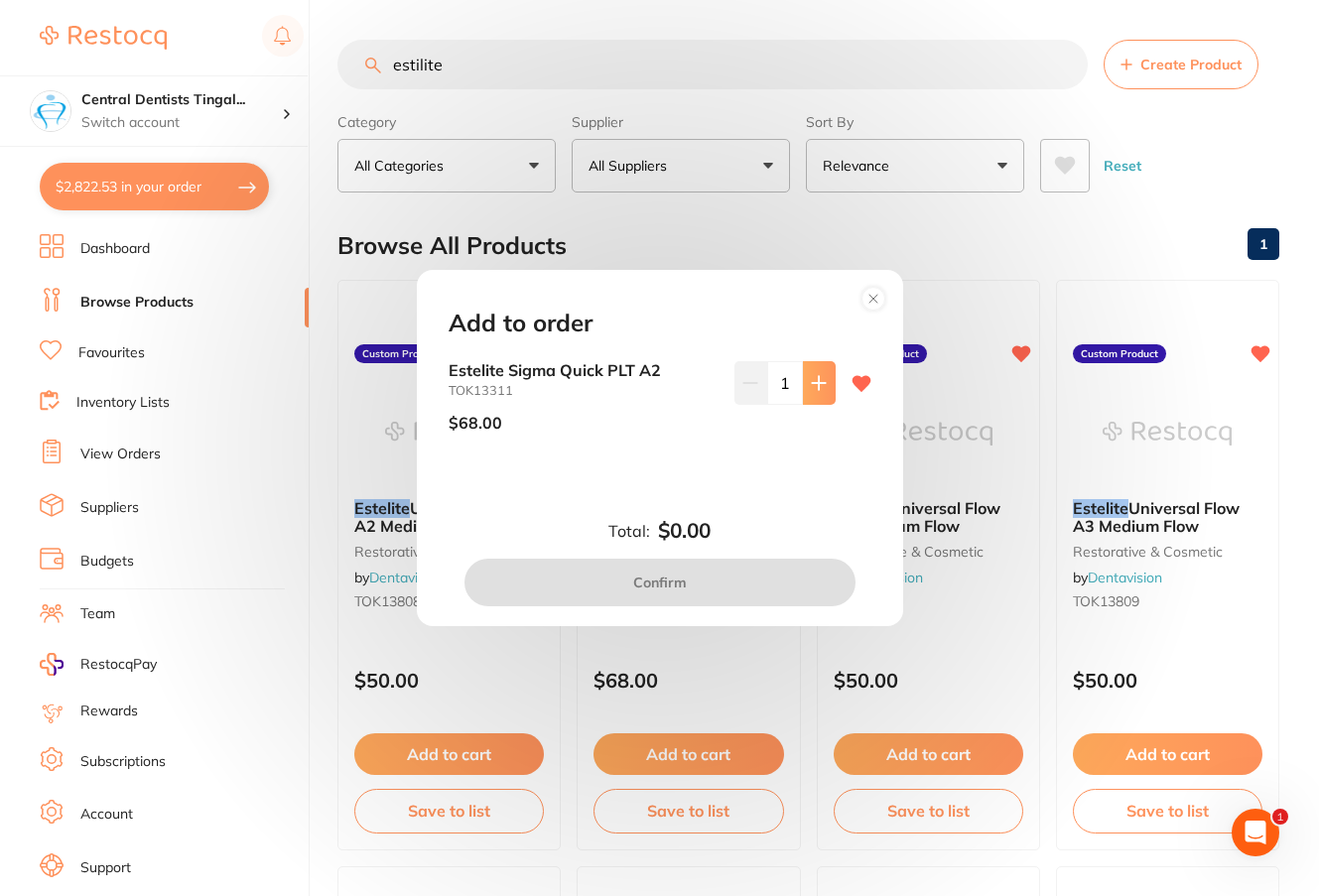 scroll, scrollTop: 0, scrollLeft: 0, axis: both 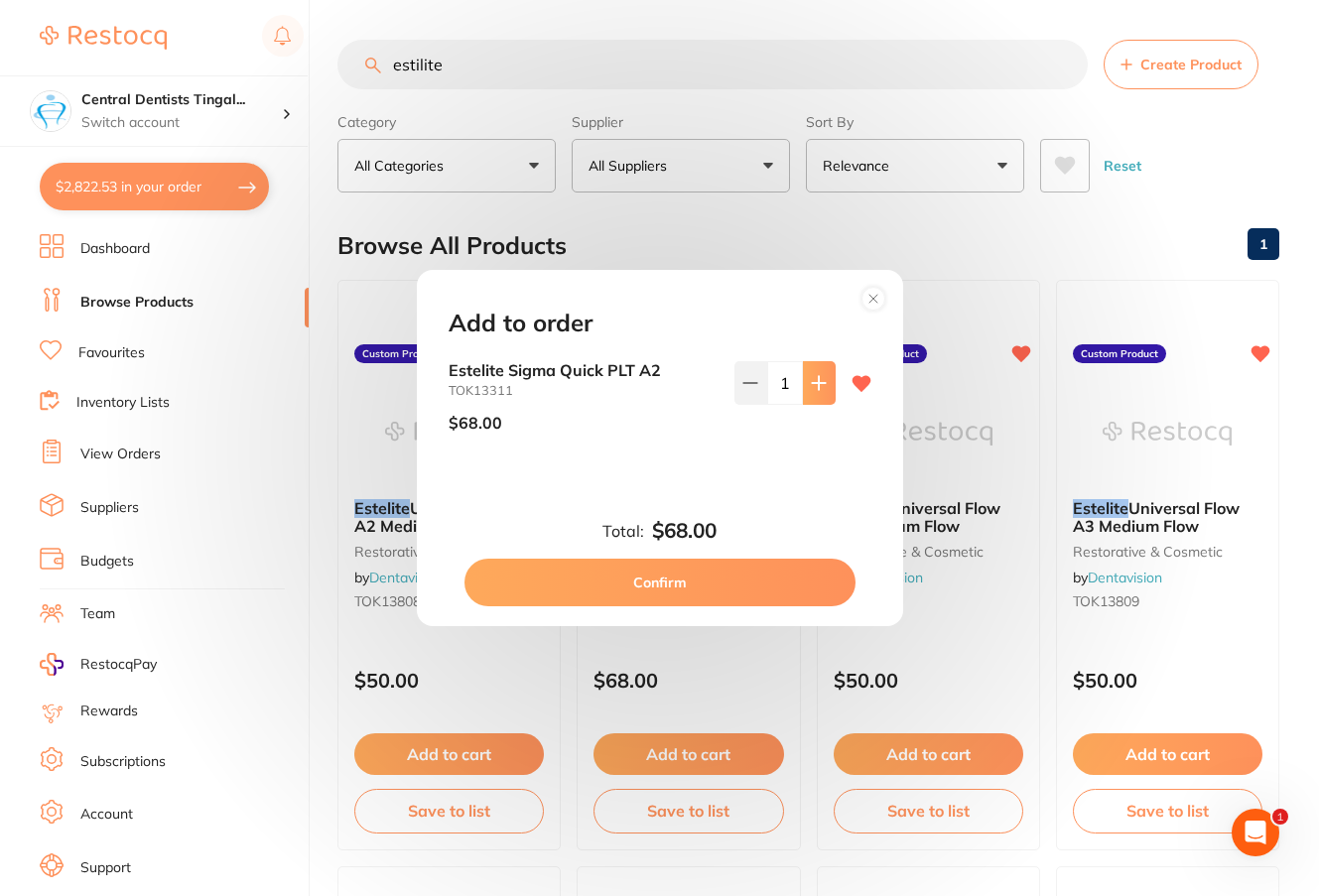 click at bounding box center (819, 383) 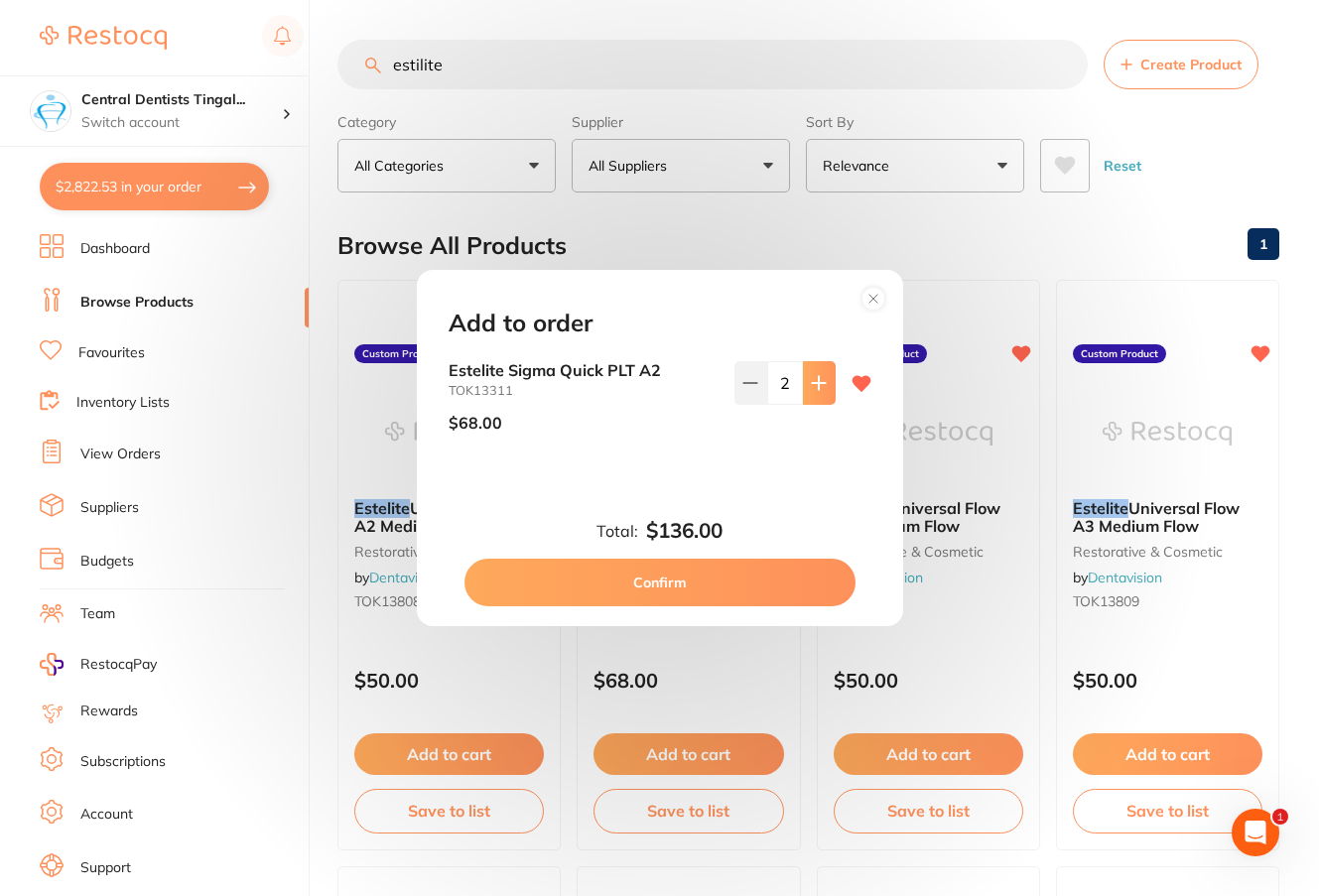 click at bounding box center (819, 383) 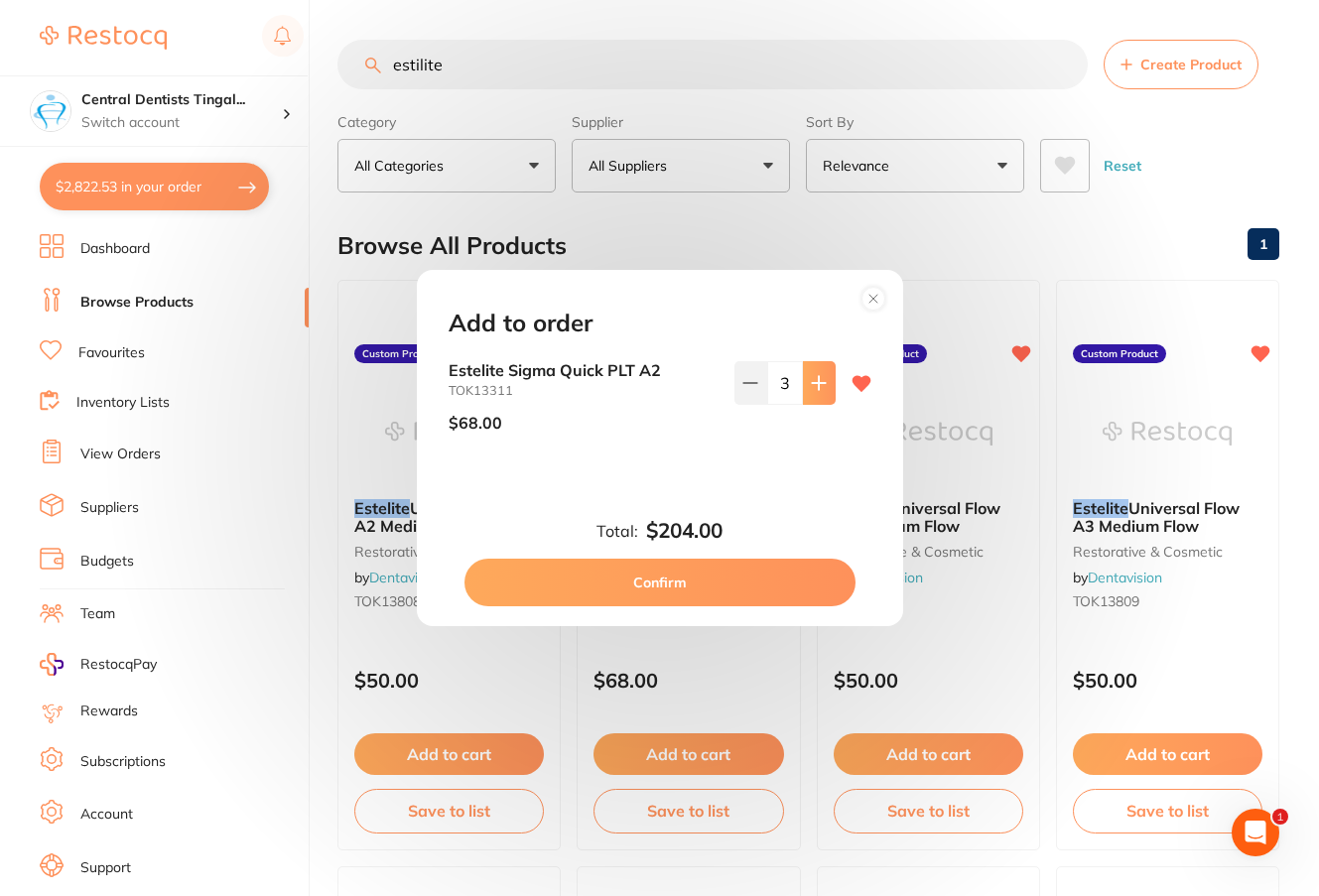 click at bounding box center (819, 383) 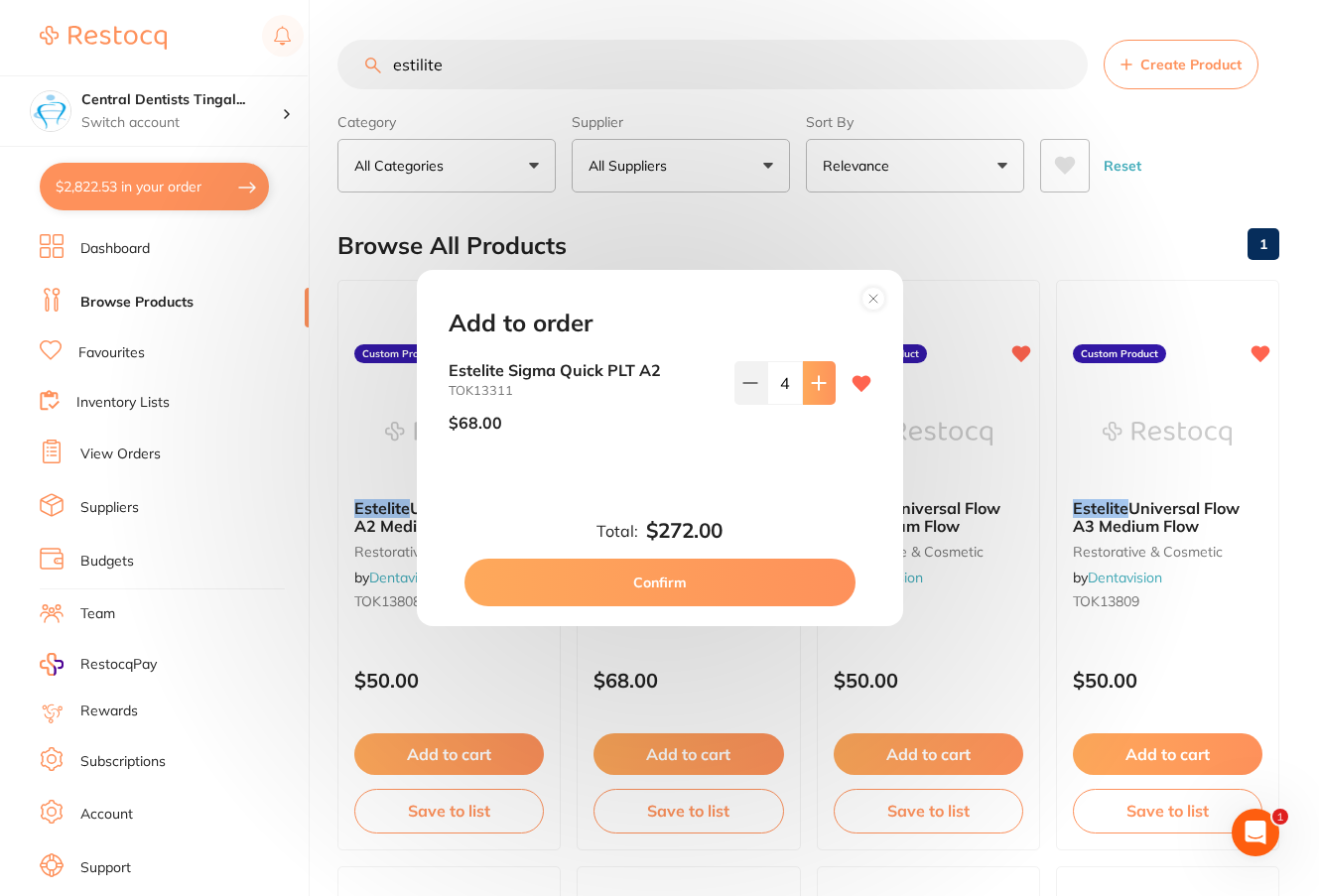 click at bounding box center [819, 383] 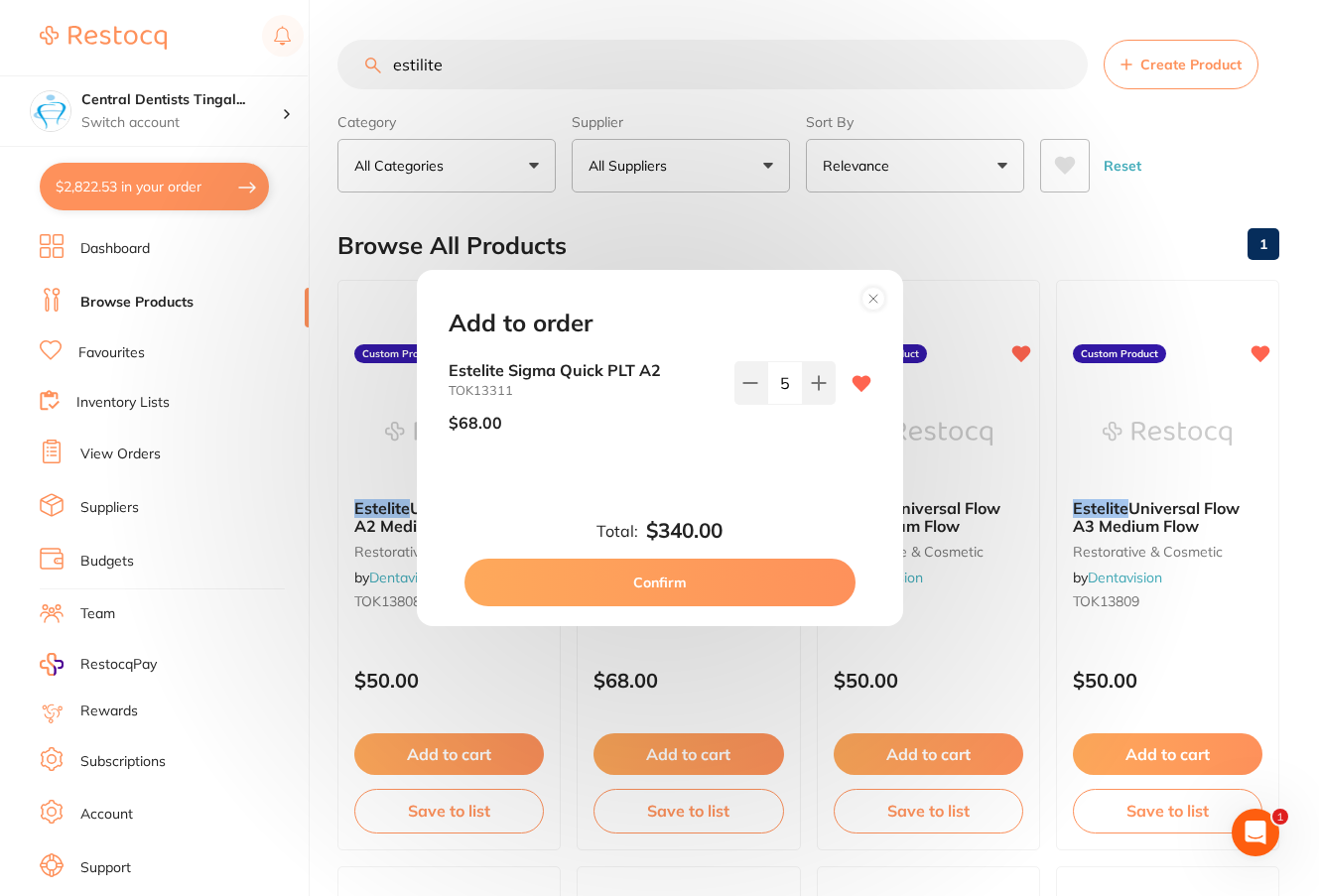 click on "Confirm" at bounding box center (660, 582) 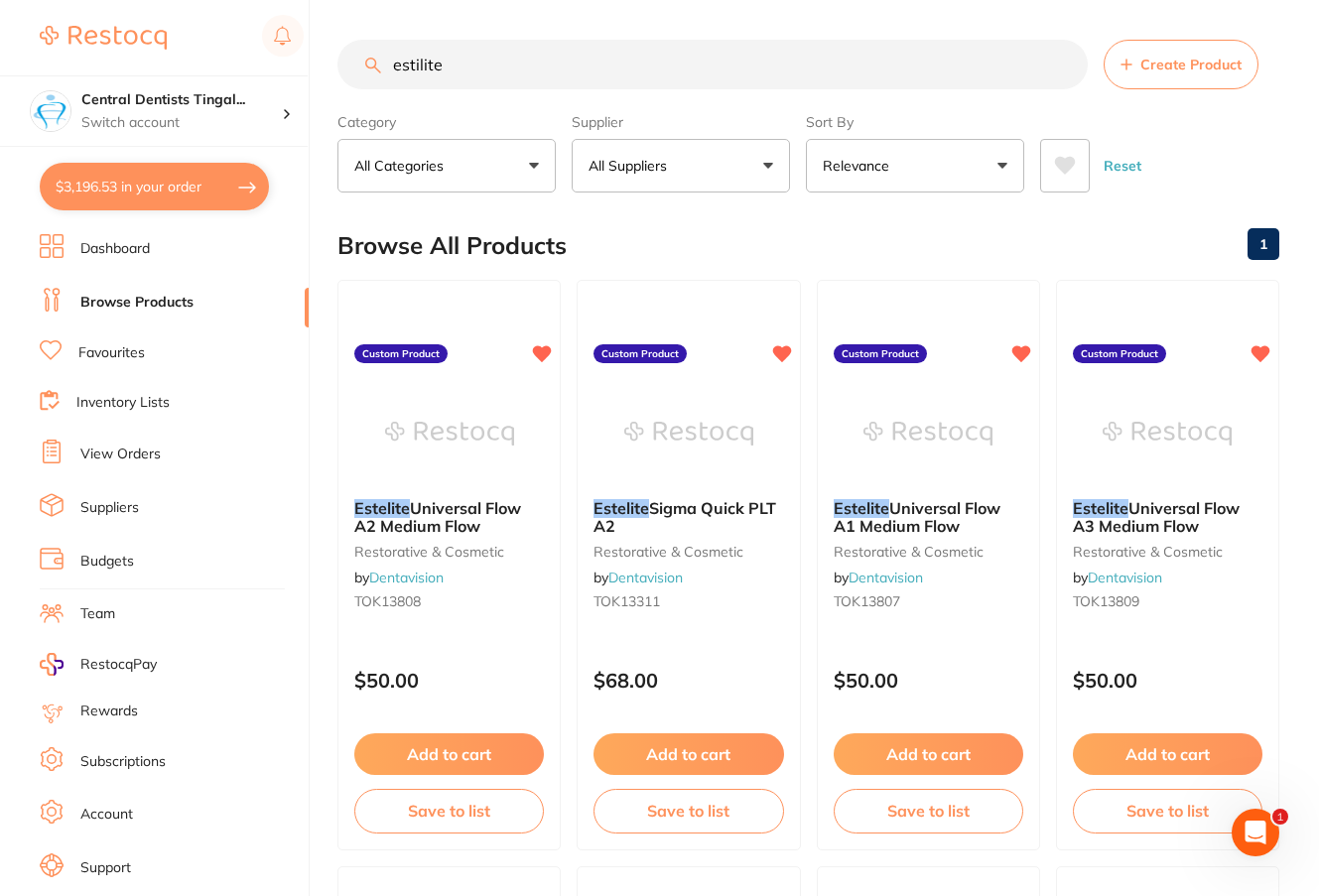 click on "Browse All Products 1" at bounding box center [808, 245] 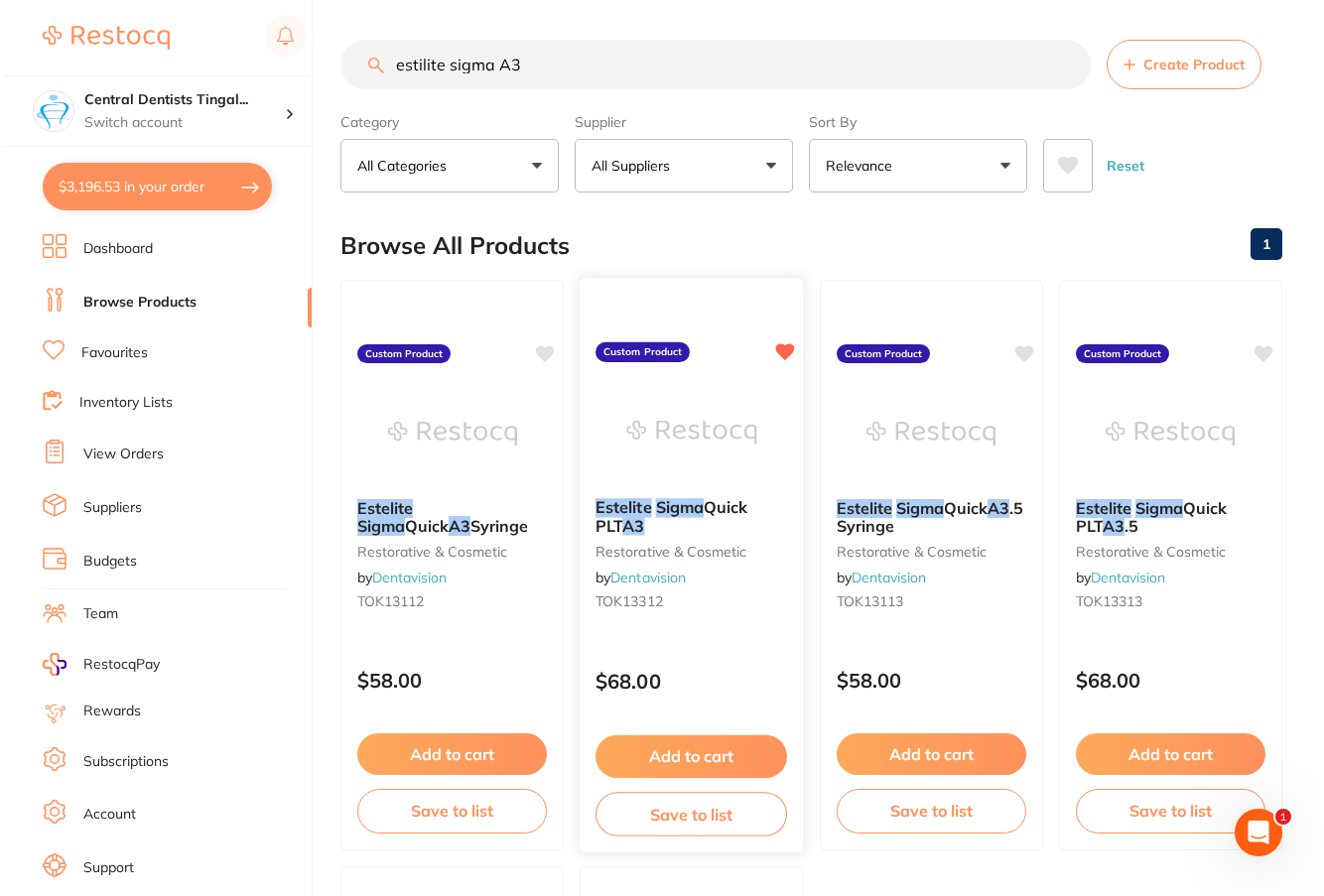 scroll, scrollTop: 0, scrollLeft: 0, axis: both 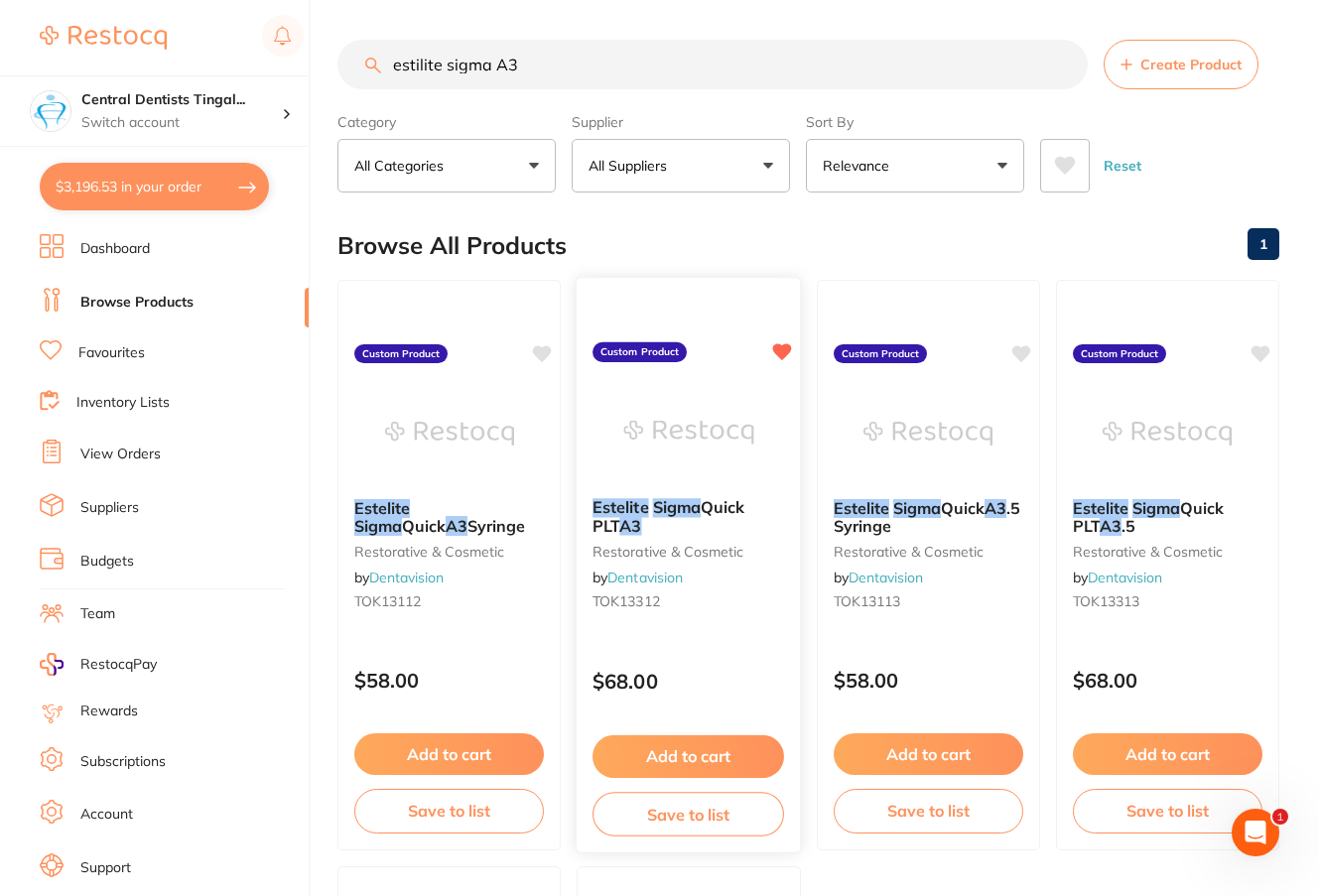 type on "estilite sigma A3" 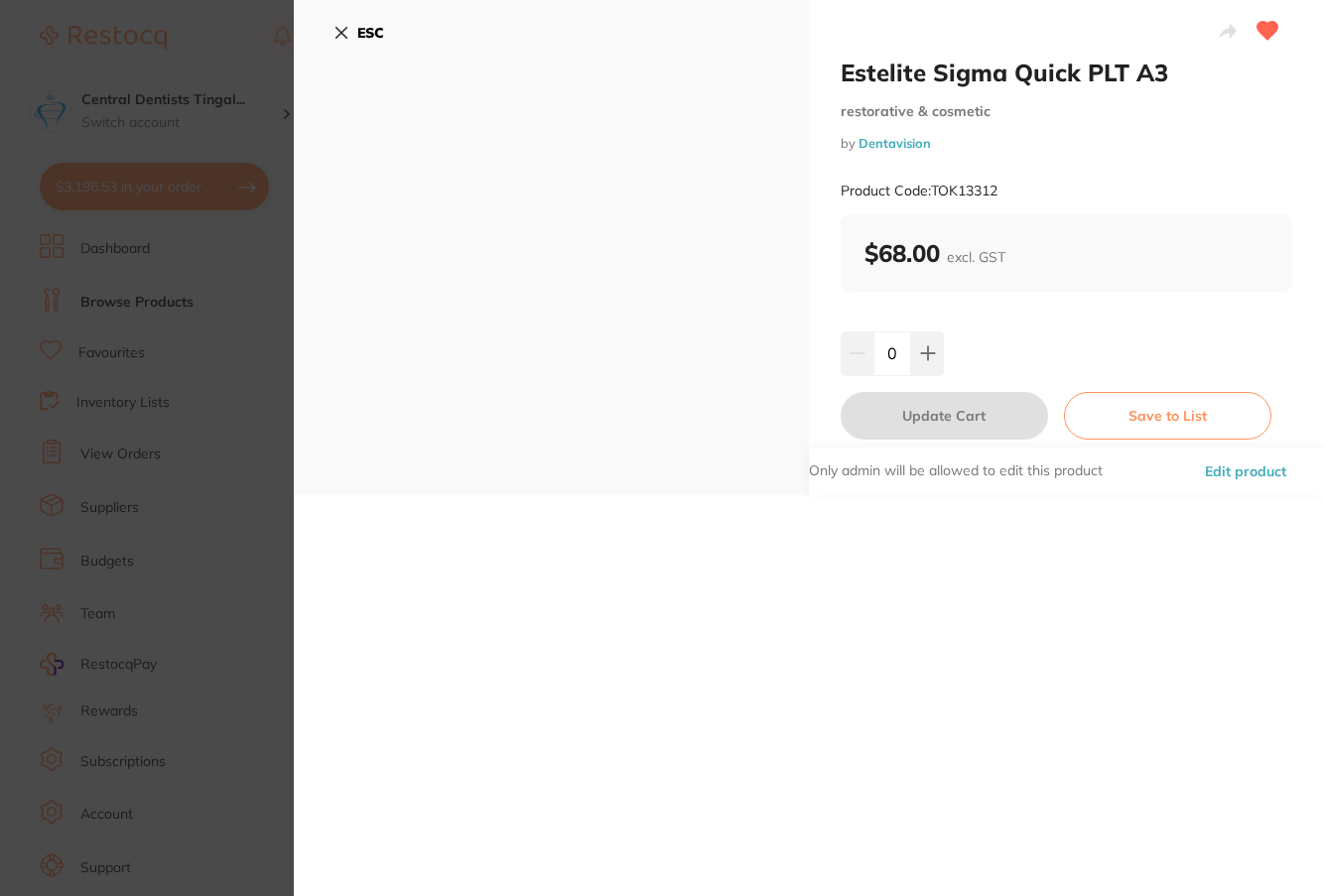 click on "ESC" at bounding box center (370, 33) 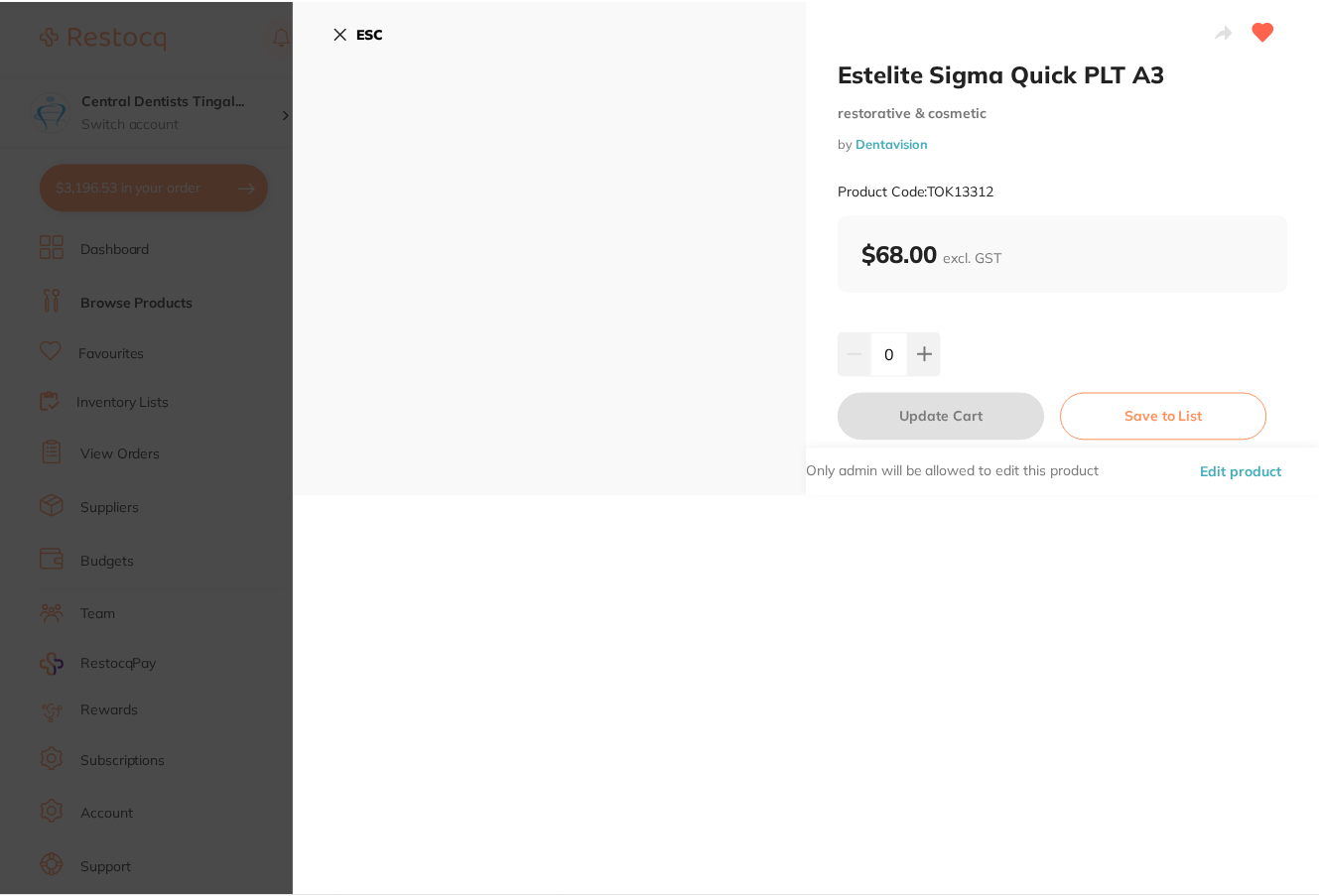scroll, scrollTop: 24, scrollLeft: 0, axis: vertical 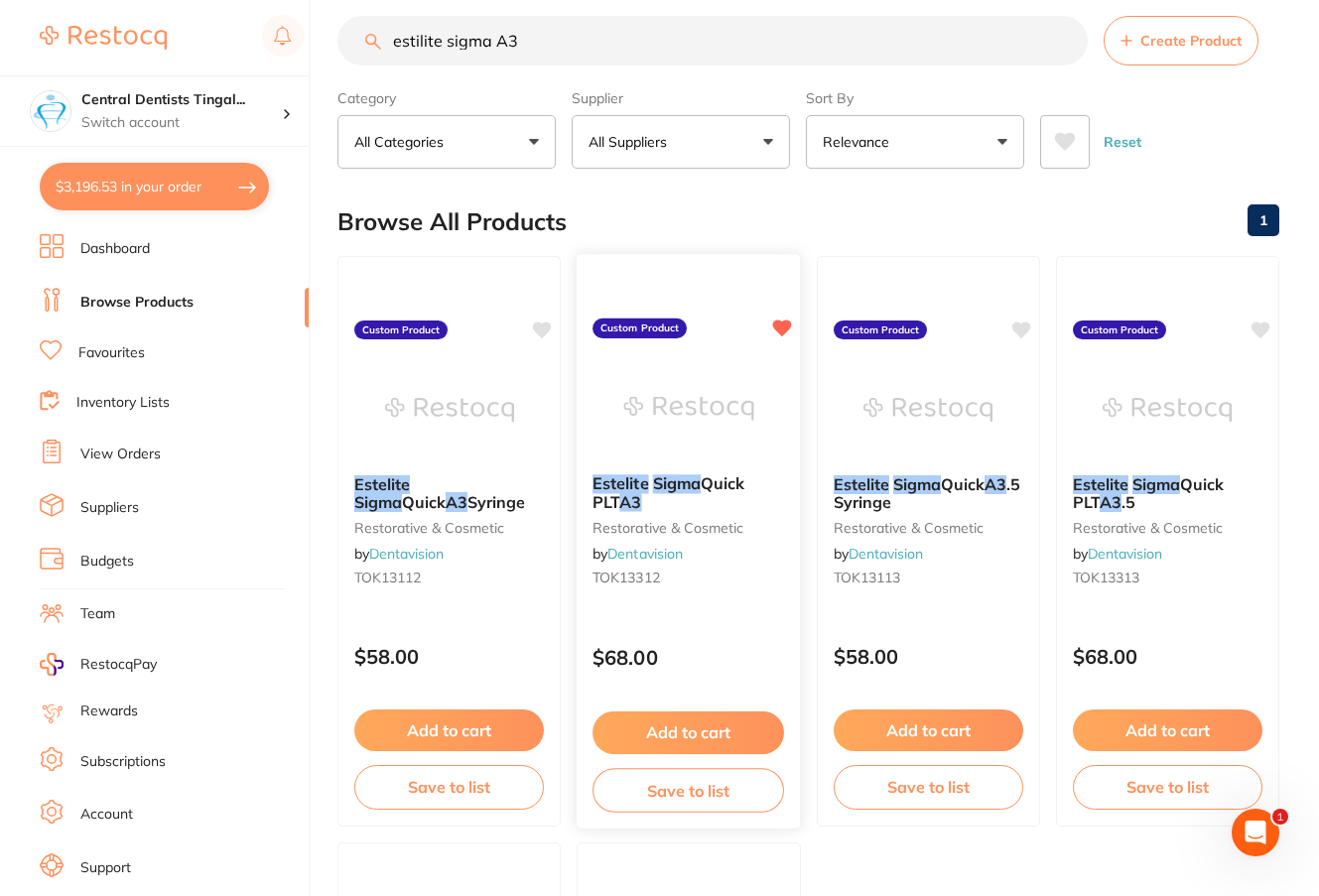 click on "Add to cart" at bounding box center (688, 732) 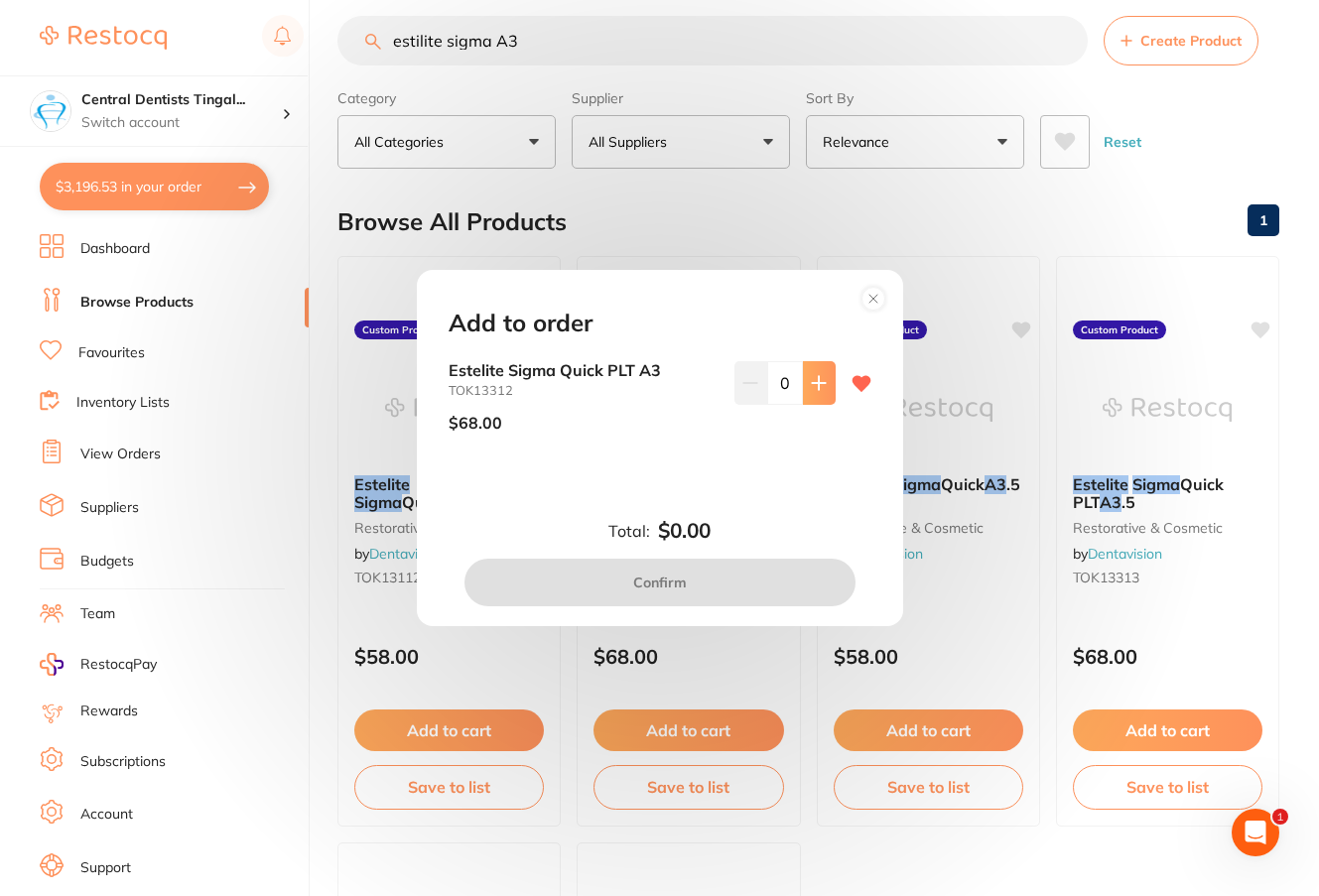 scroll, scrollTop: 0, scrollLeft: 0, axis: both 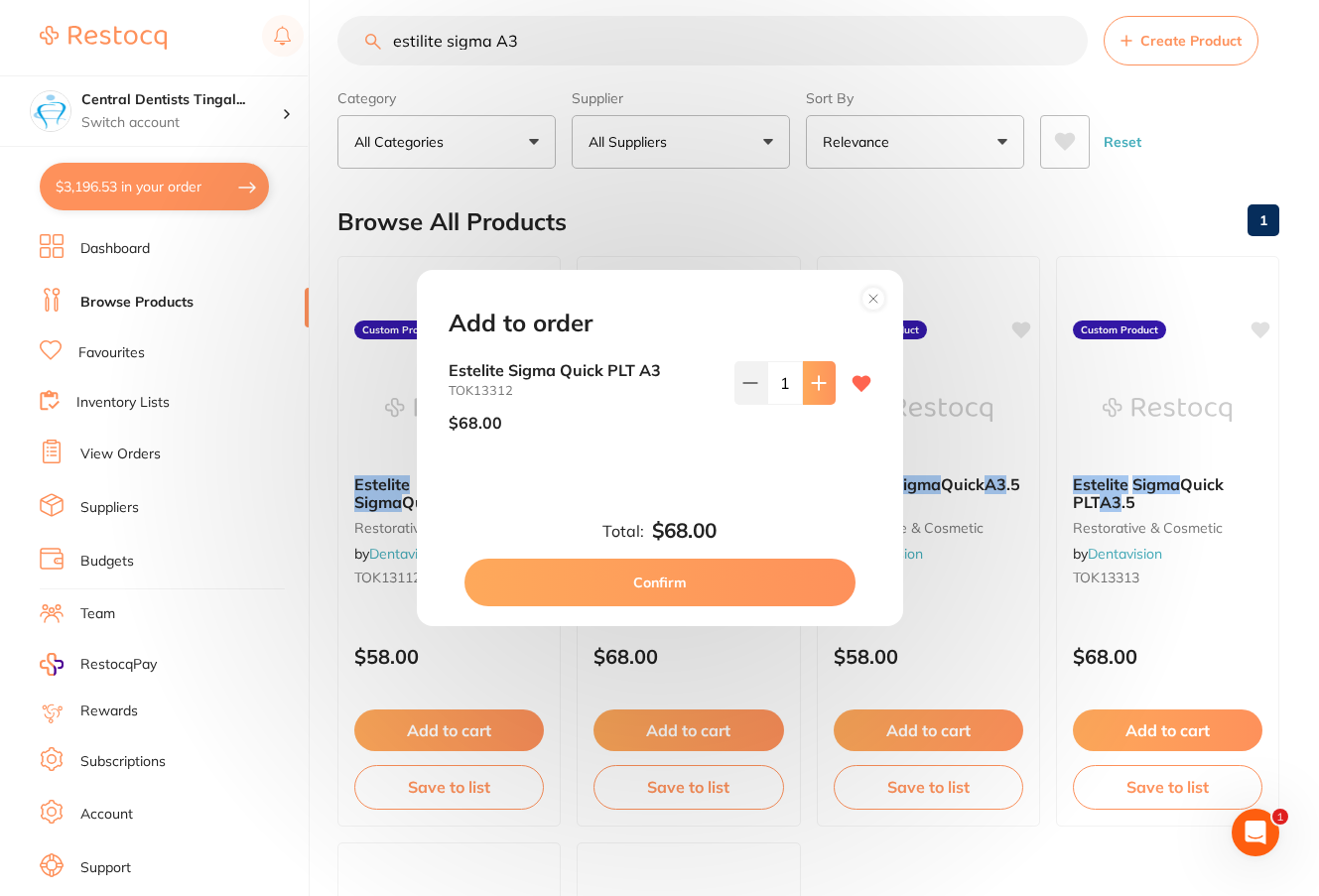 click 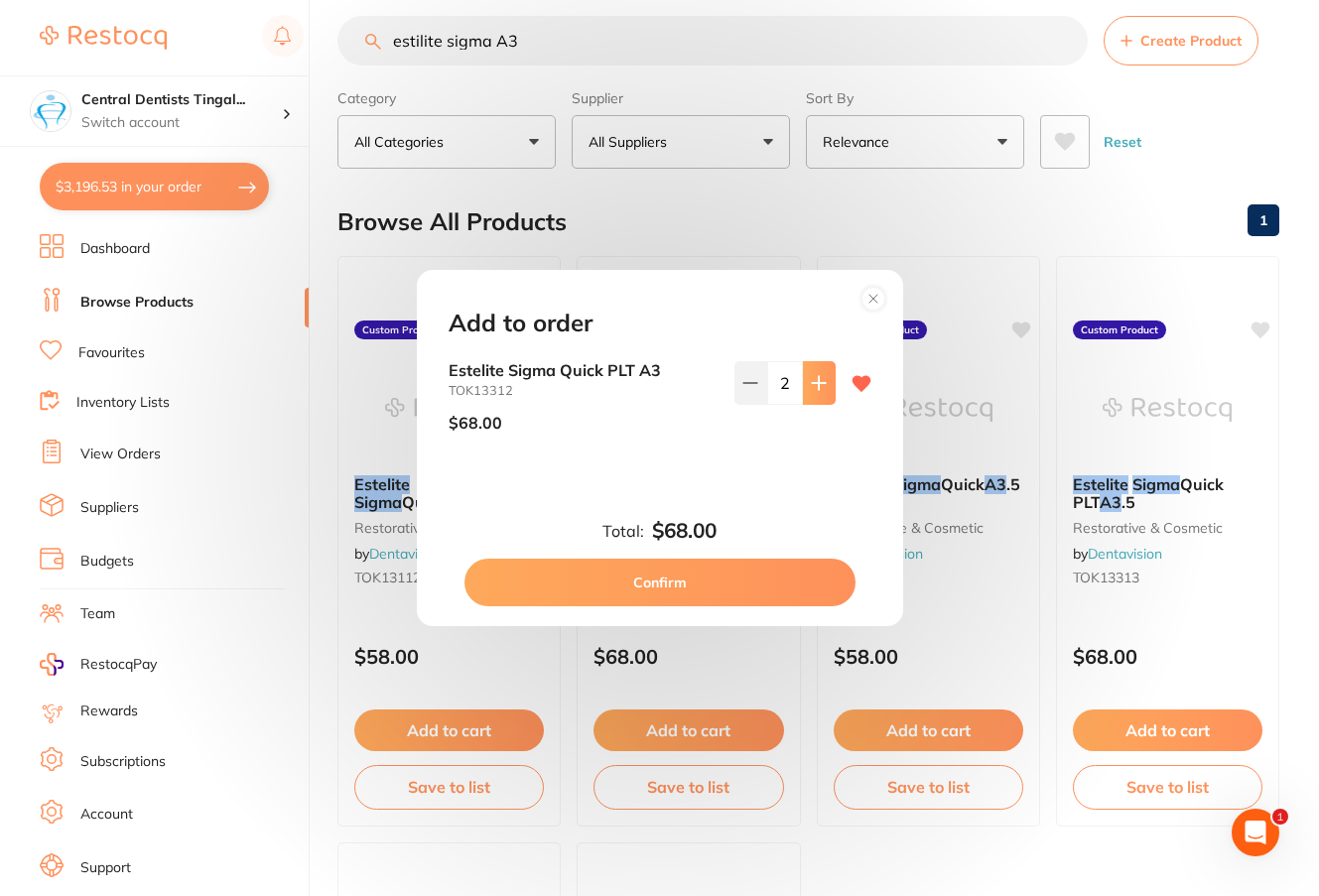 click 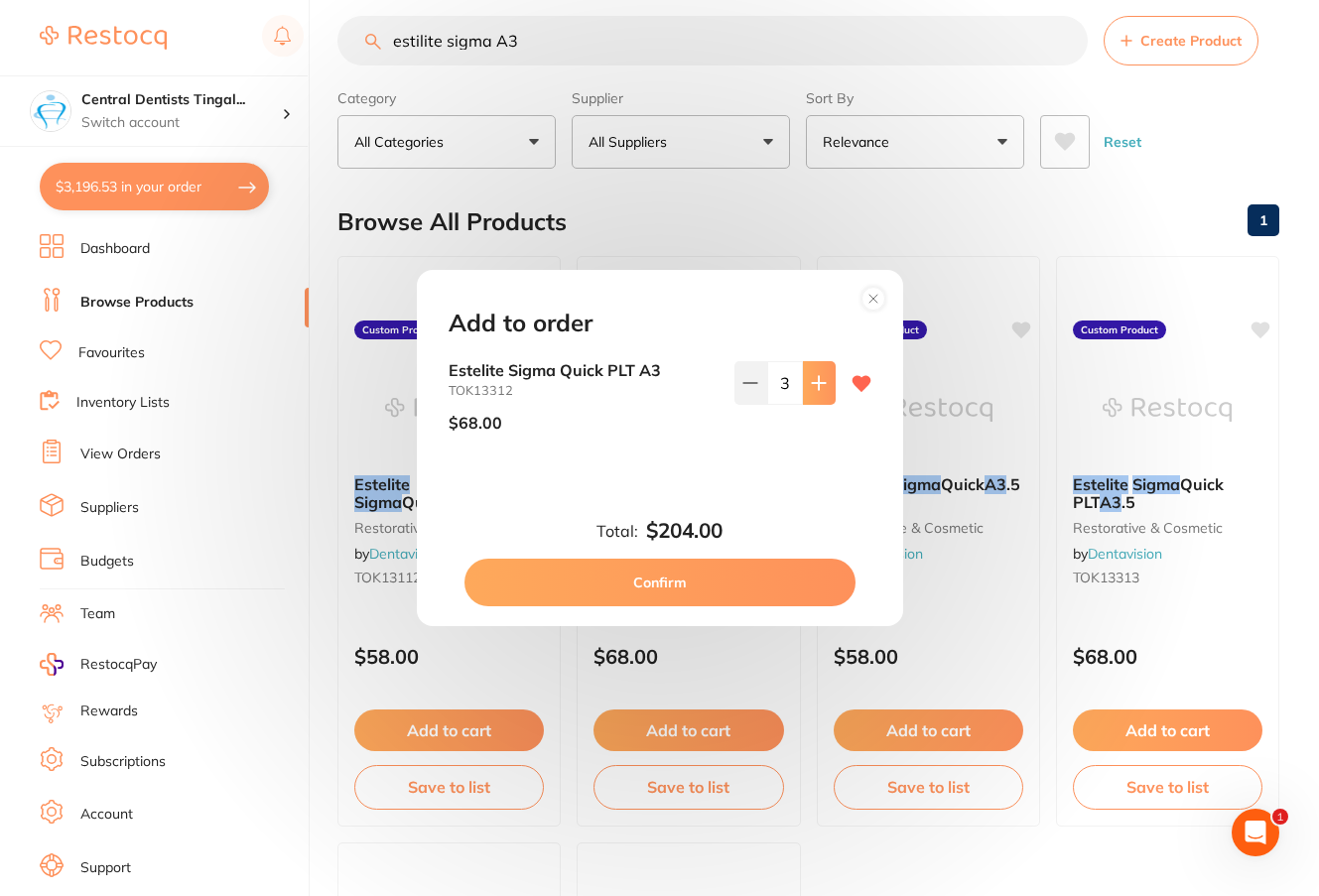 click 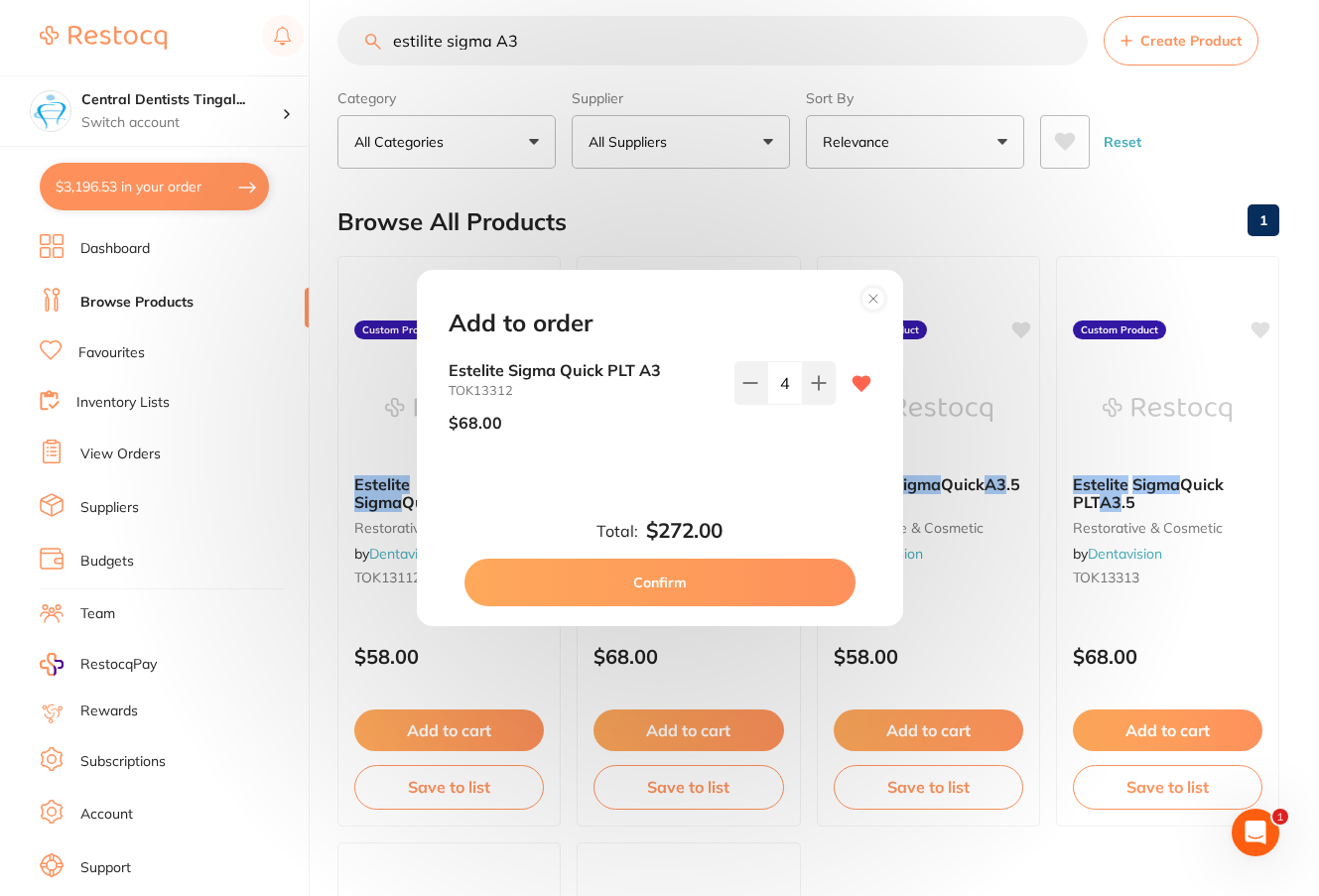 click on "Confirm" at bounding box center (660, 582) 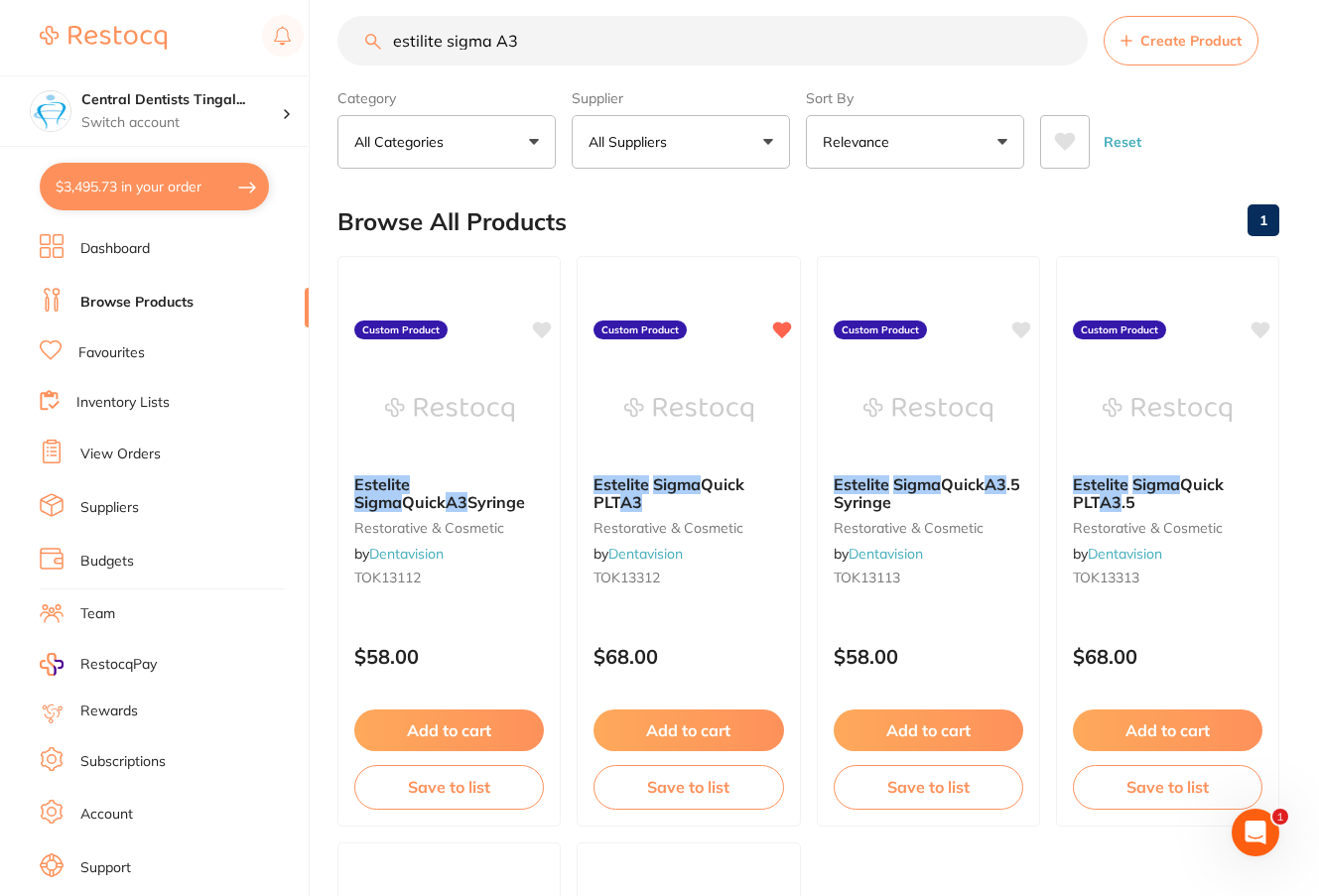 click on "estilite sigma A3" at bounding box center (713, 41) 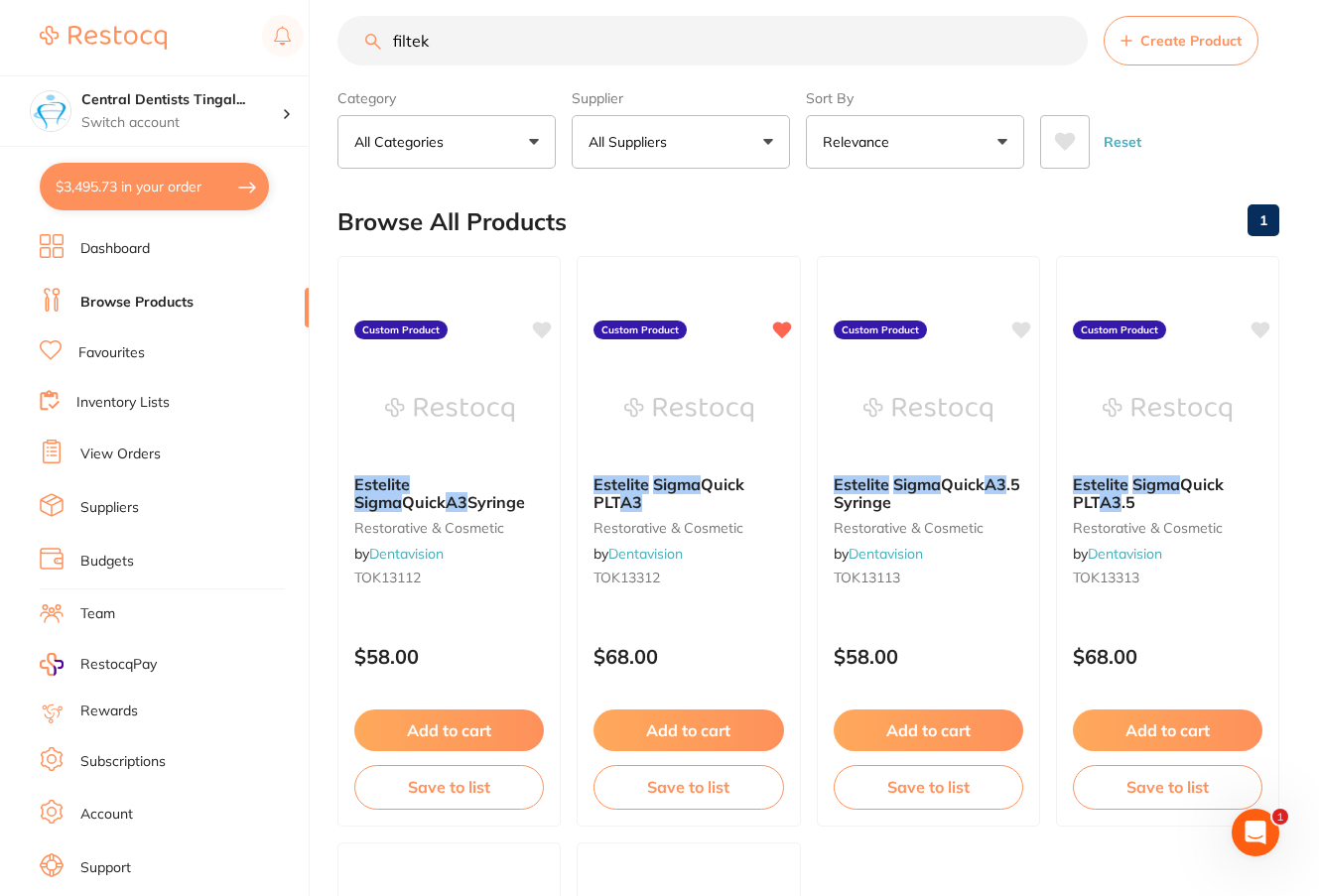 scroll, scrollTop: 0, scrollLeft: 0, axis: both 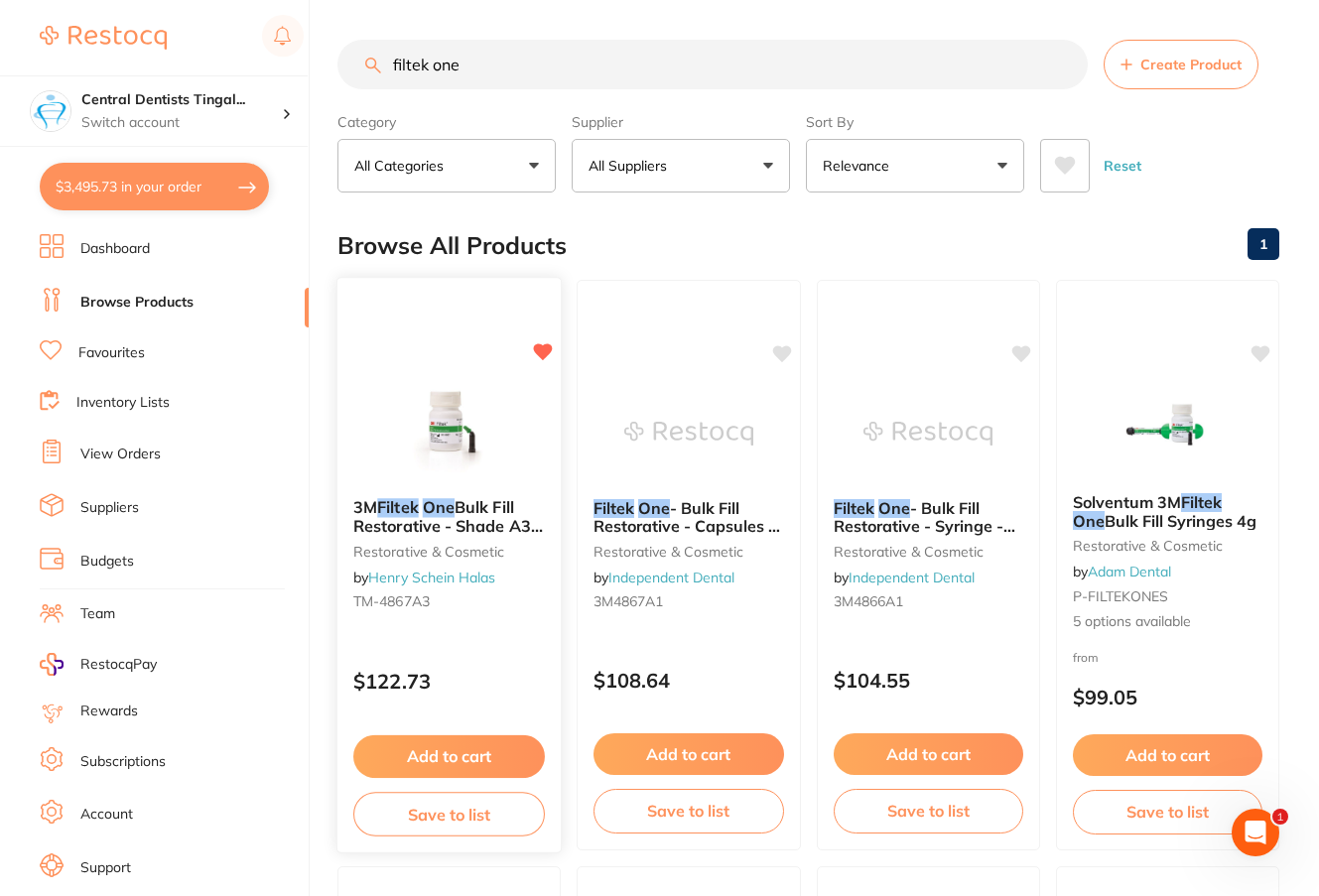 type on "filtek one" 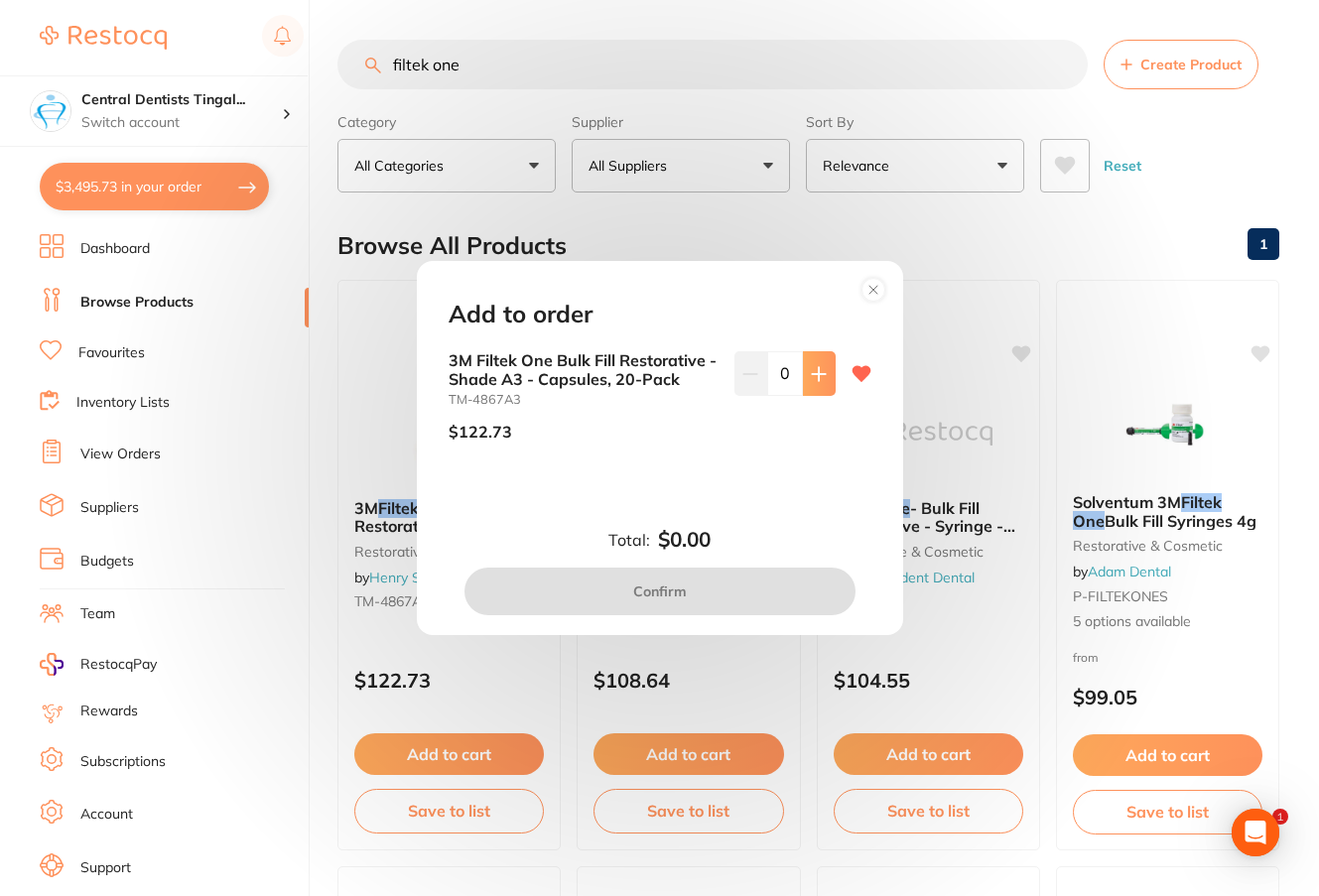 scroll, scrollTop: 0, scrollLeft: 0, axis: both 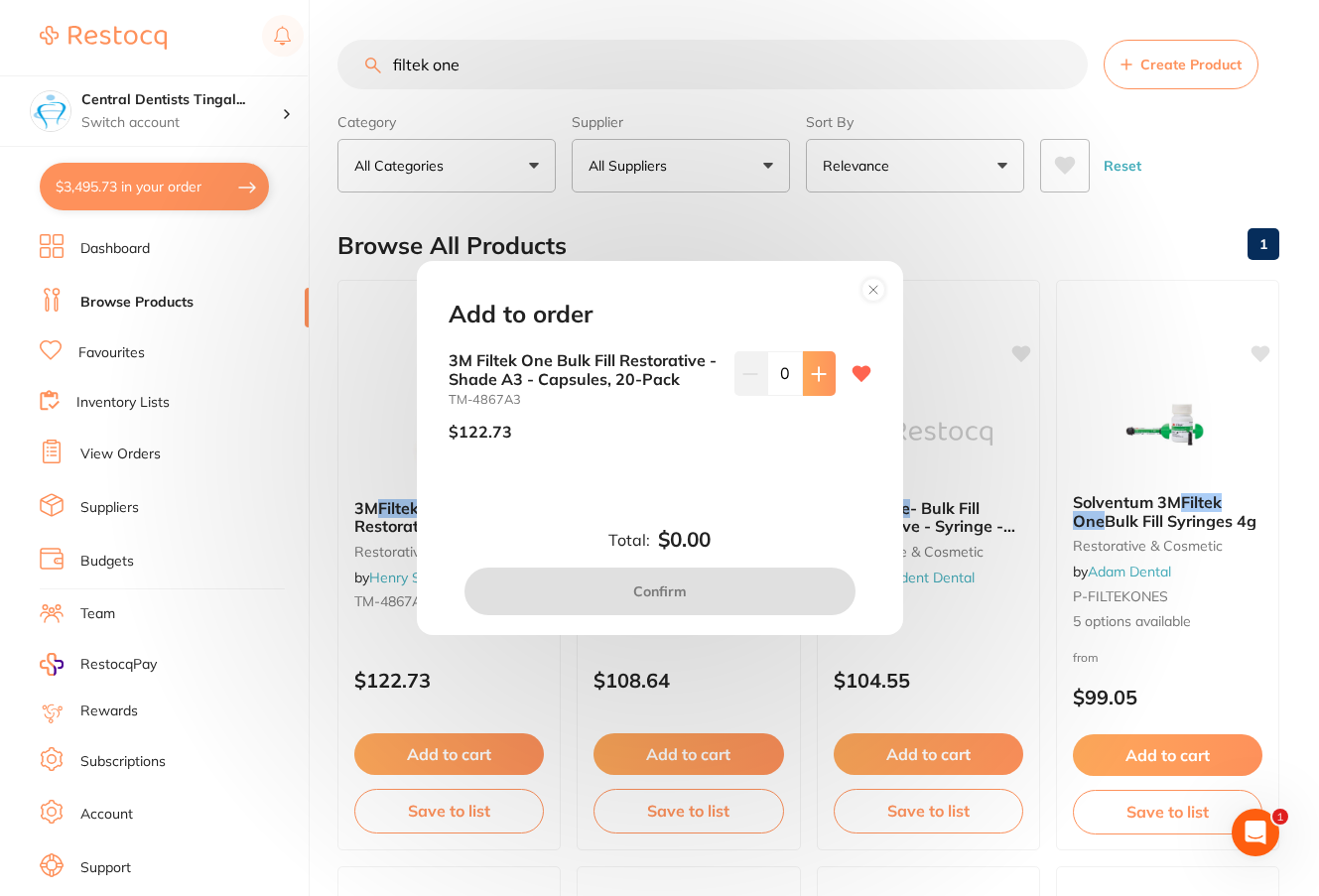click at bounding box center (819, 373) 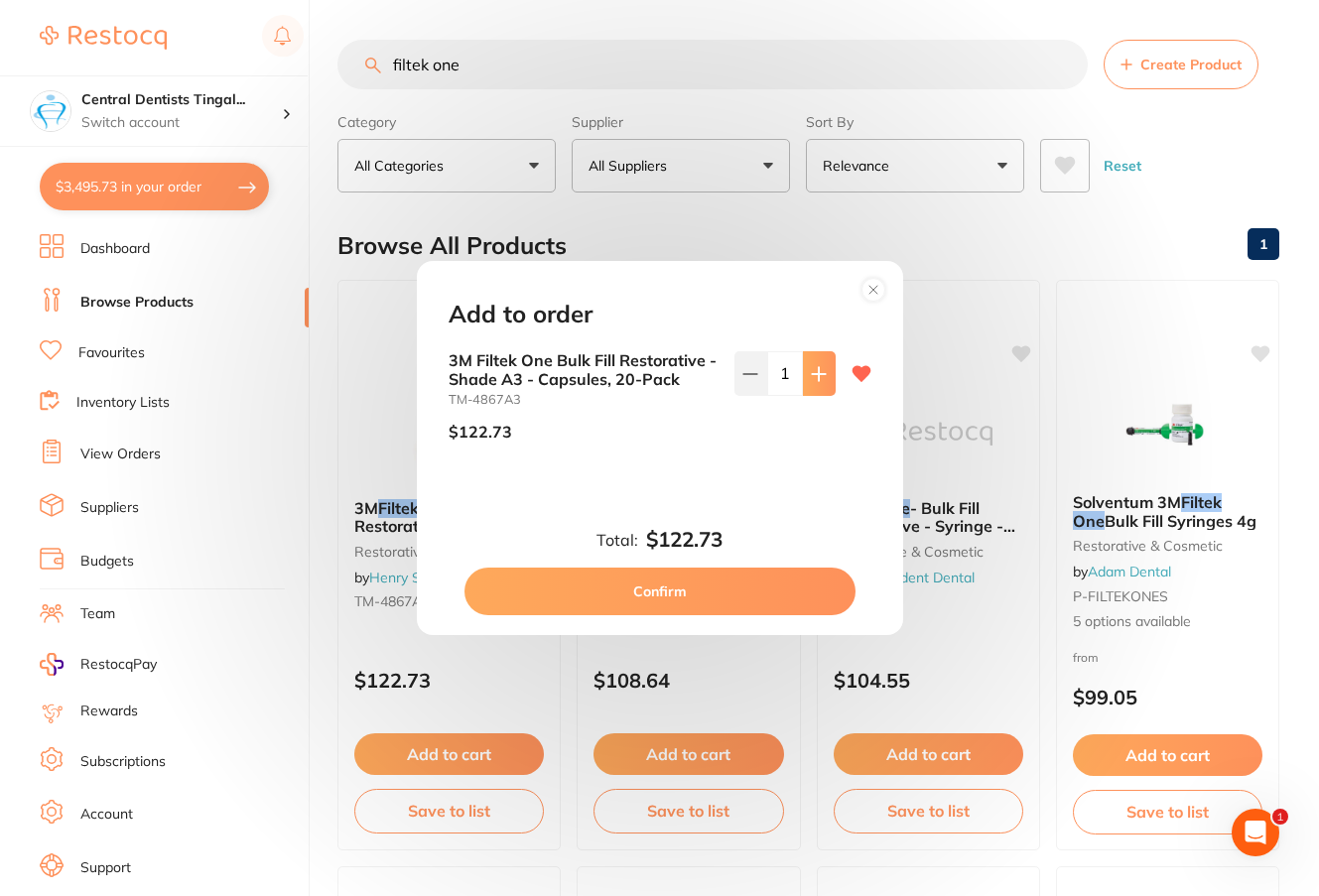 click at bounding box center (819, 373) 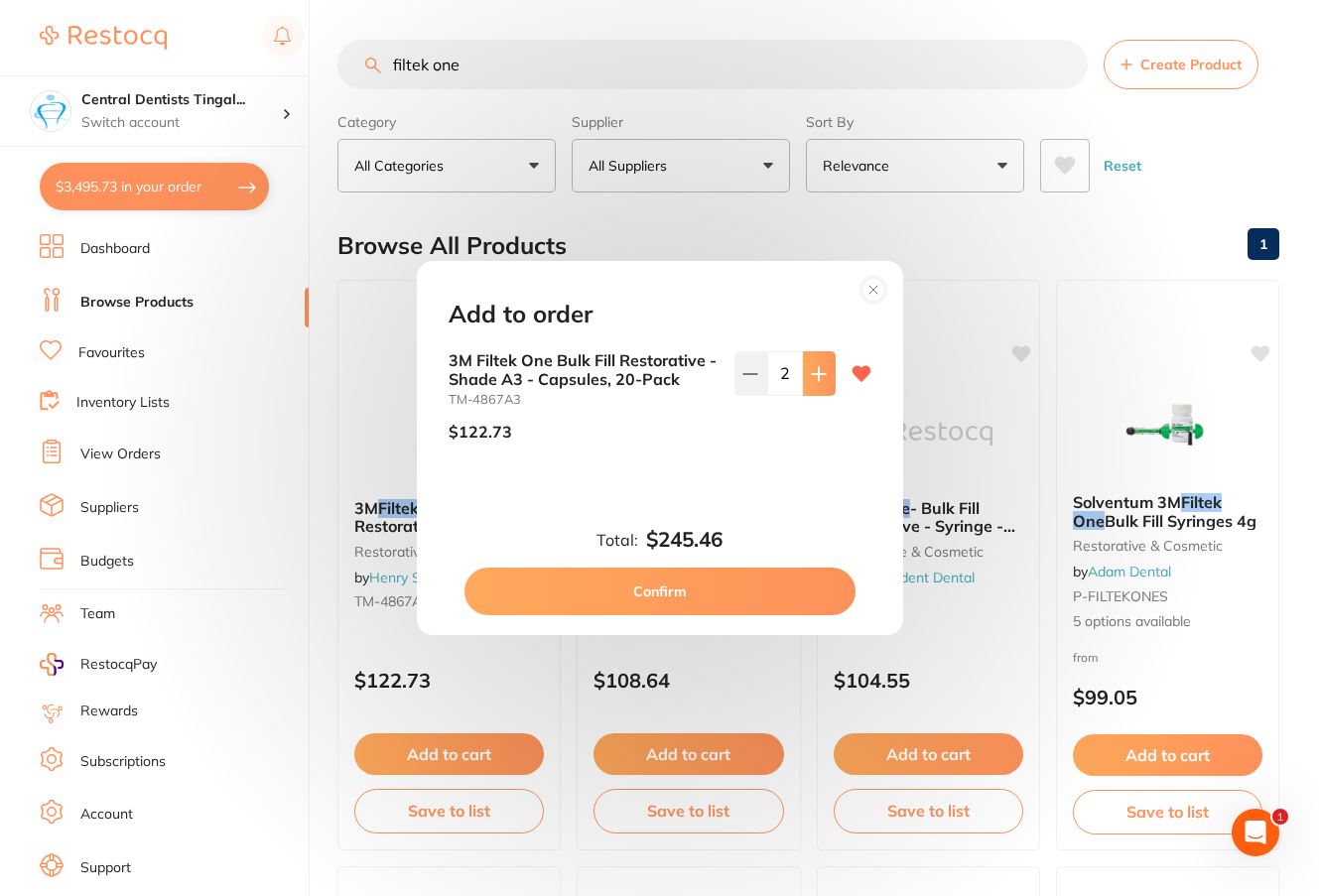 click at bounding box center (819, 373) 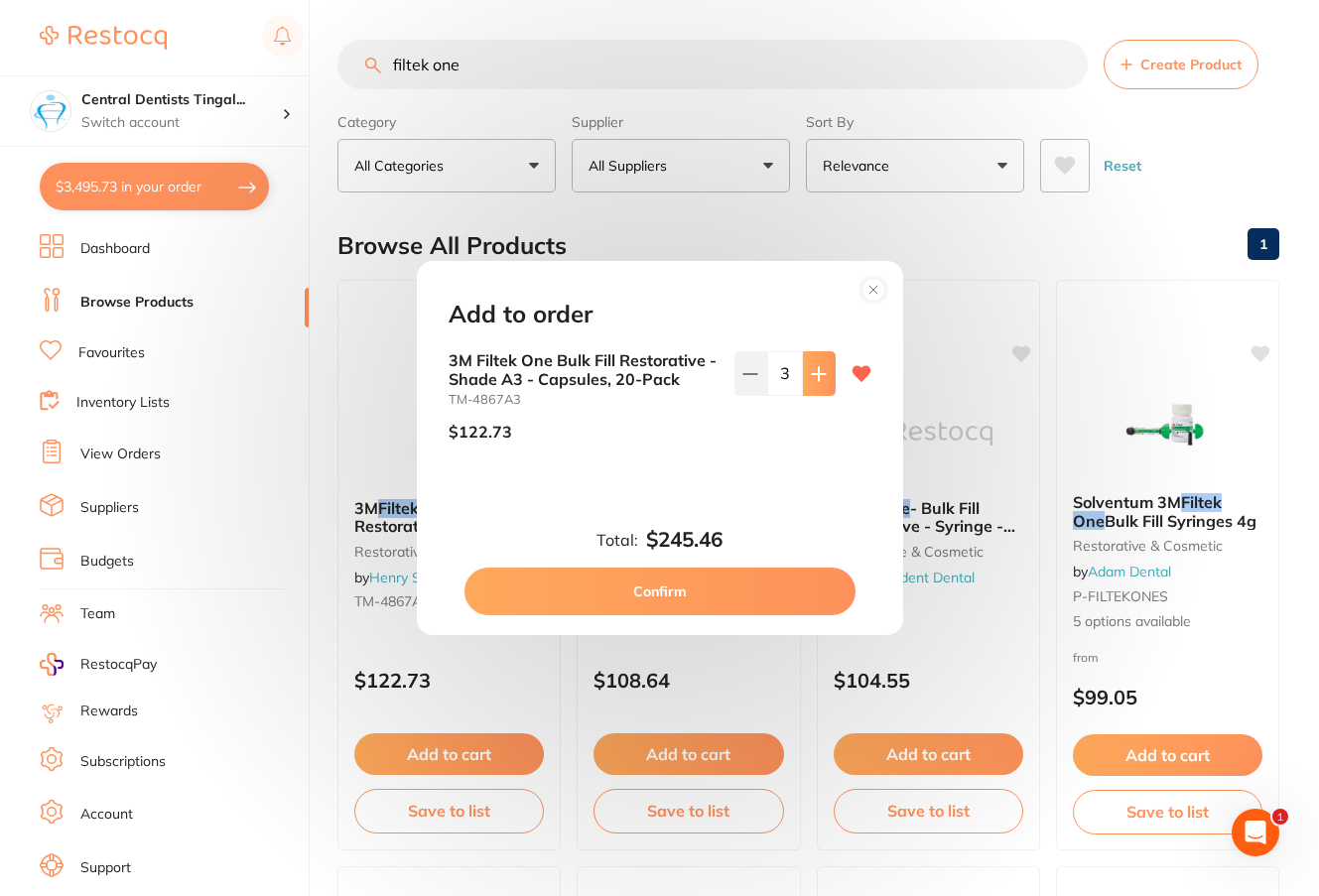 click at bounding box center (819, 373) 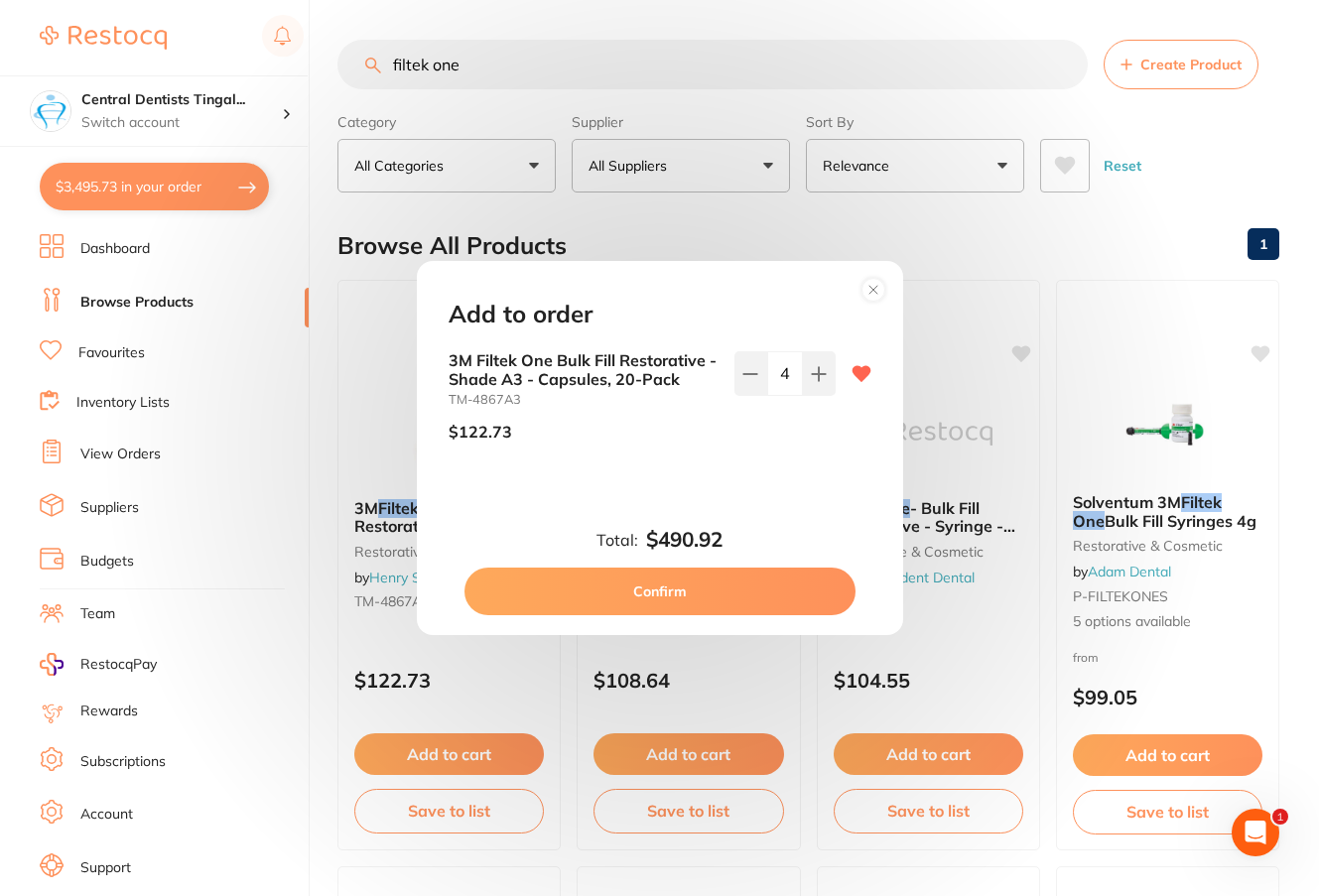 click on "Confirm" at bounding box center [660, 591] 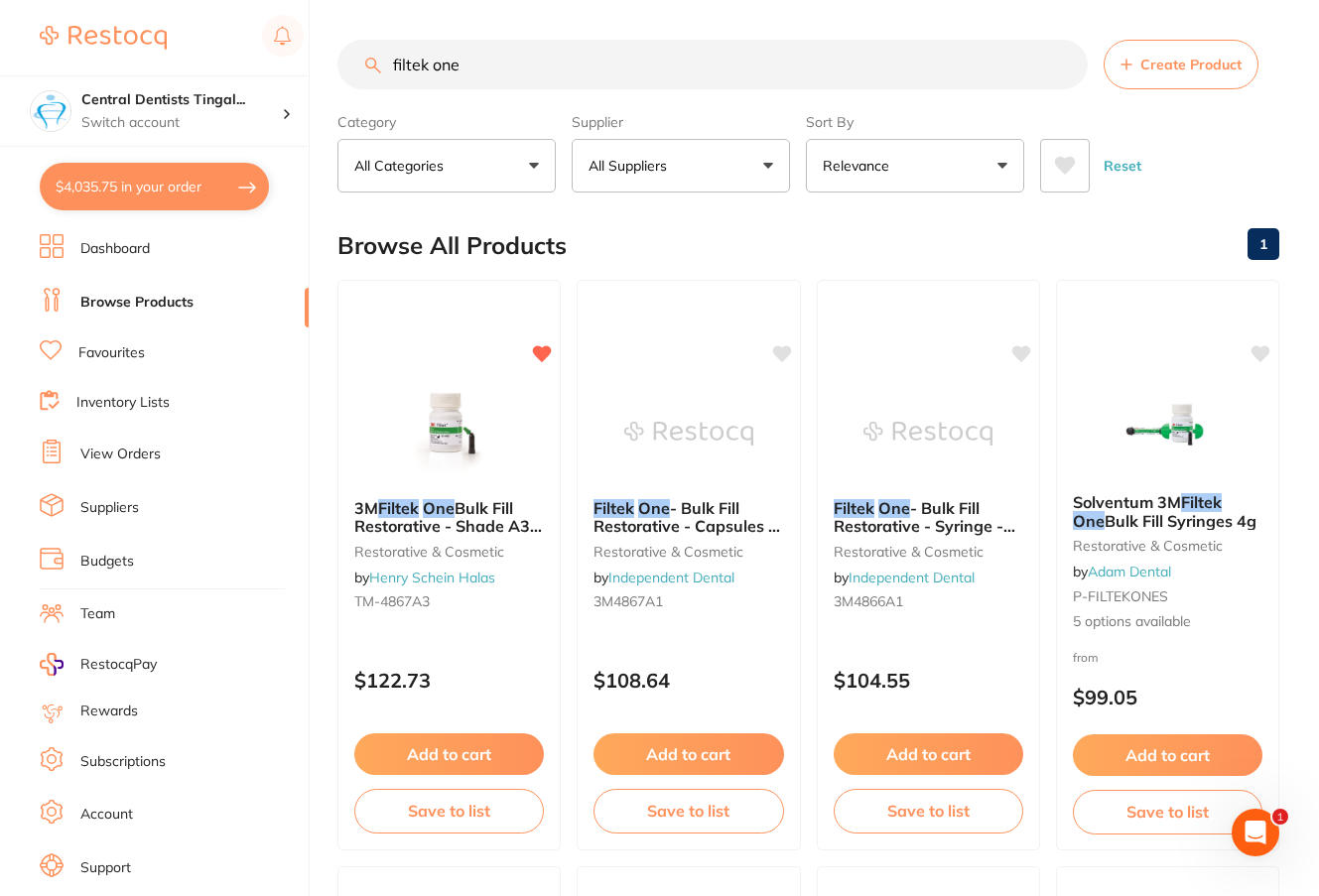 click on "filtek one" at bounding box center (713, 64) 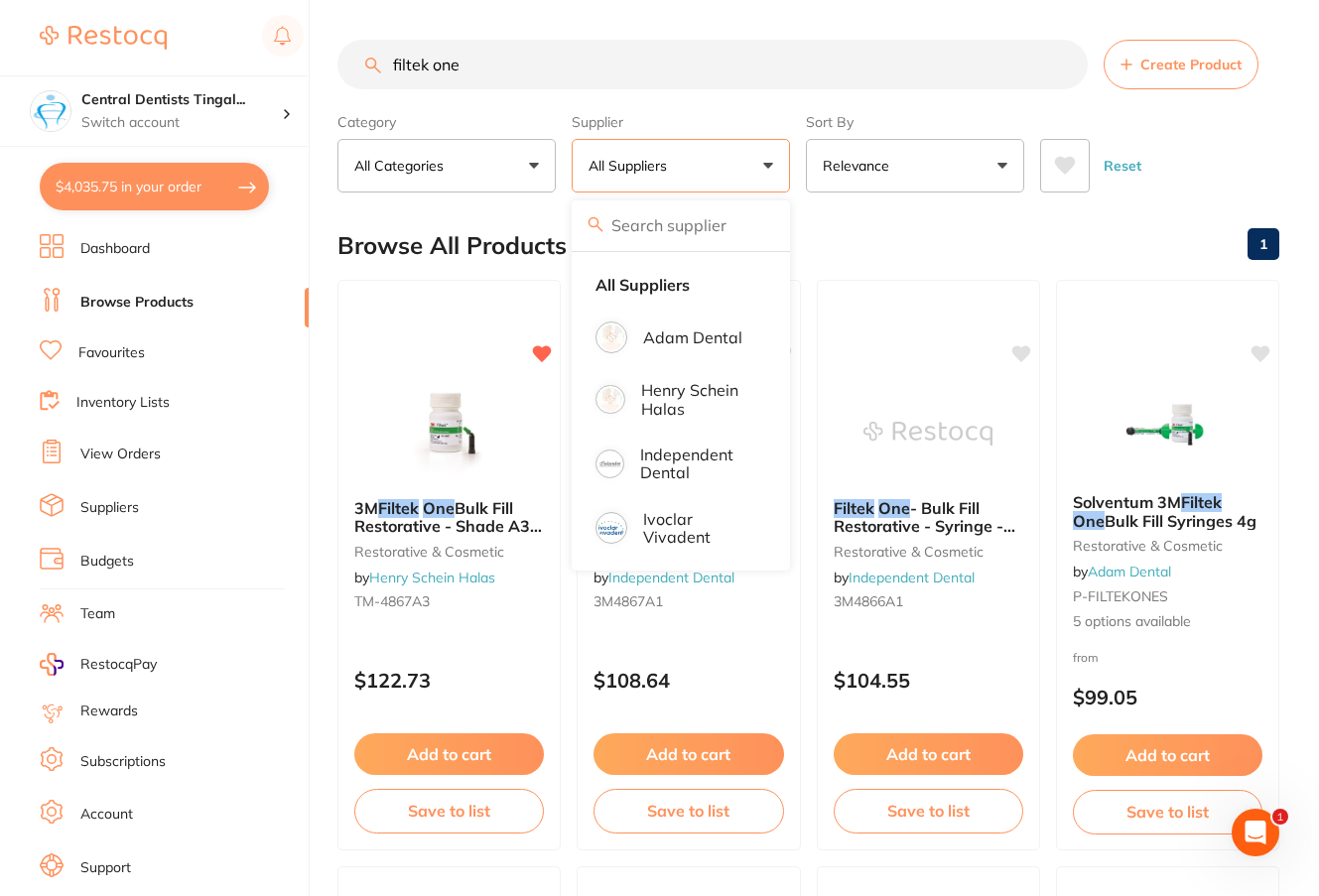 click on "filtek one" at bounding box center (713, 64) 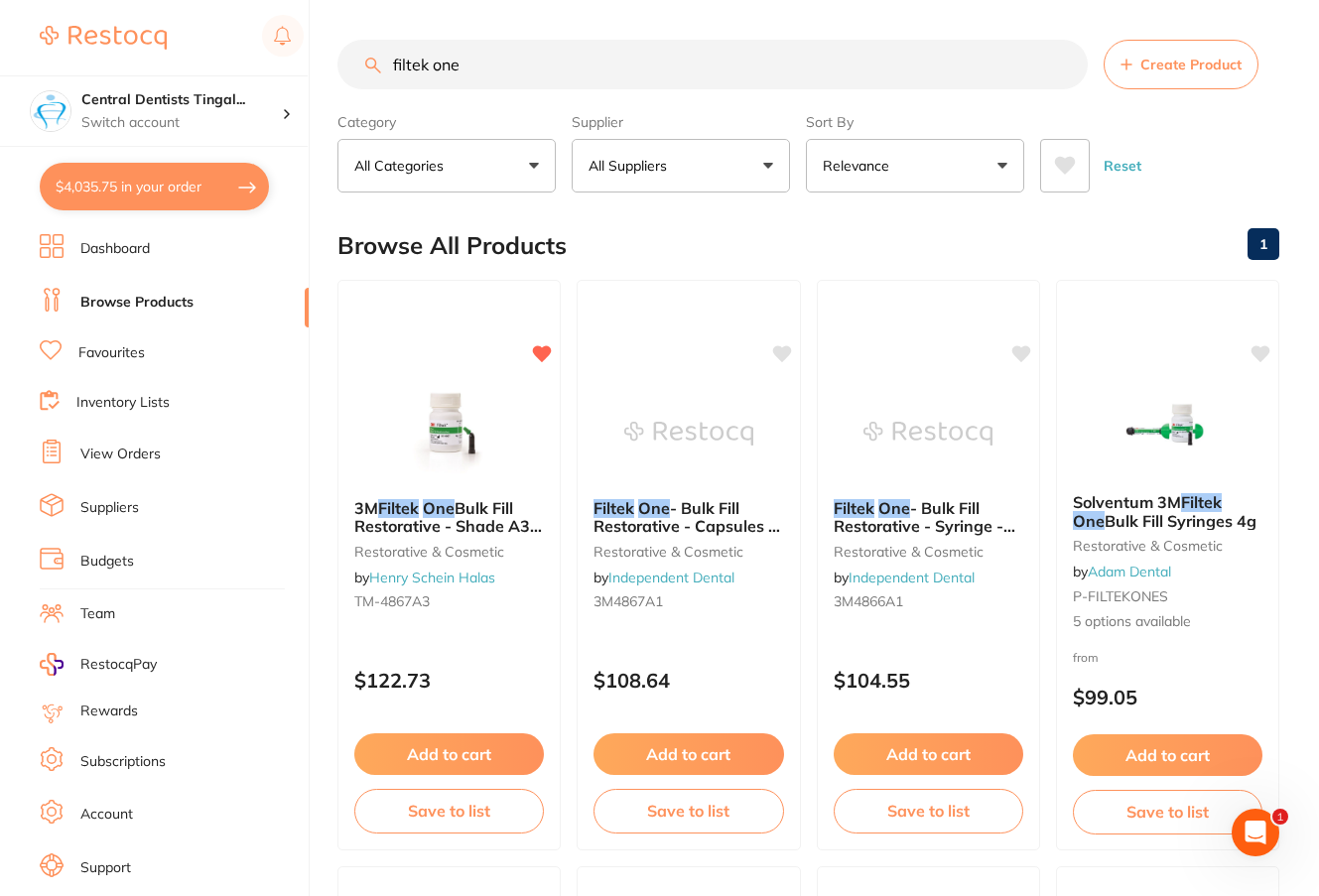click on "filtek one" at bounding box center [713, 64] 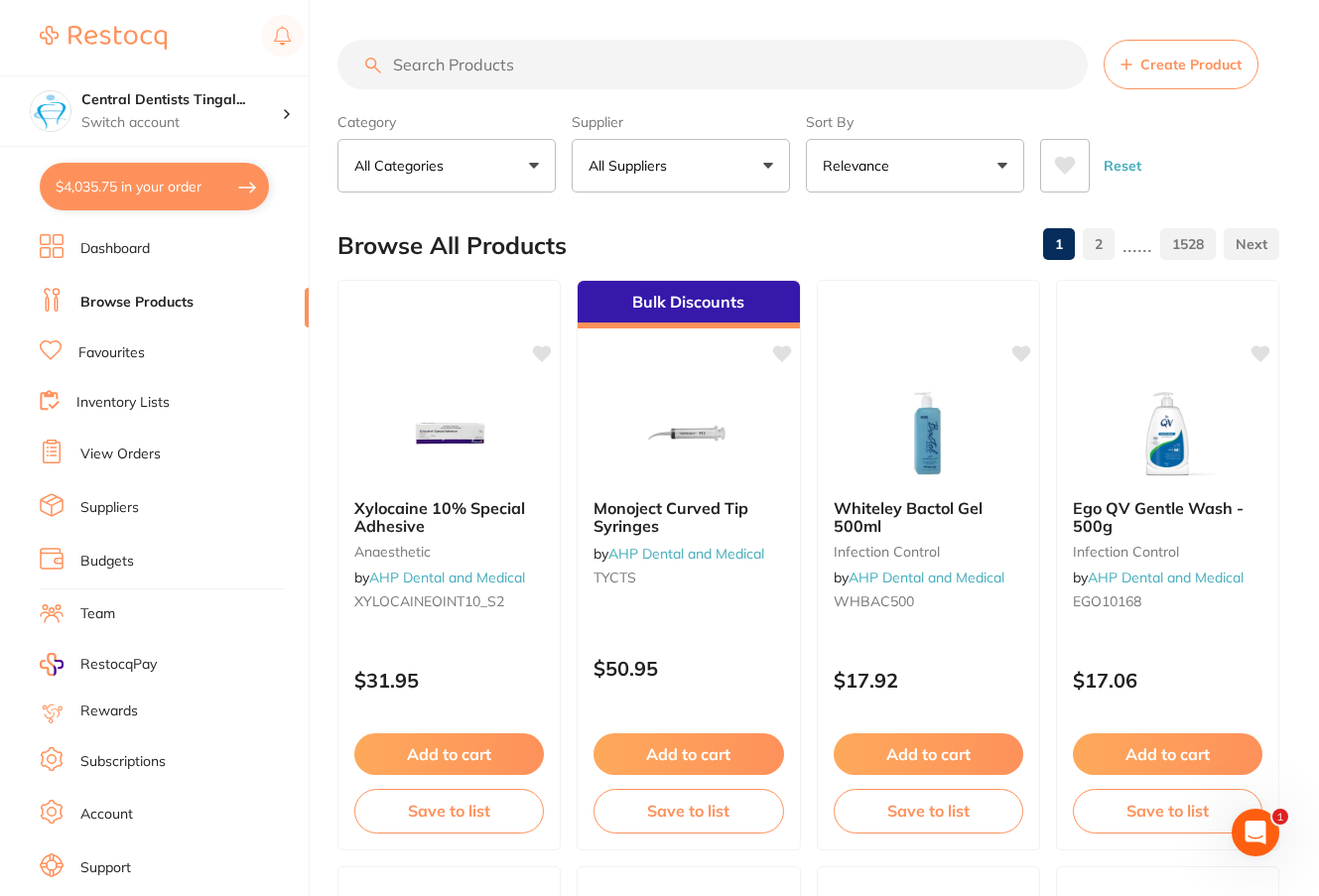 click on "All Suppliers" at bounding box center (631, 166) 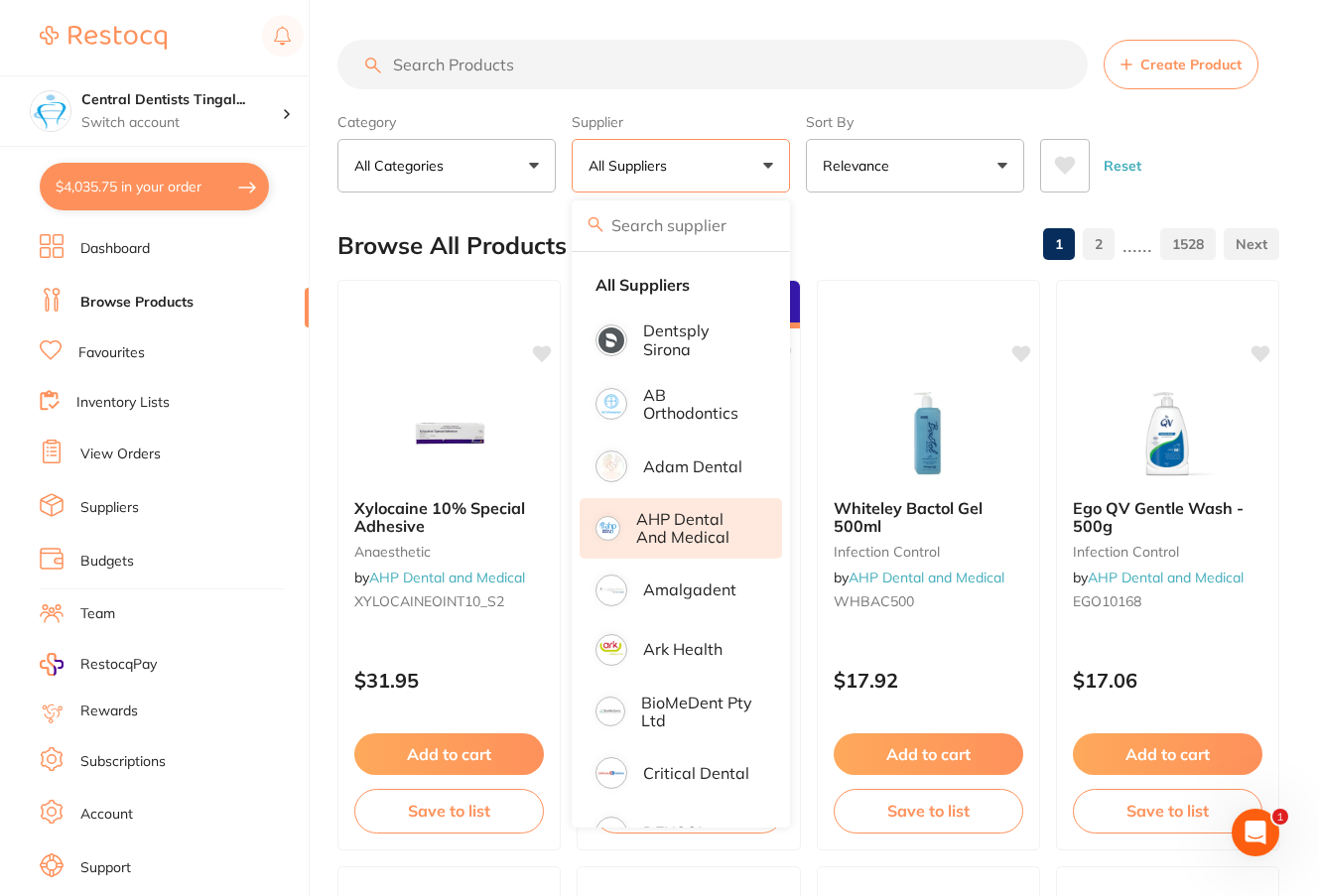 scroll, scrollTop: 0, scrollLeft: 0, axis: both 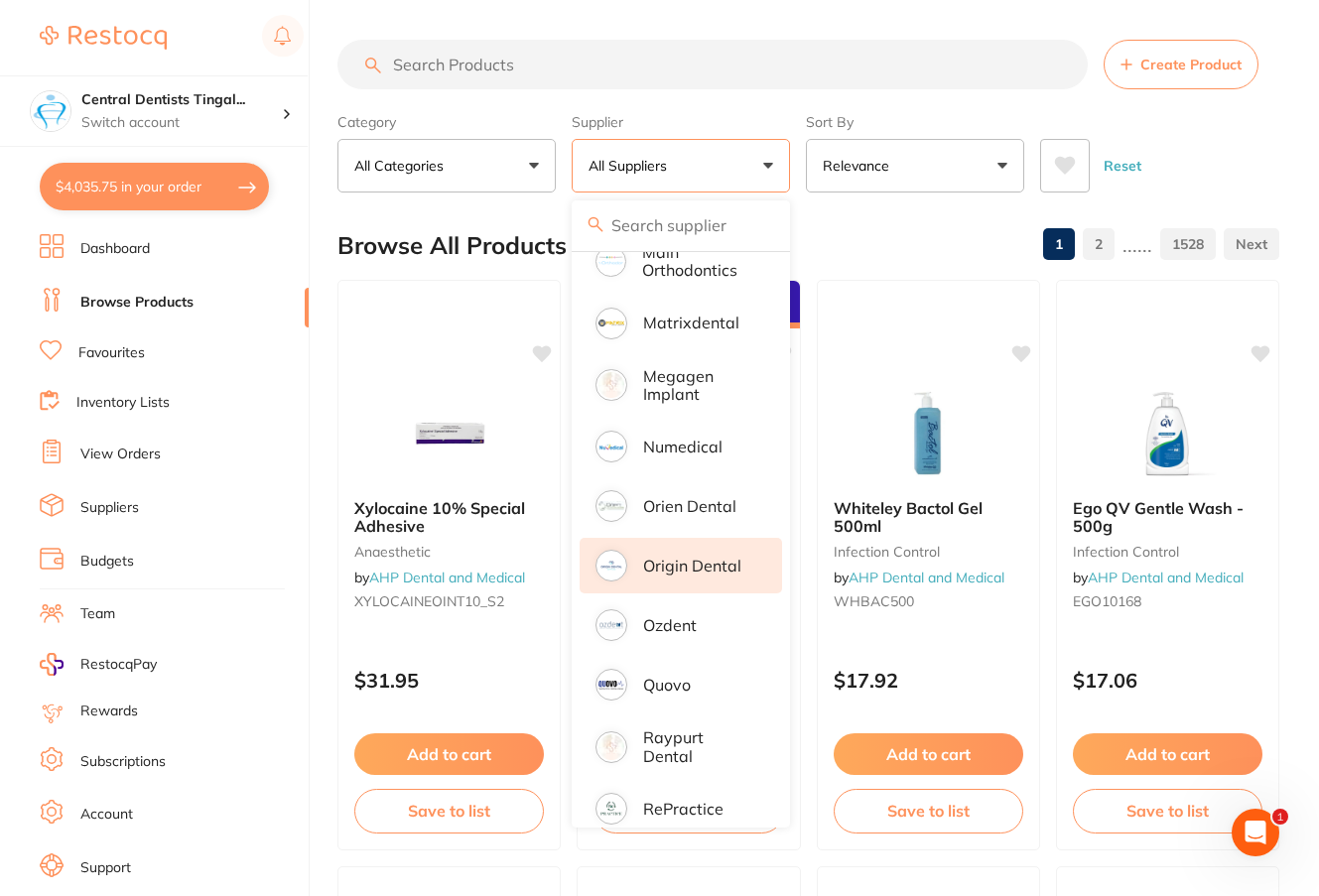 click on "Origin Dental" at bounding box center (692, 566) 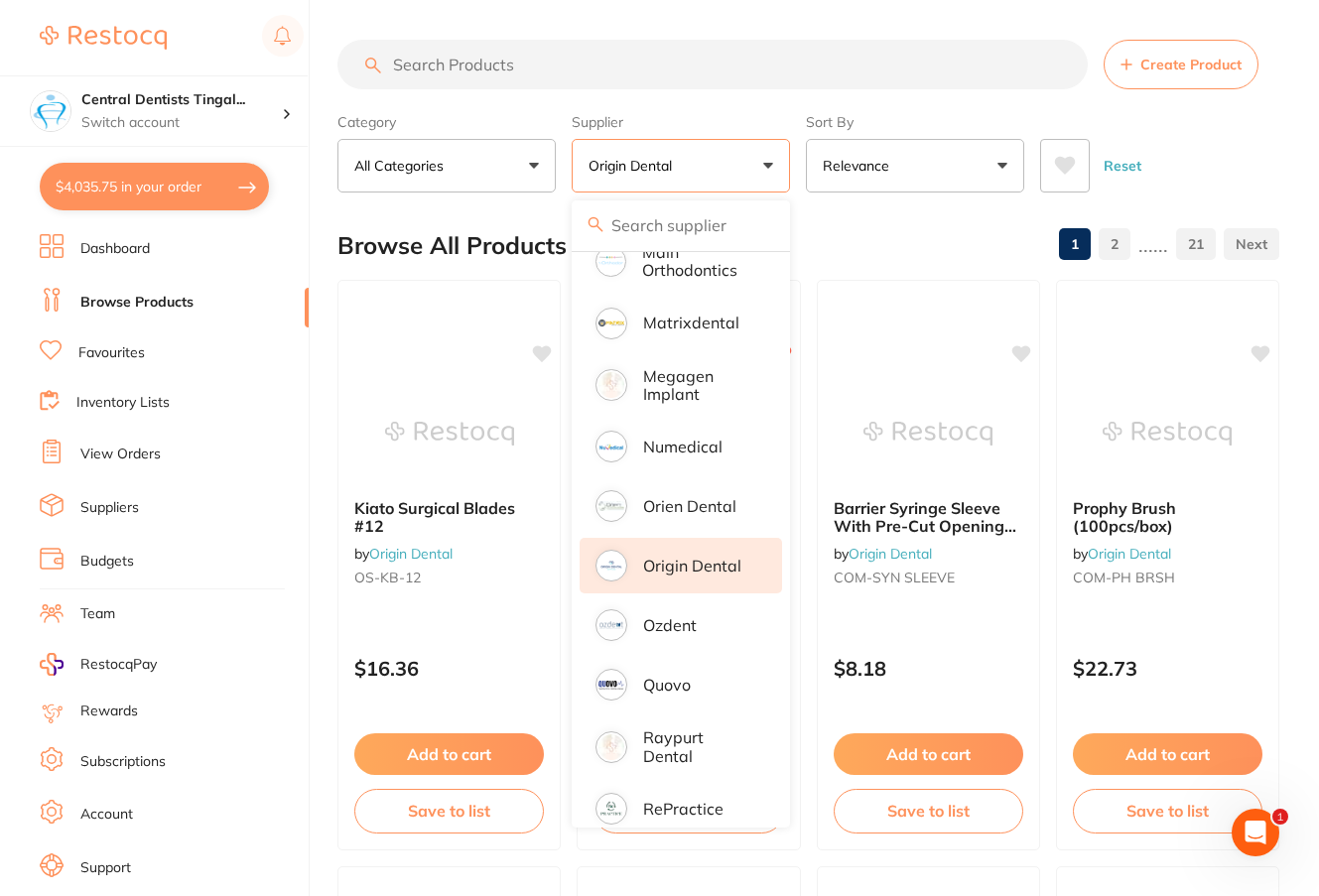 click at bounding box center [713, 64] 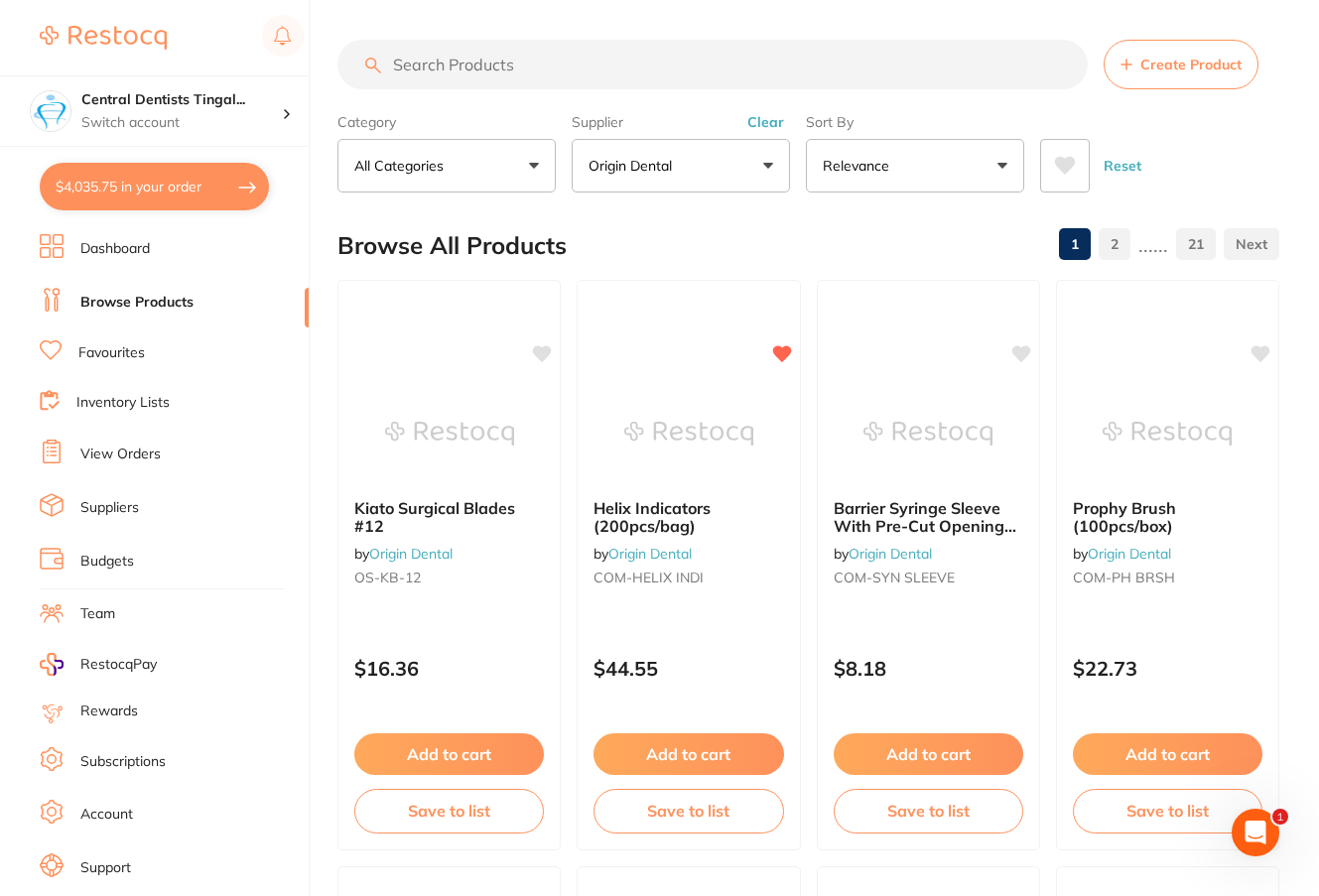 scroll, scrollTop: 0, scrollLeft: 0, axis: both 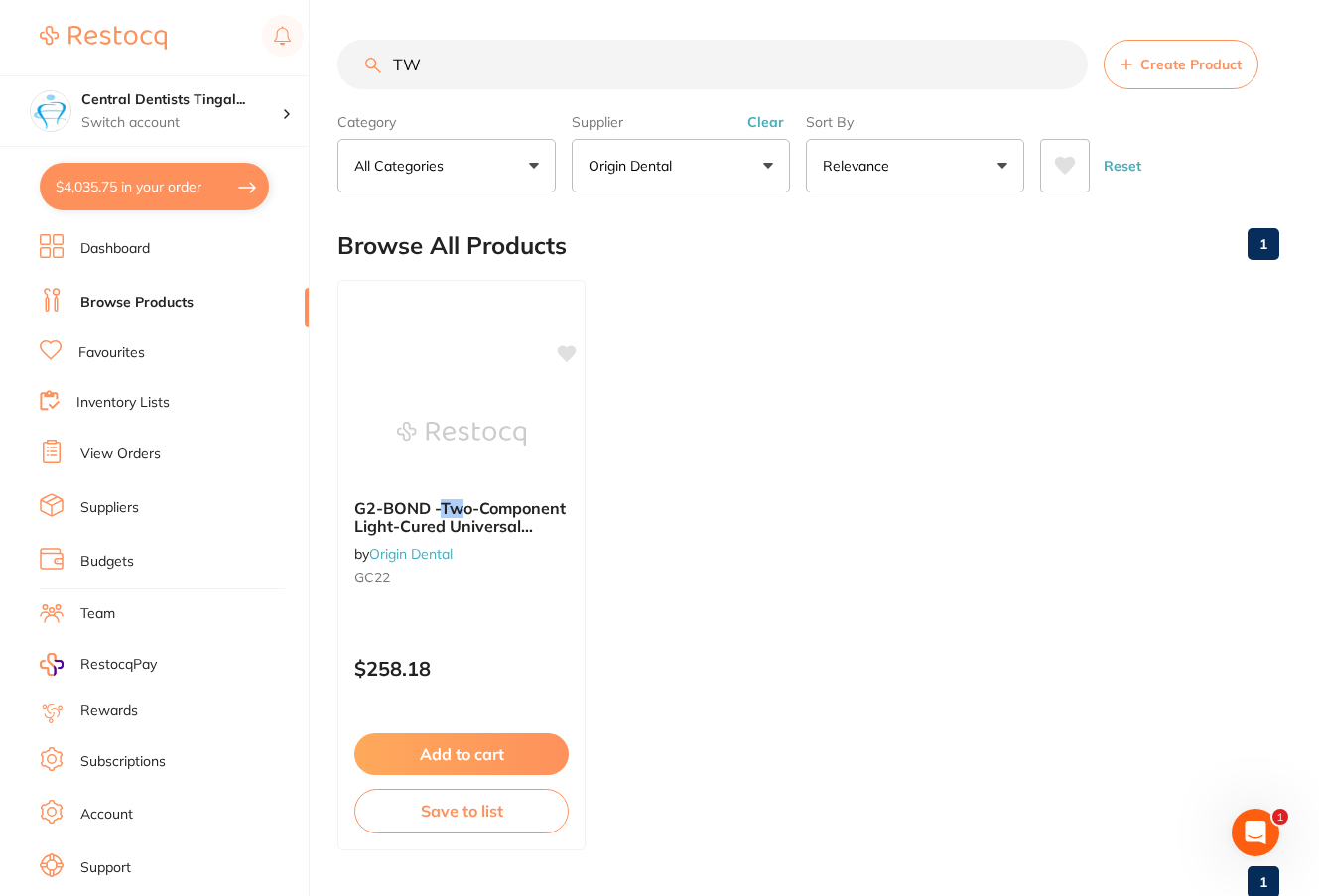 click on "TW" at bounding box center (713, 64) 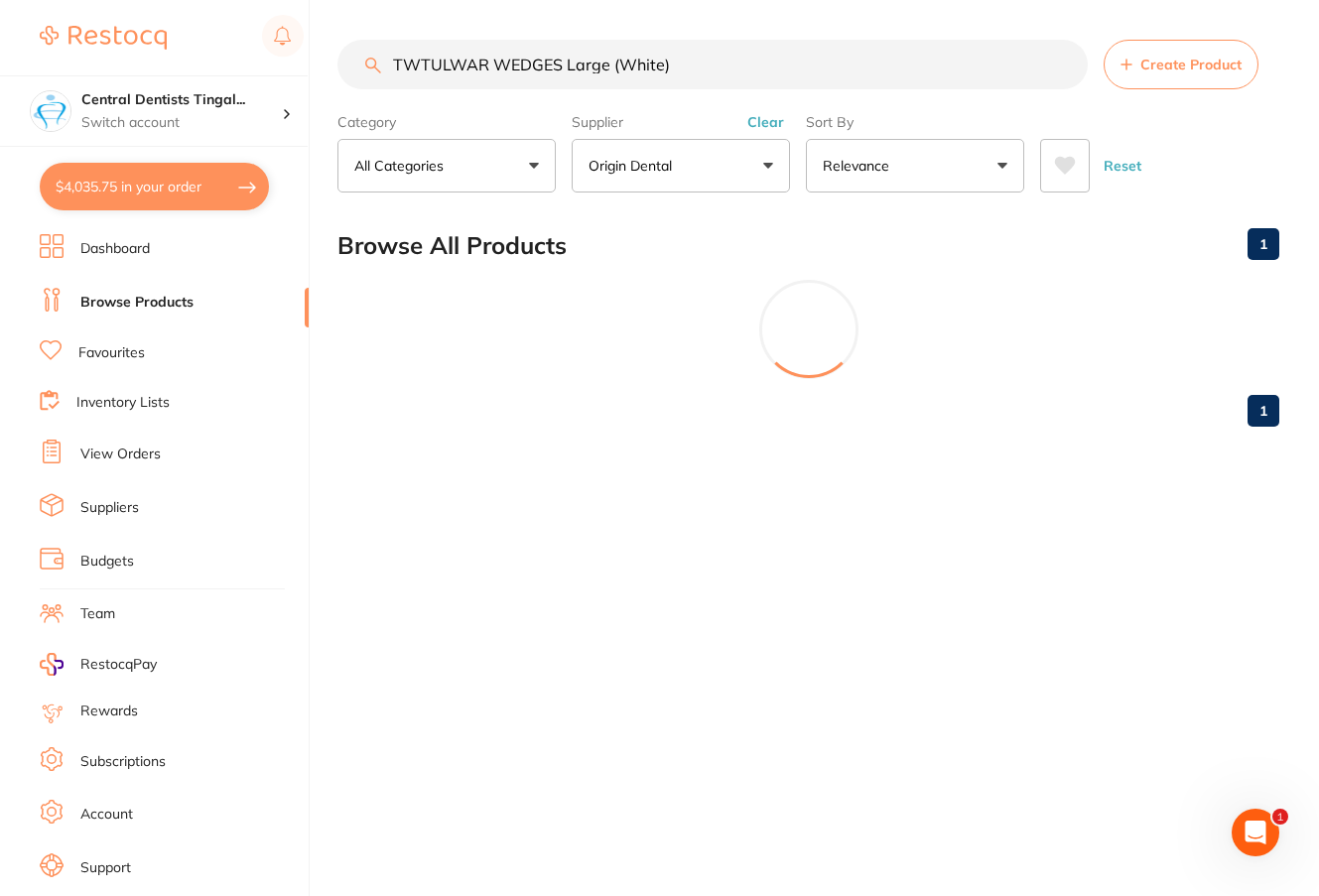 scroll, scrollTop: 1344, scrollLeft: 0, axis: vertical 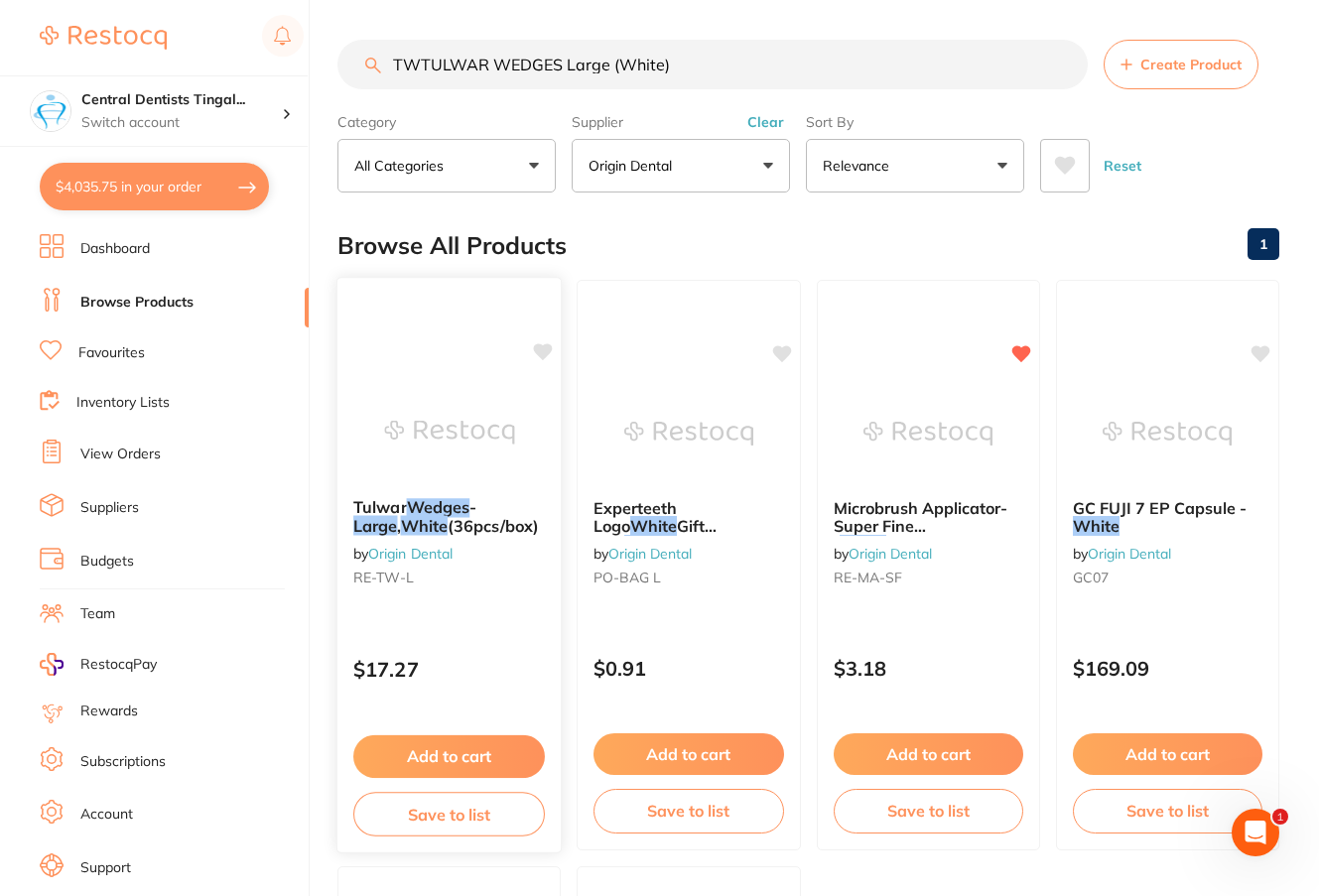 type on "TWTULWAR WEDGES Large (White)" 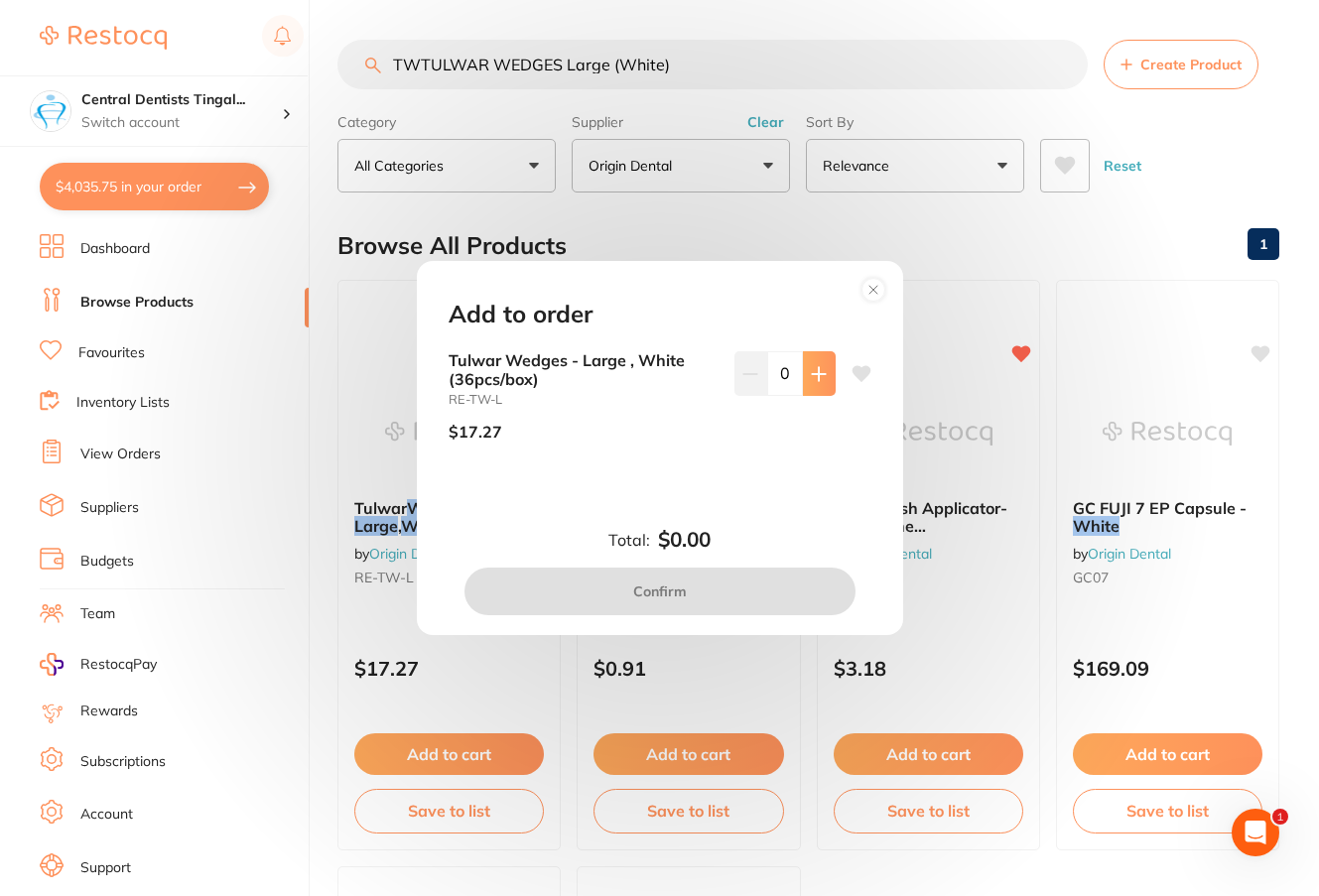 scroll, scrollTop: 0, scrollLeft: 0, axis: both 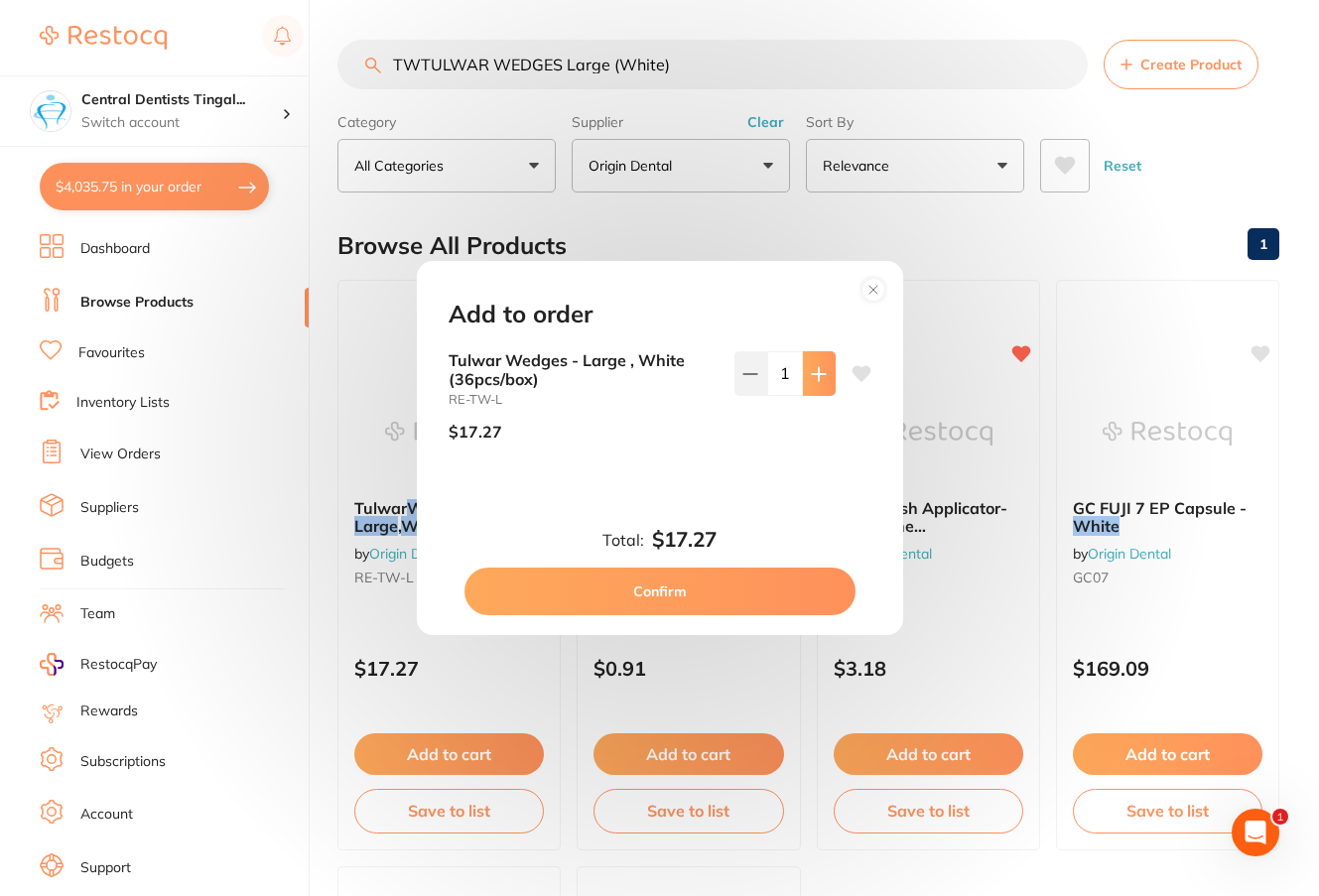 click at bounding box center [819, 373] 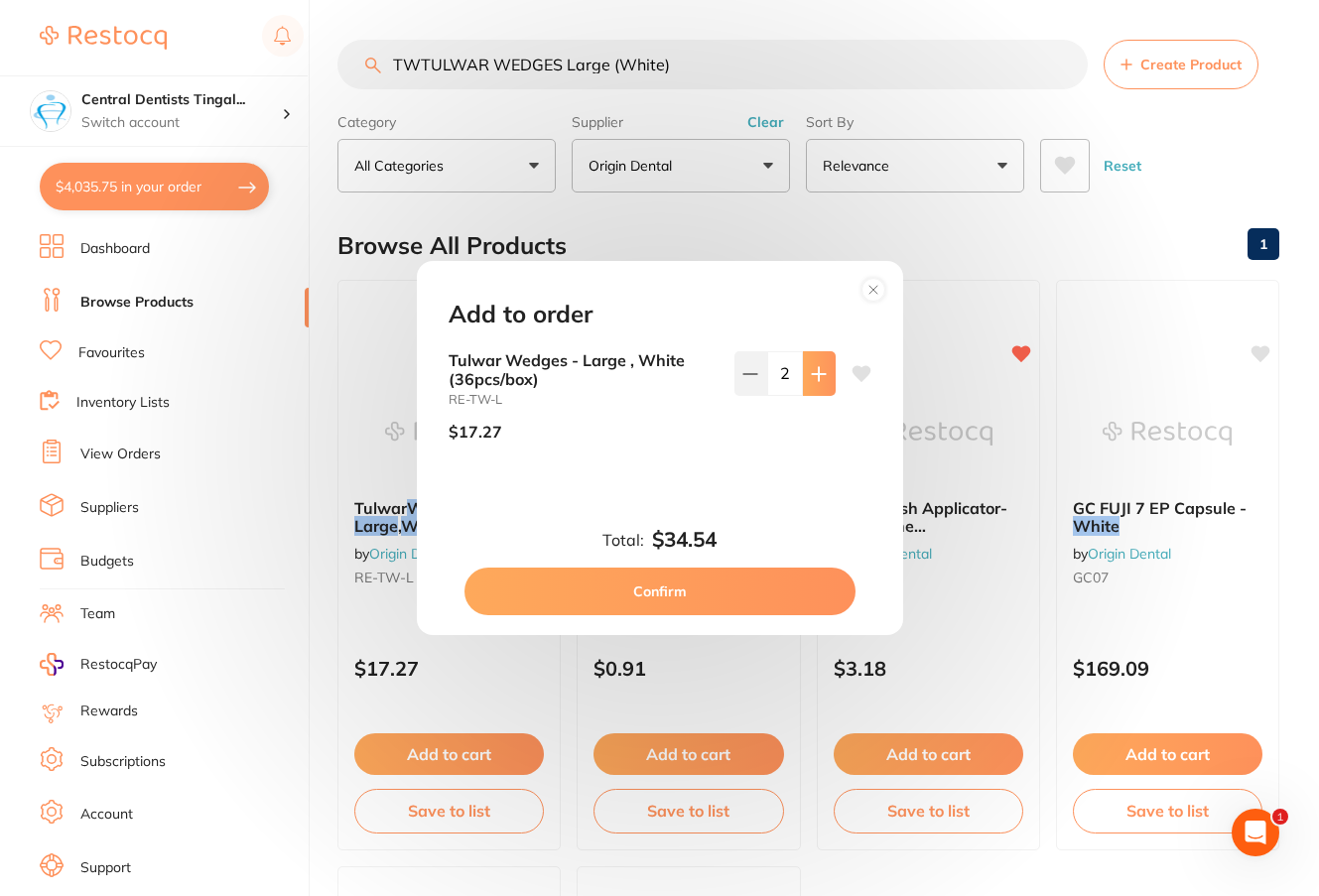 click at bounding box center [819, 373] 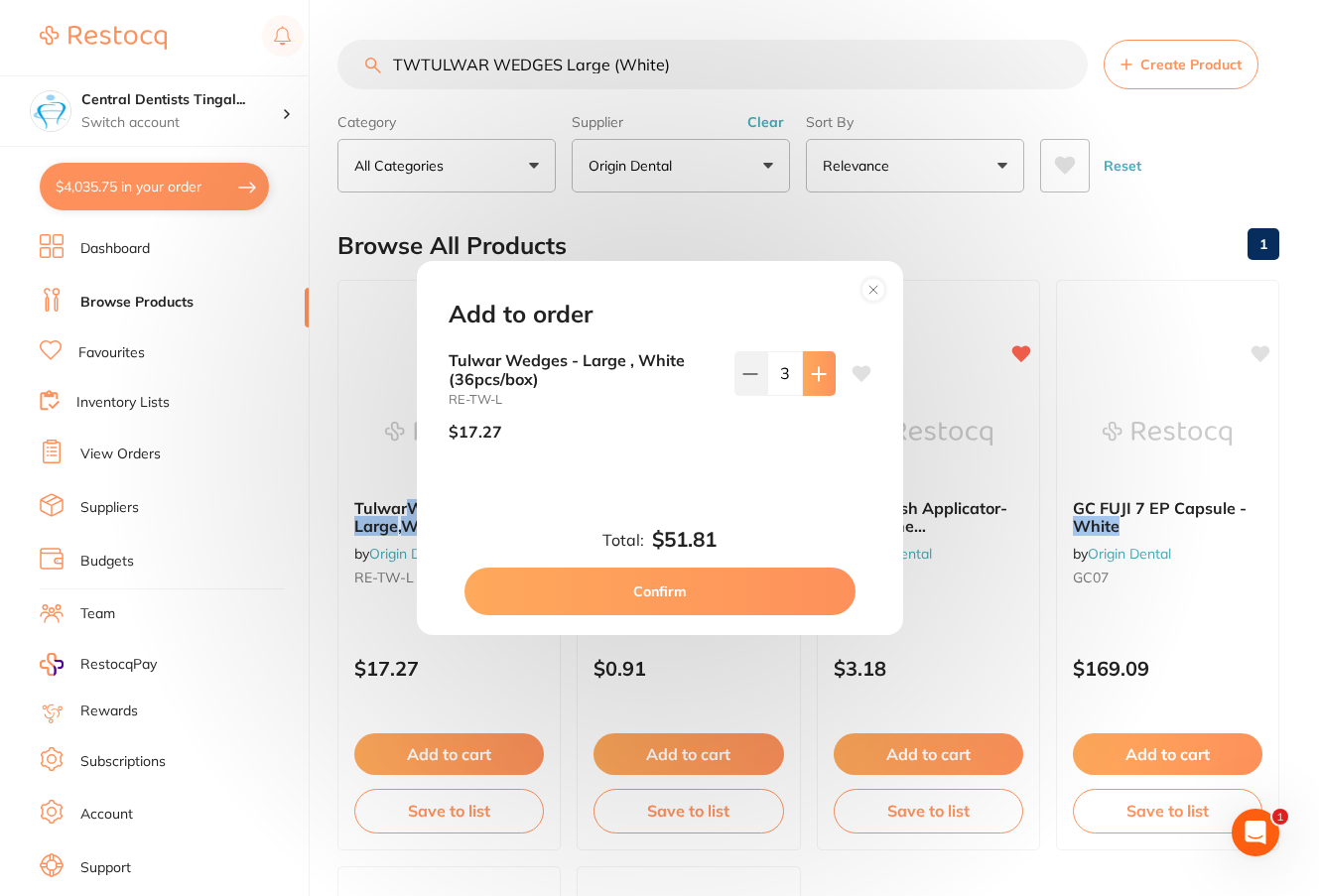 click at bounding box center [819, 373] 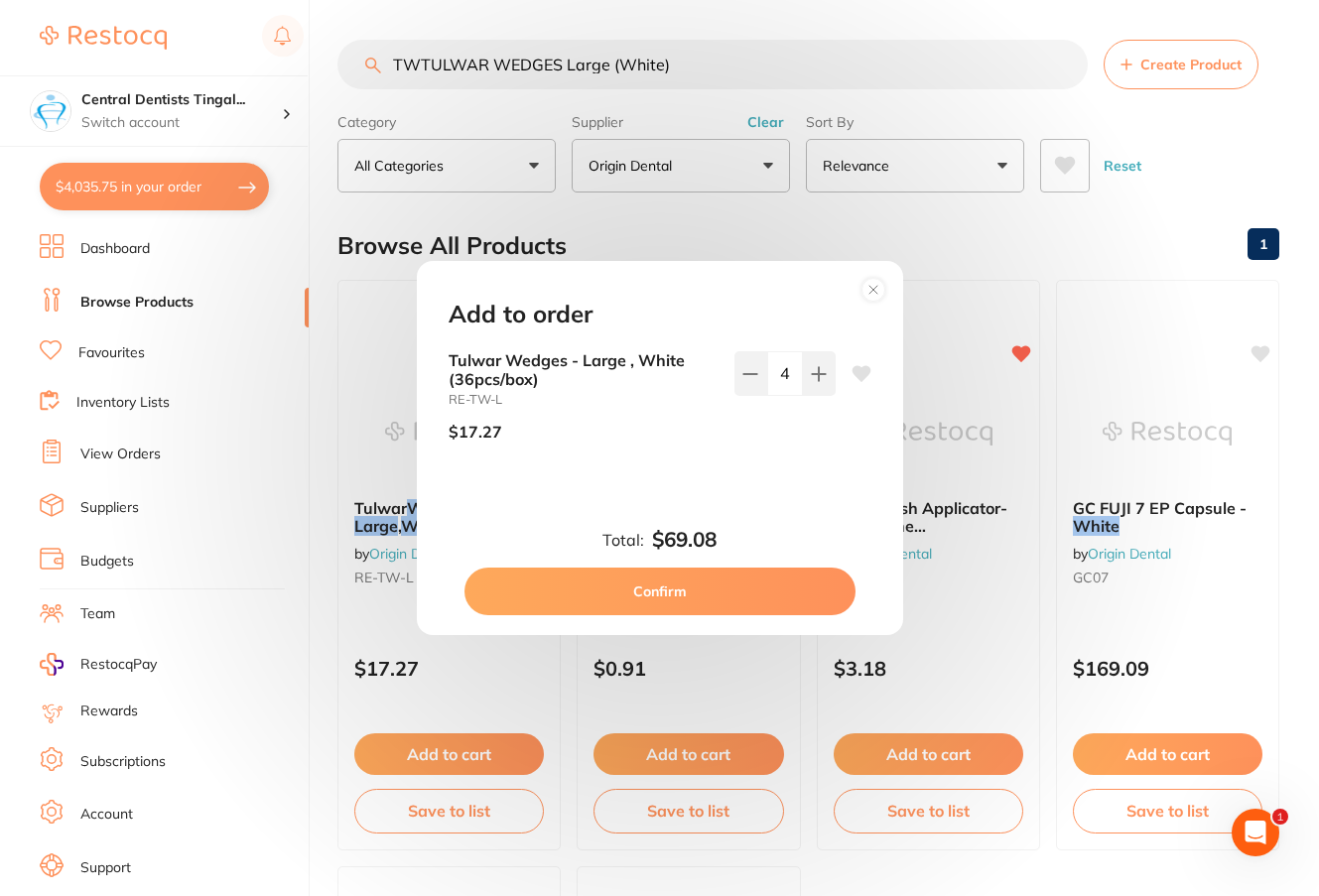 click on "Confirm" at bounding box center [660, 591] 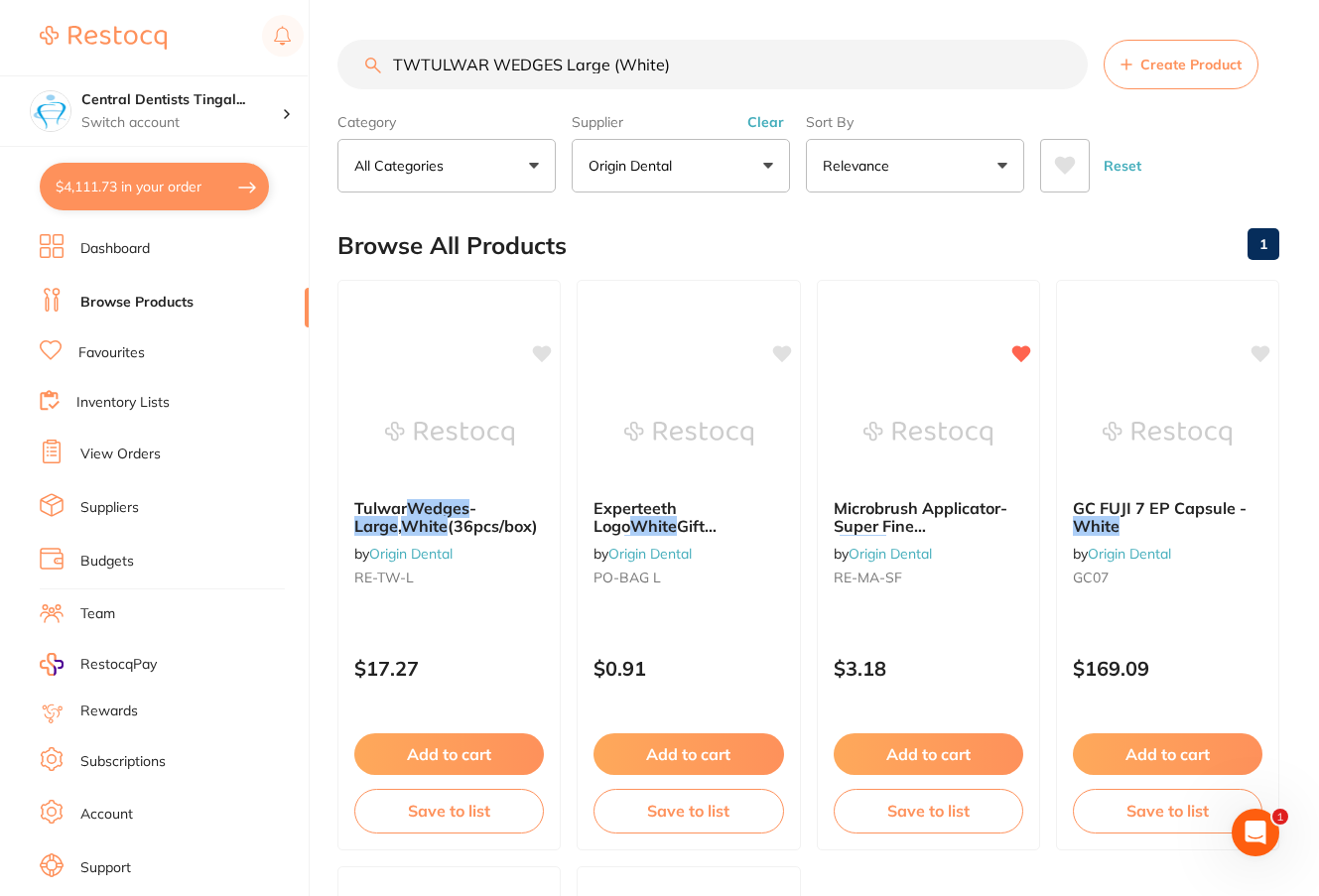 click on "Clear" at bounding box center (765, 122) 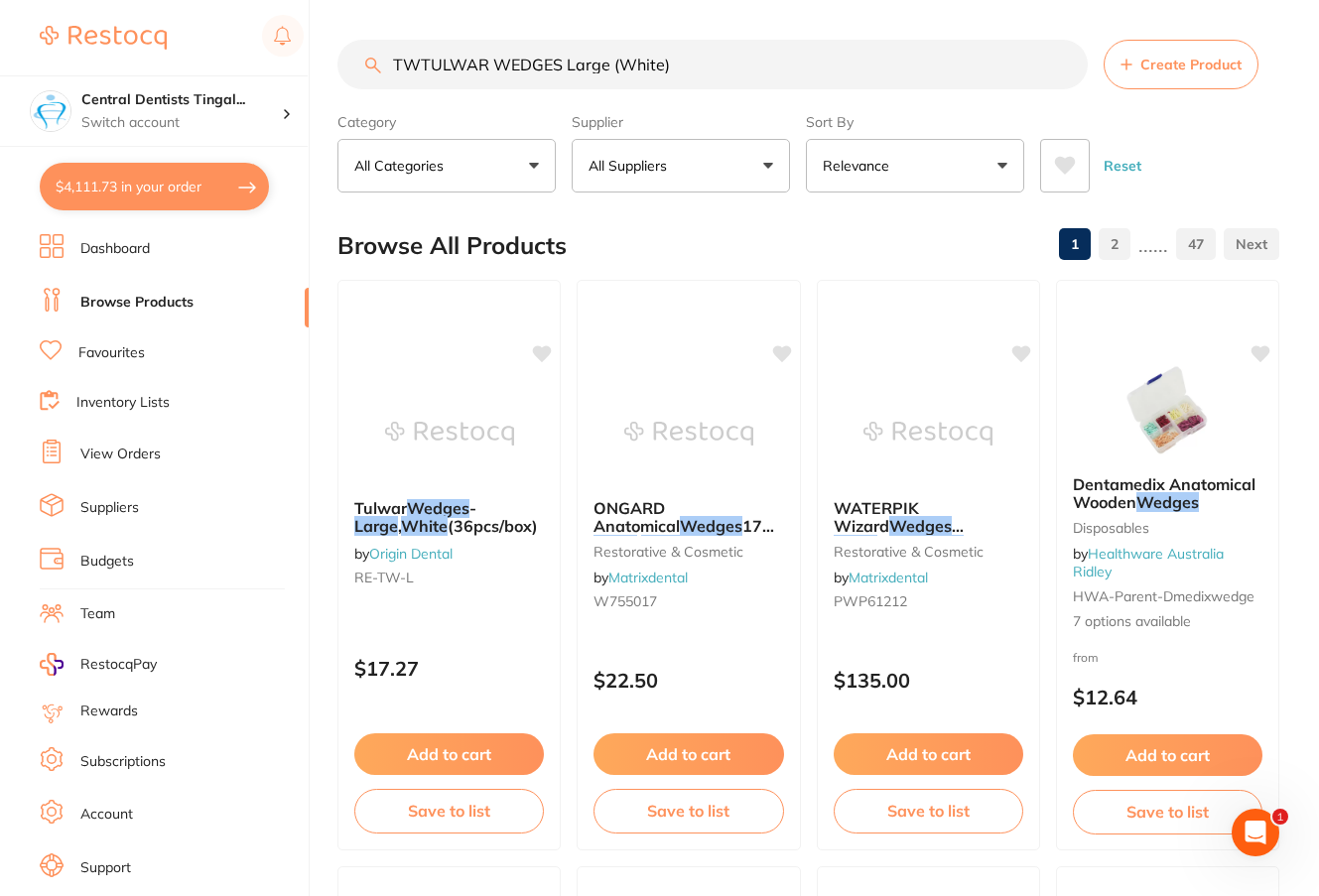 click on "TWTULWAR WEDGES Large (White)" at bounding box center (713, 64) 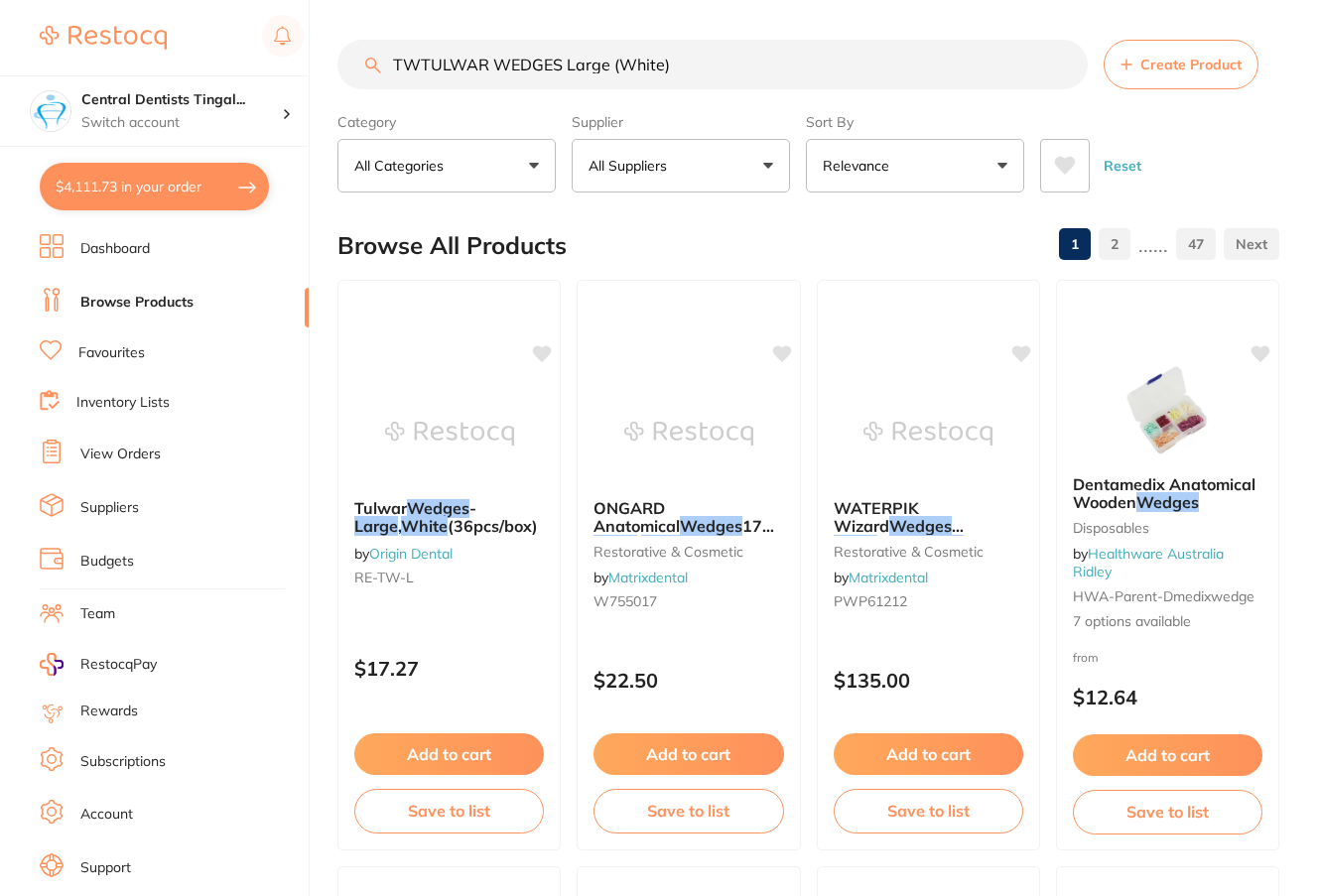 click on "TWTULWAR WEDGES Large (White)" at bounding box center (713, 64) 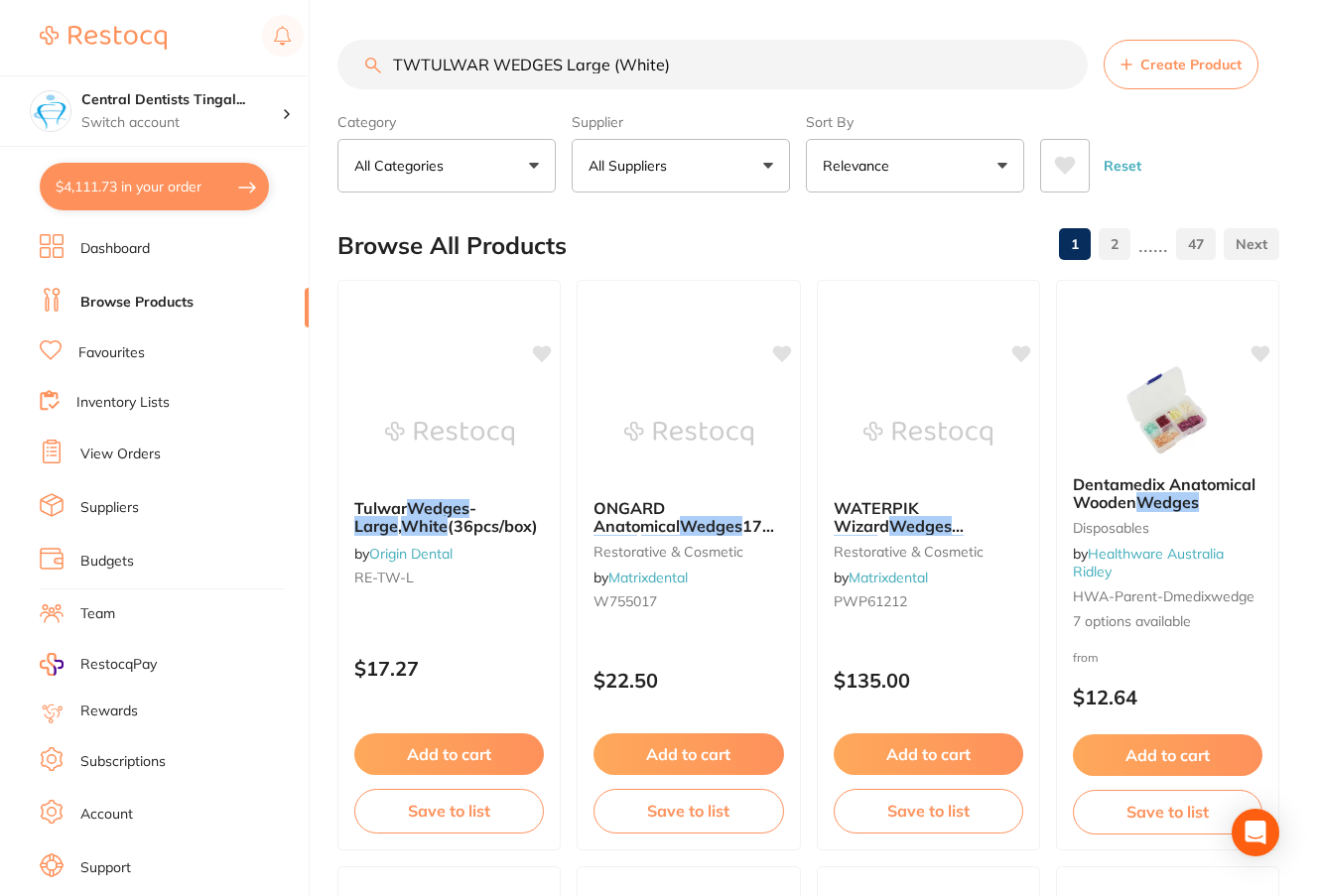 click on "TWTULWAR WEDGES Large (White)" at bounding box center [713, 64] 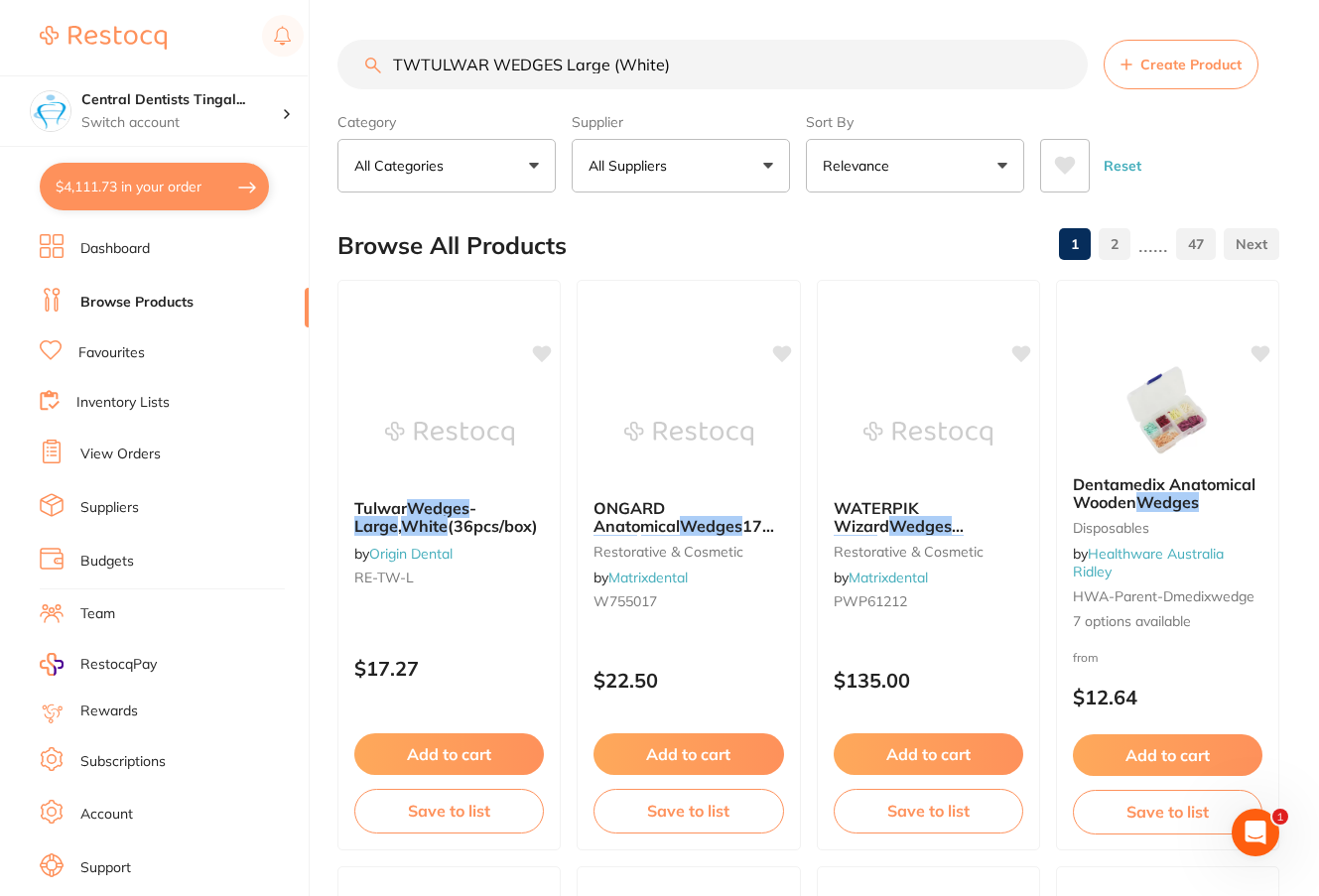 scroll, scrollTop: 0, scrollLeft: 0, axis: both 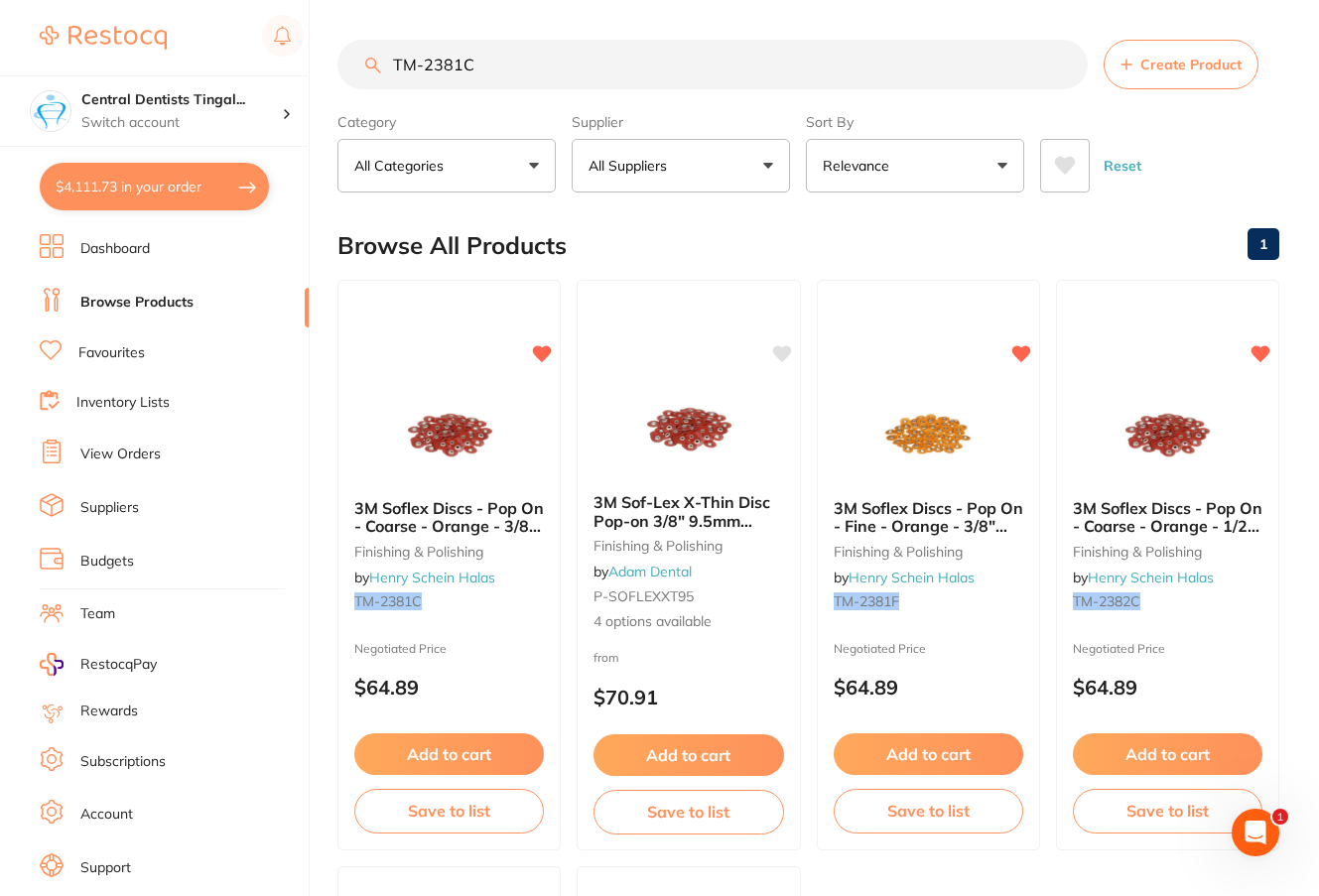 type on "TM-2381C" 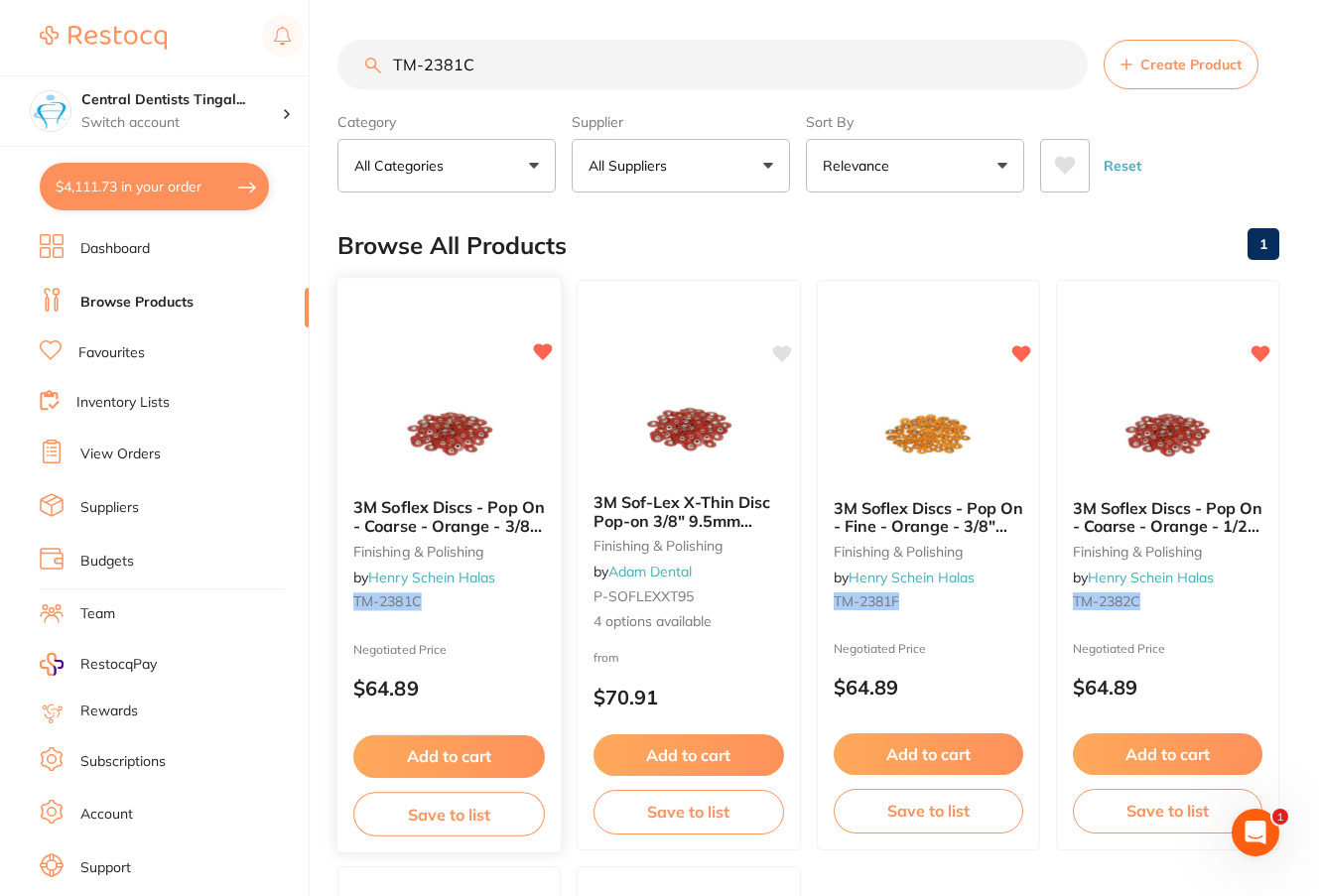 click on "Add to cart" at bounding box center (449, 756) 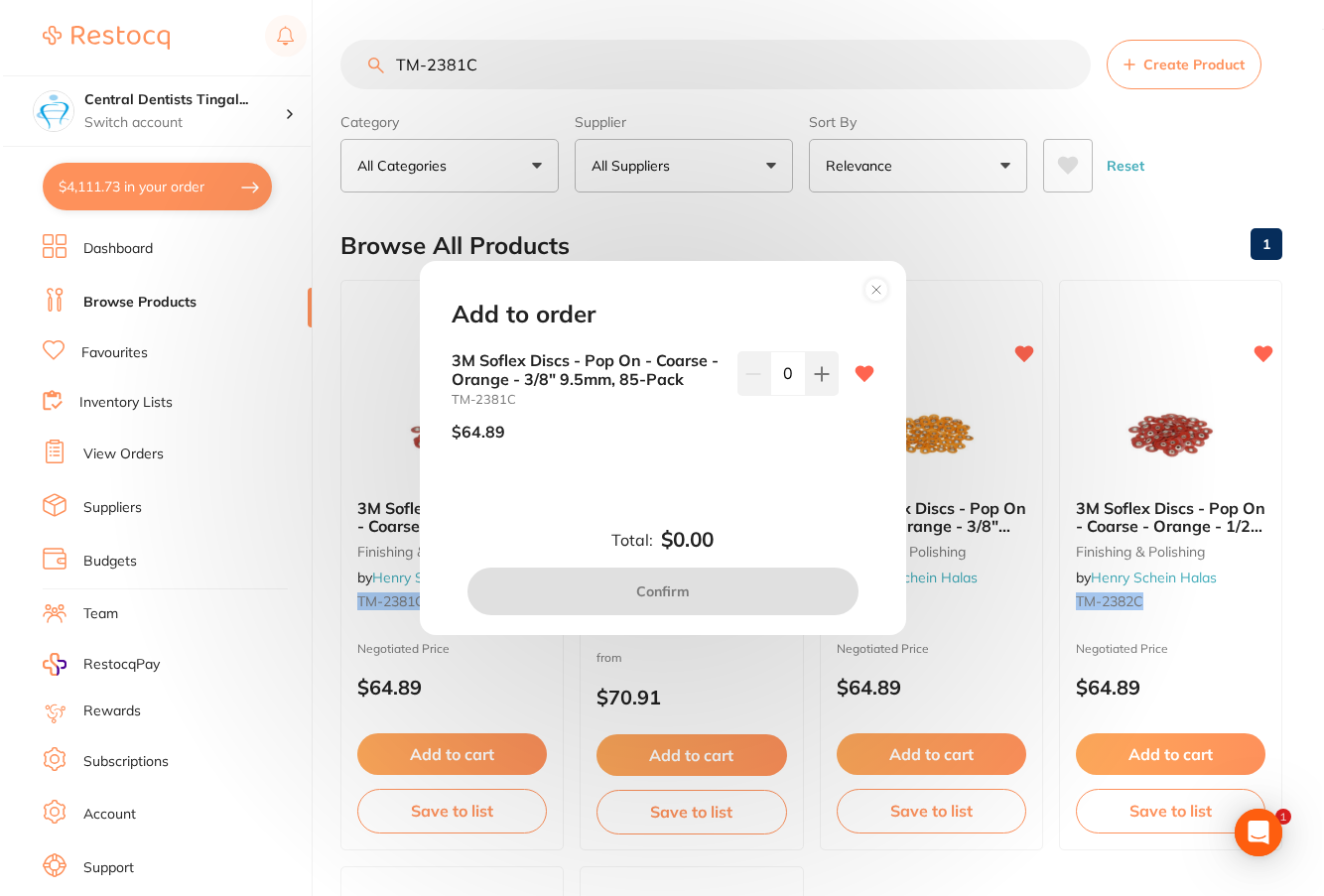 scroll, scrollTop: 0, scrollLeft: 0, axis: both 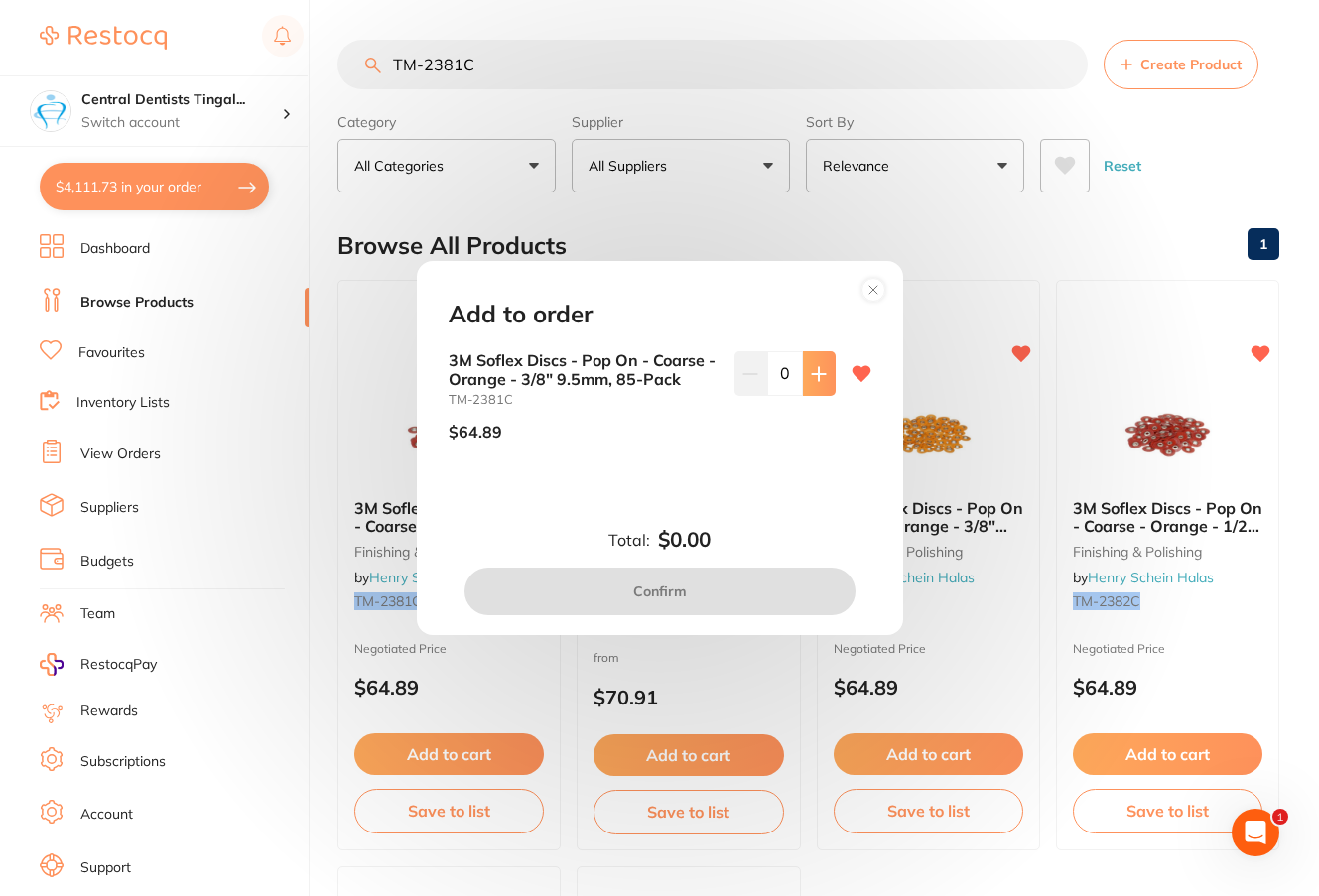 click 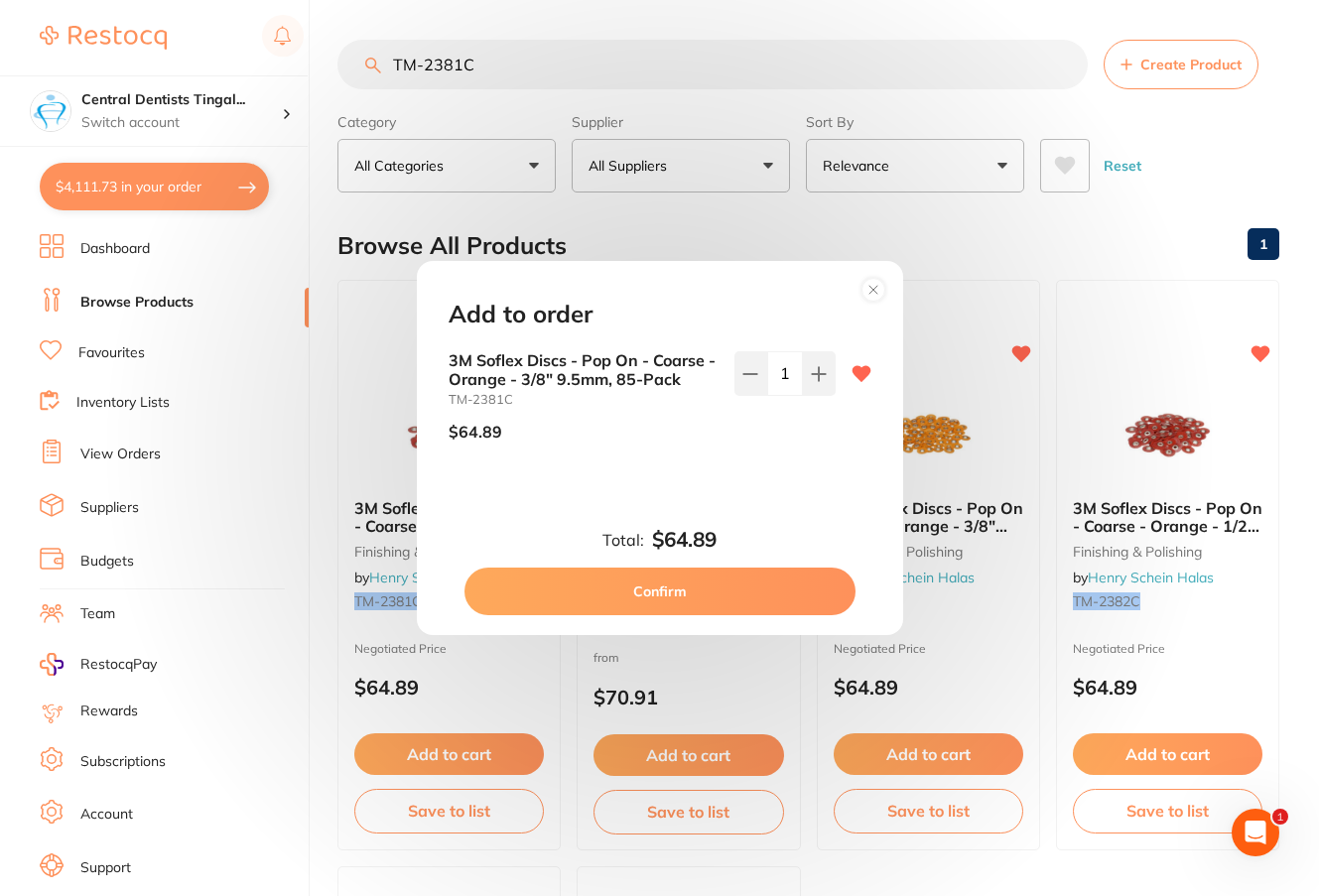 click on "Confirm" at bounding box center (660, 591) 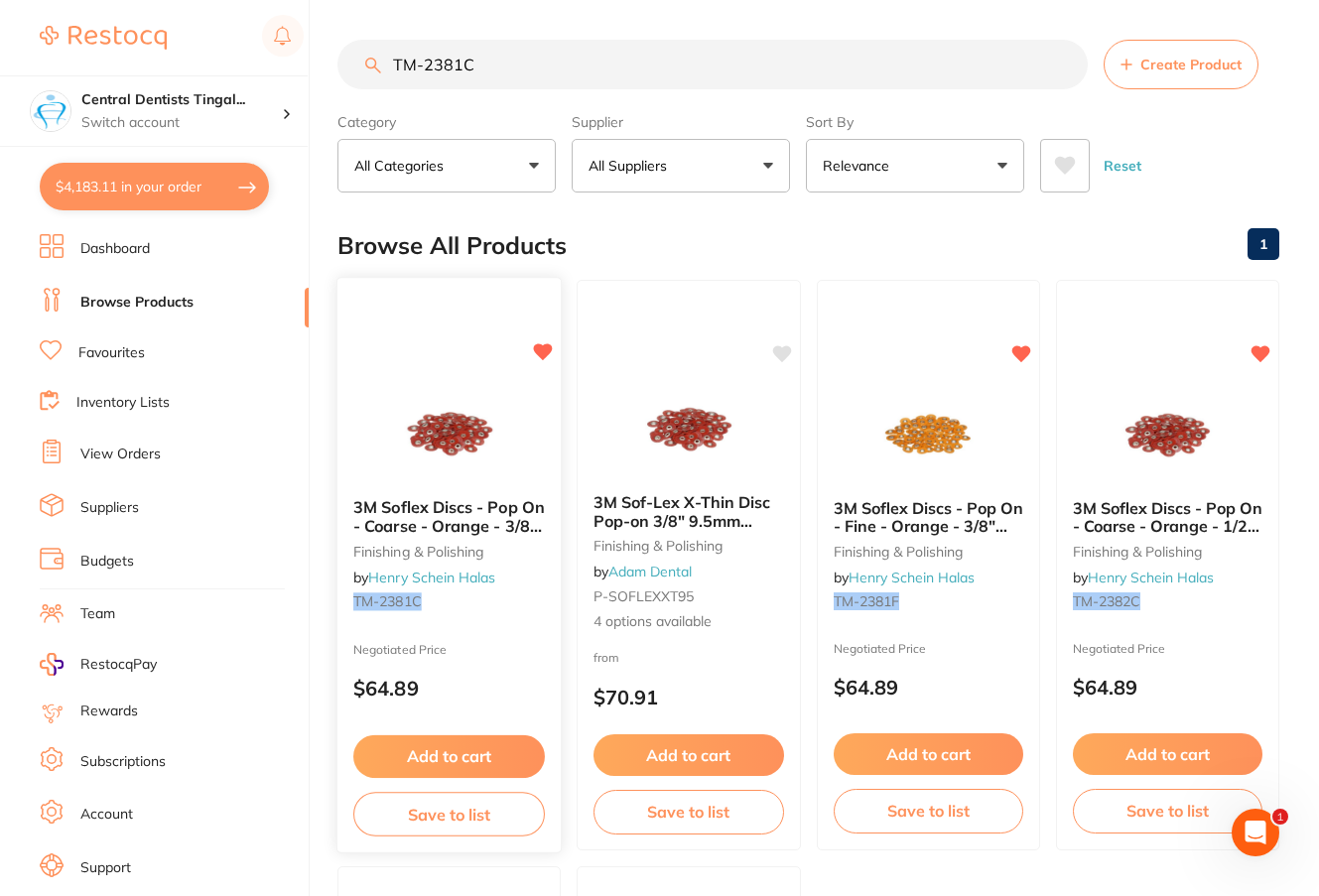 click on "Negotiated Price $64.89" at bounding box center [449, 676] 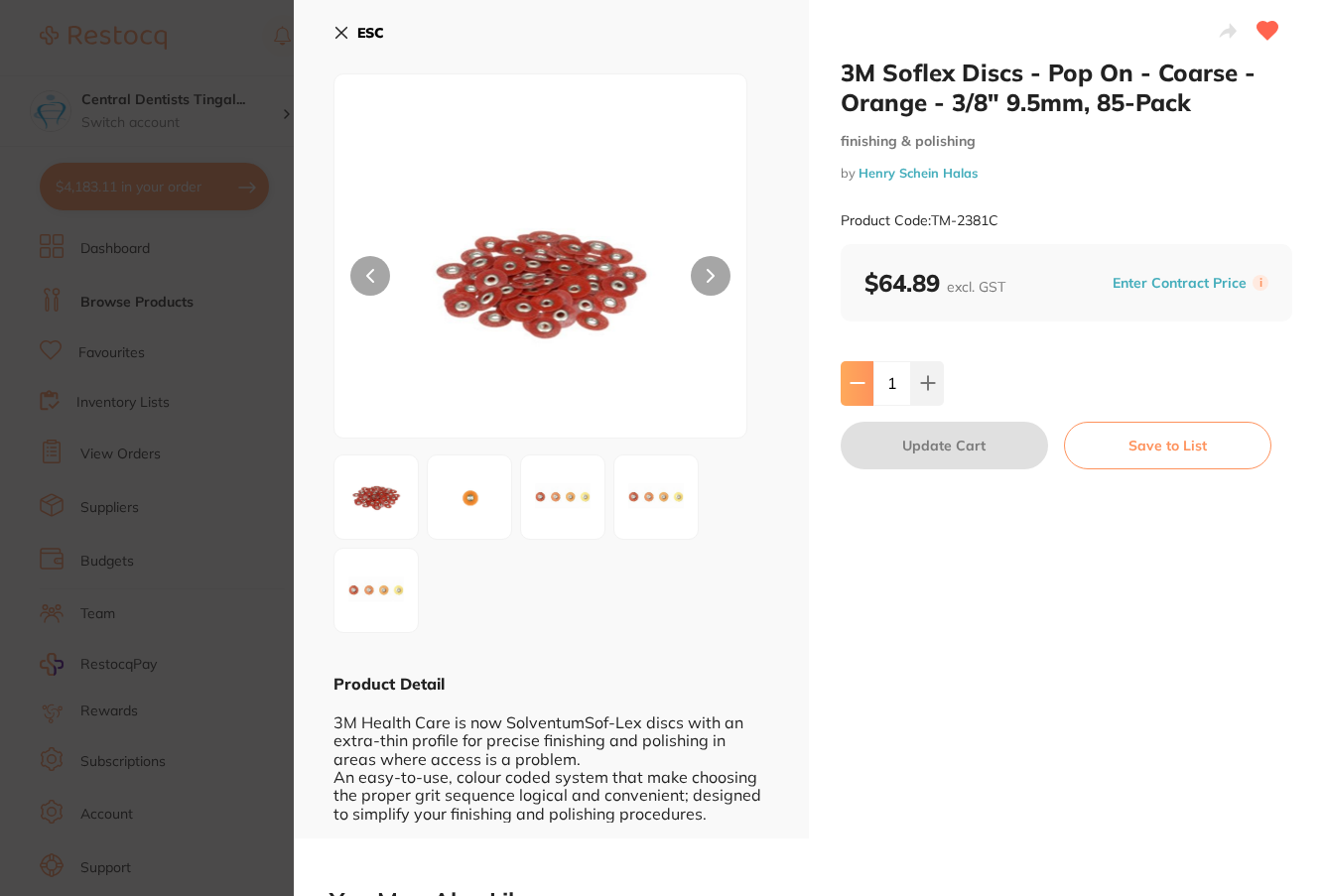 scroll, scrollTop: 0, scrollLeft: 0, axis: both 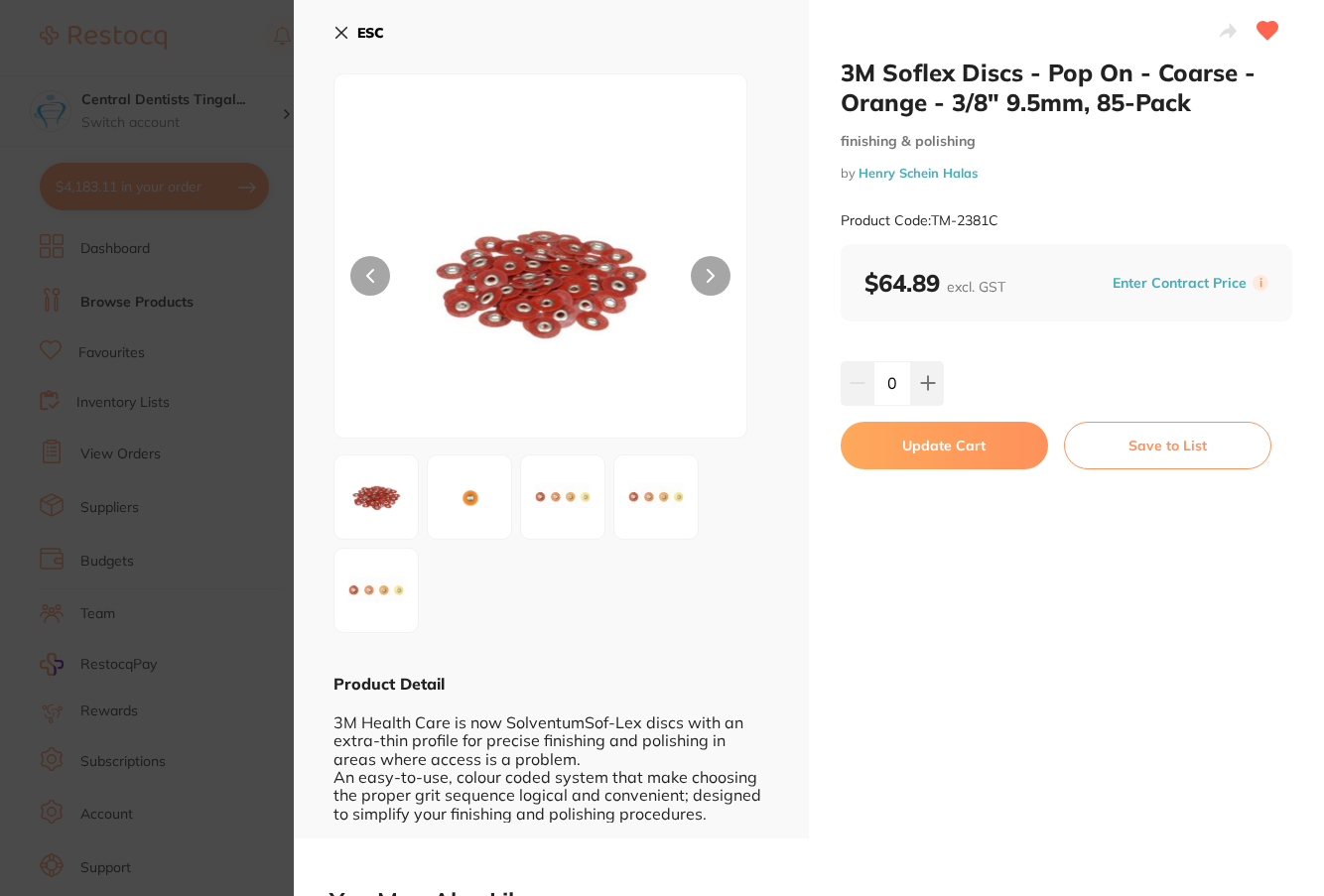 click on "Update Cart" at bounding box center (944, 446) 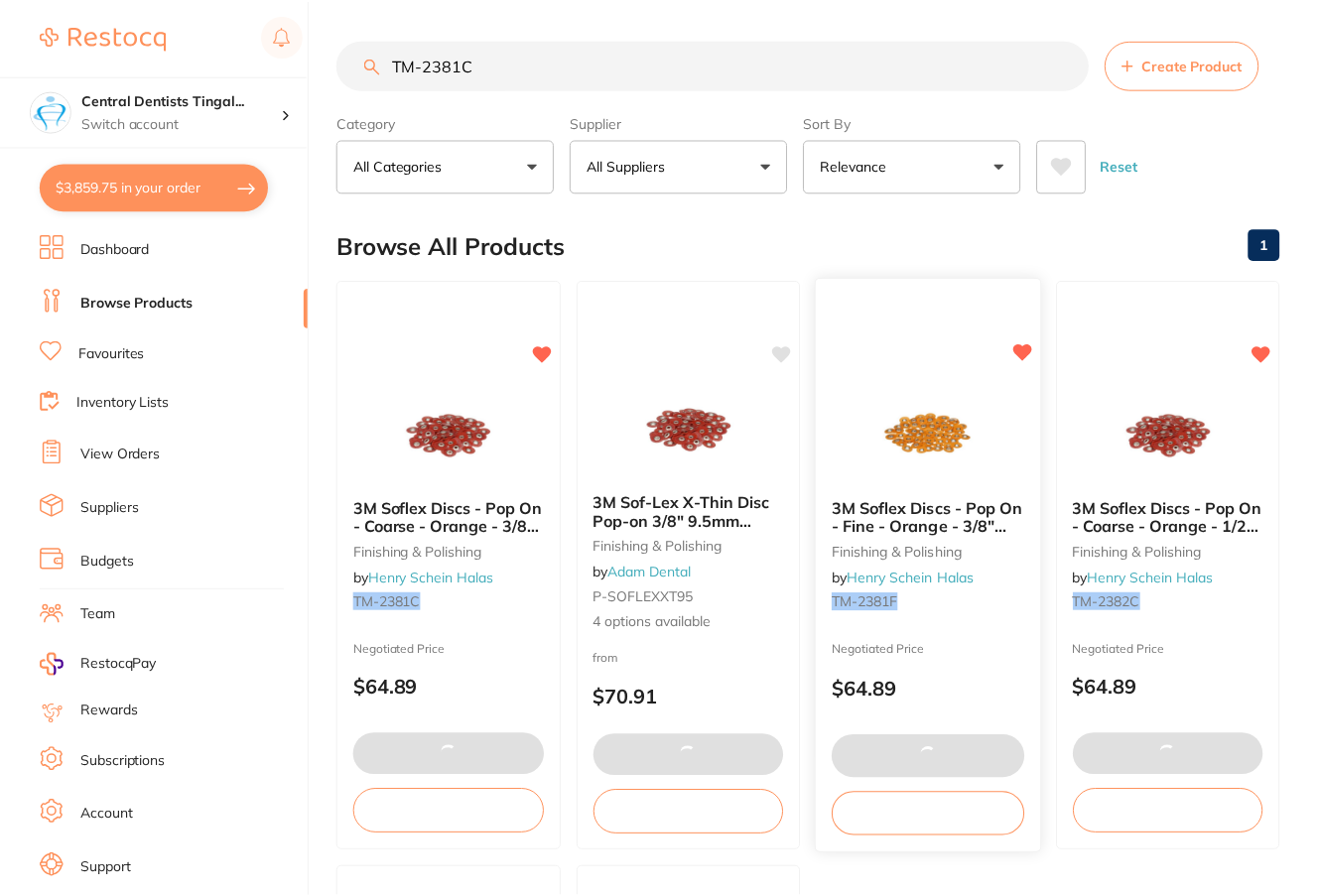 scroll, scrollTop: 24, scrollLeft: 0, axis: vertical 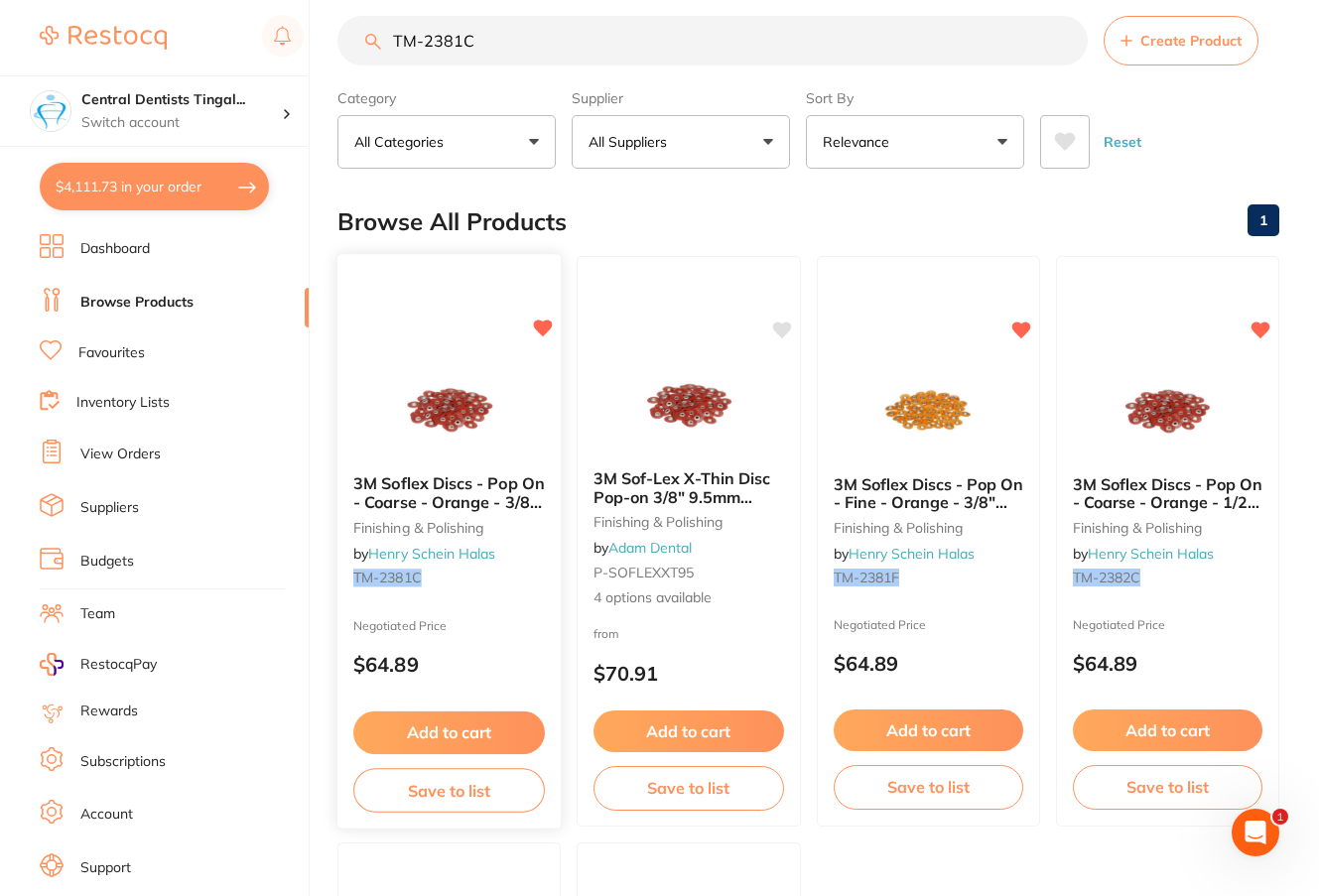 click on "3M Soflex Discs - Pop On - Coarse - Orange - 3/8" 9.5mm, 85-Pack" at bounding box center (449, 501) 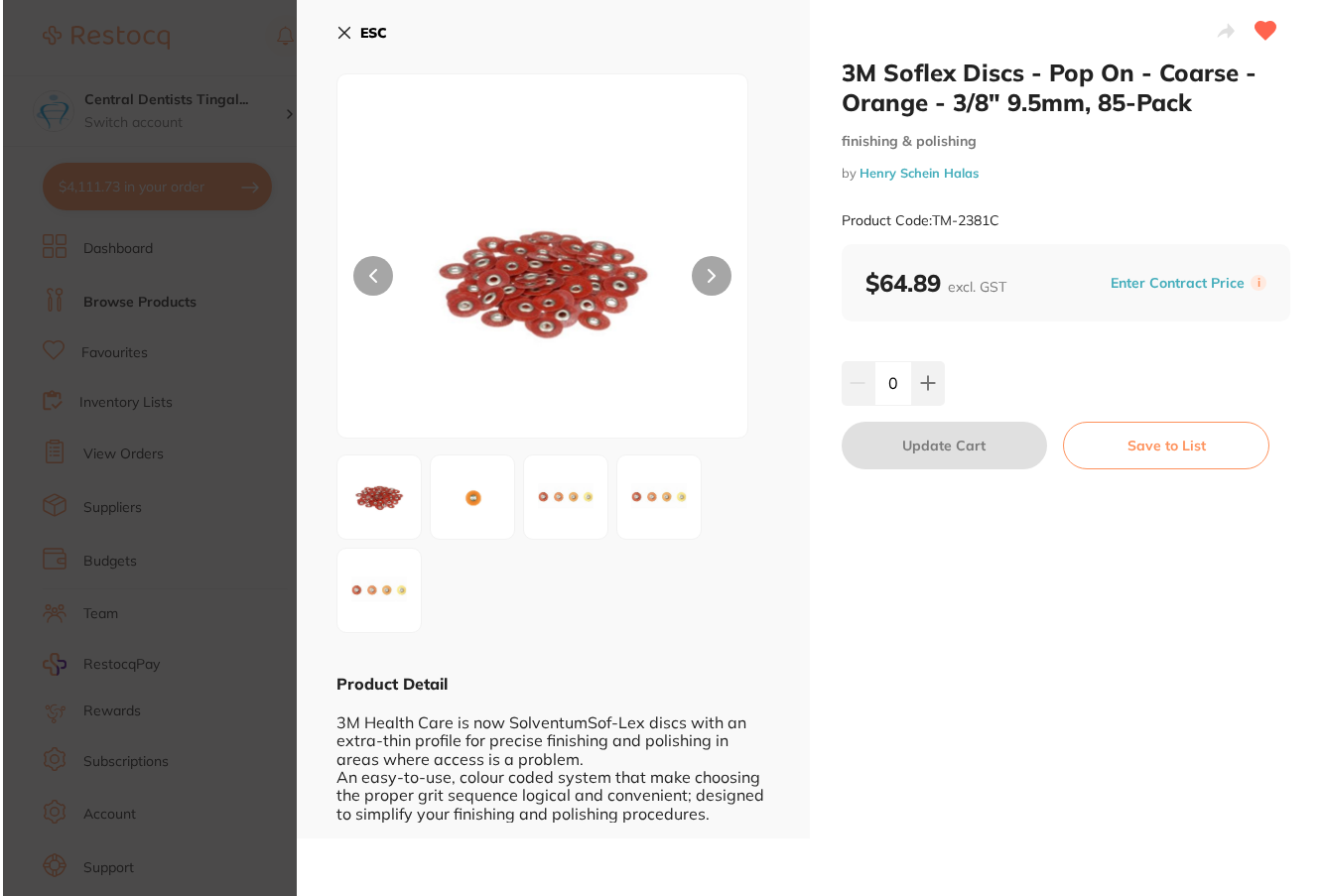 scroll, scrollTop: 0, scrollLeft: 0, axis: both 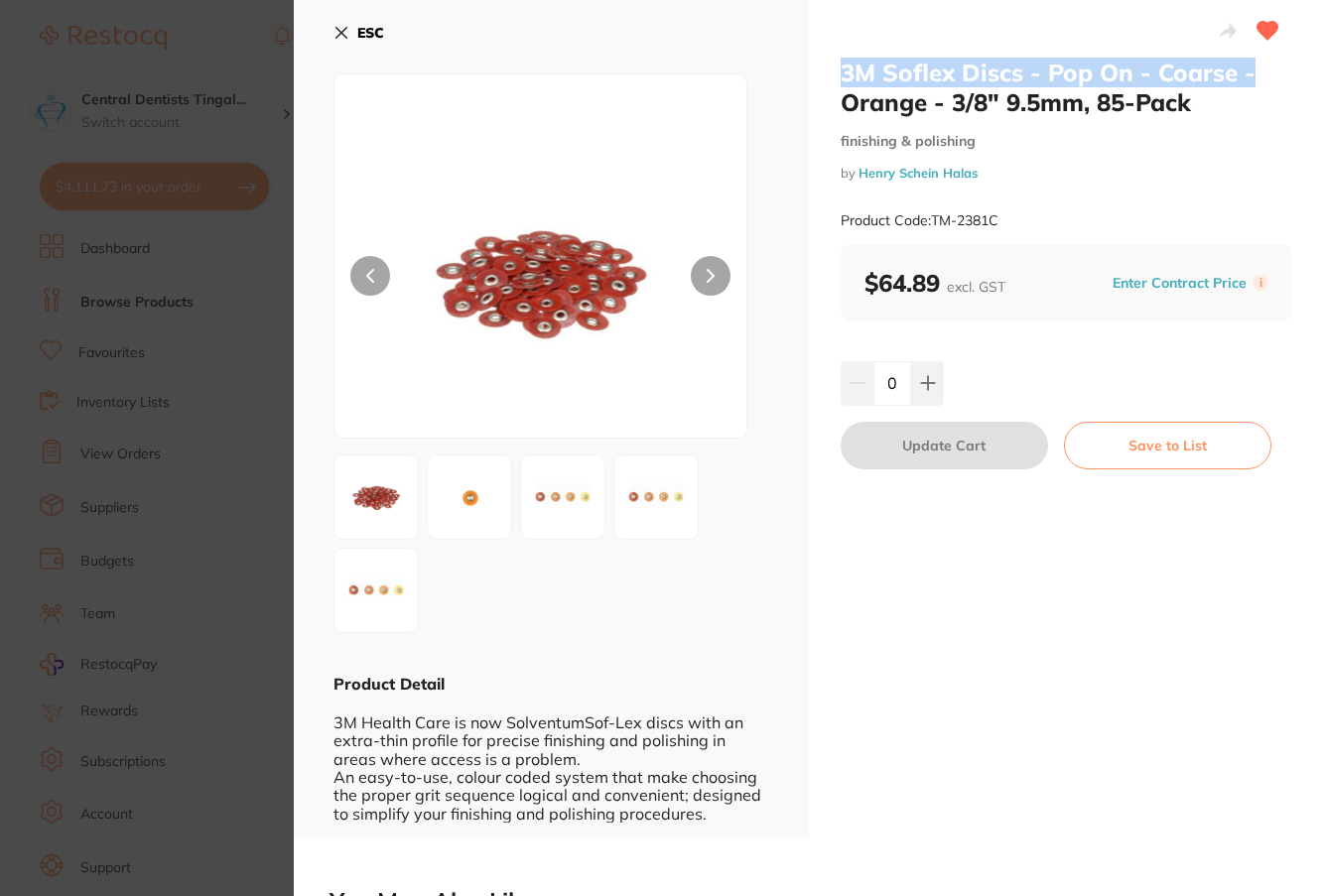 drag, startPoint x: 897, startPoint y: 66, endPoint x: 1262, endPoint y: 71, distance: 365.03424 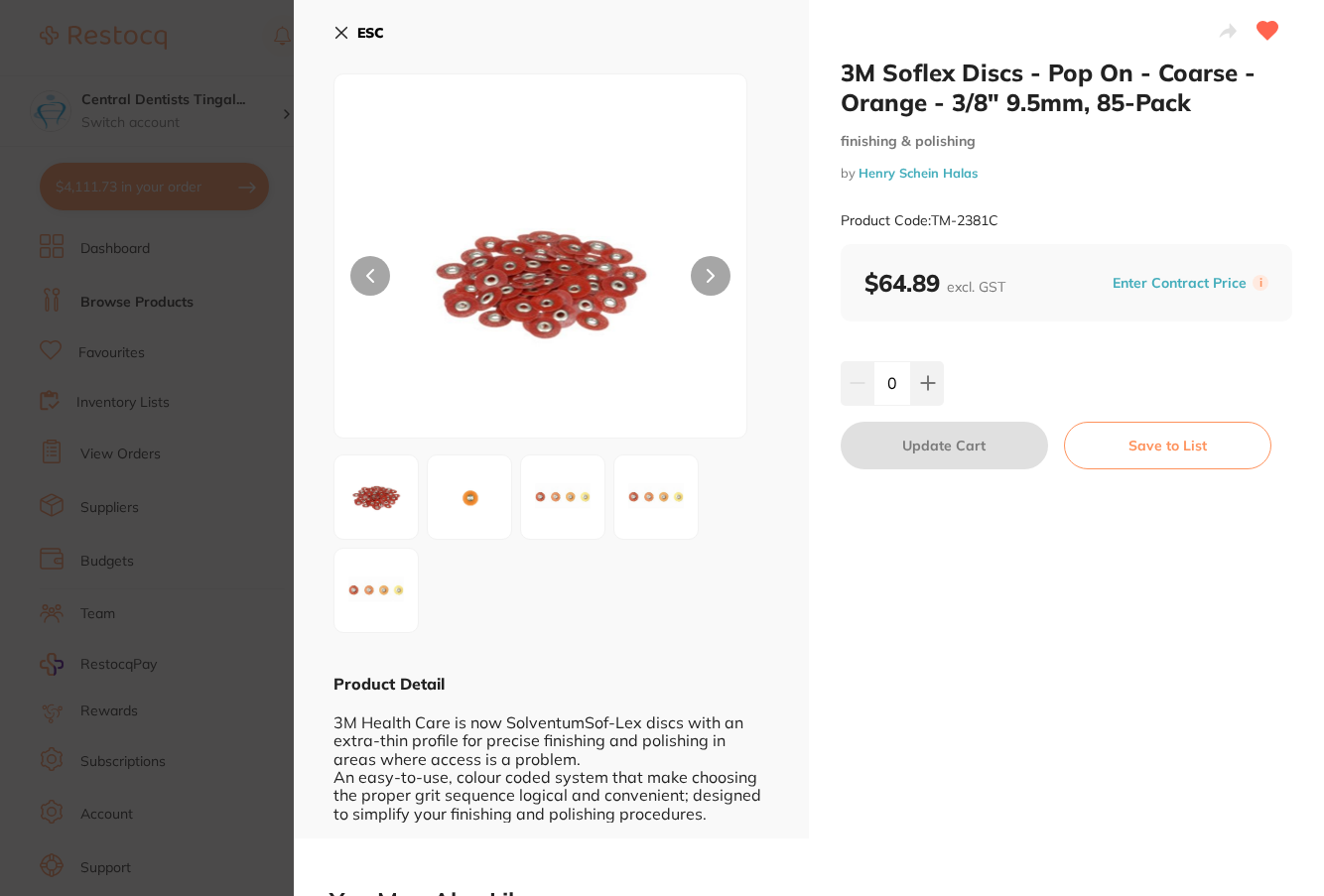 click on "3M Soflex Discs - Pop On - Coarse - Orange - 3/8" 9.5mm, 85-Pack finishing & polishing by Henry Schein Halas TM-2381M Negotiated Price $[PRICE] Add to cart Save to list 3M Soflex Discs - Pop On - Coarse - Orange - 1/2" 12.7mm, 85-Pack finishing & polishing by Henry Schein Halas TM-2382C $[PRICE]" at bounding box center [662, 448] 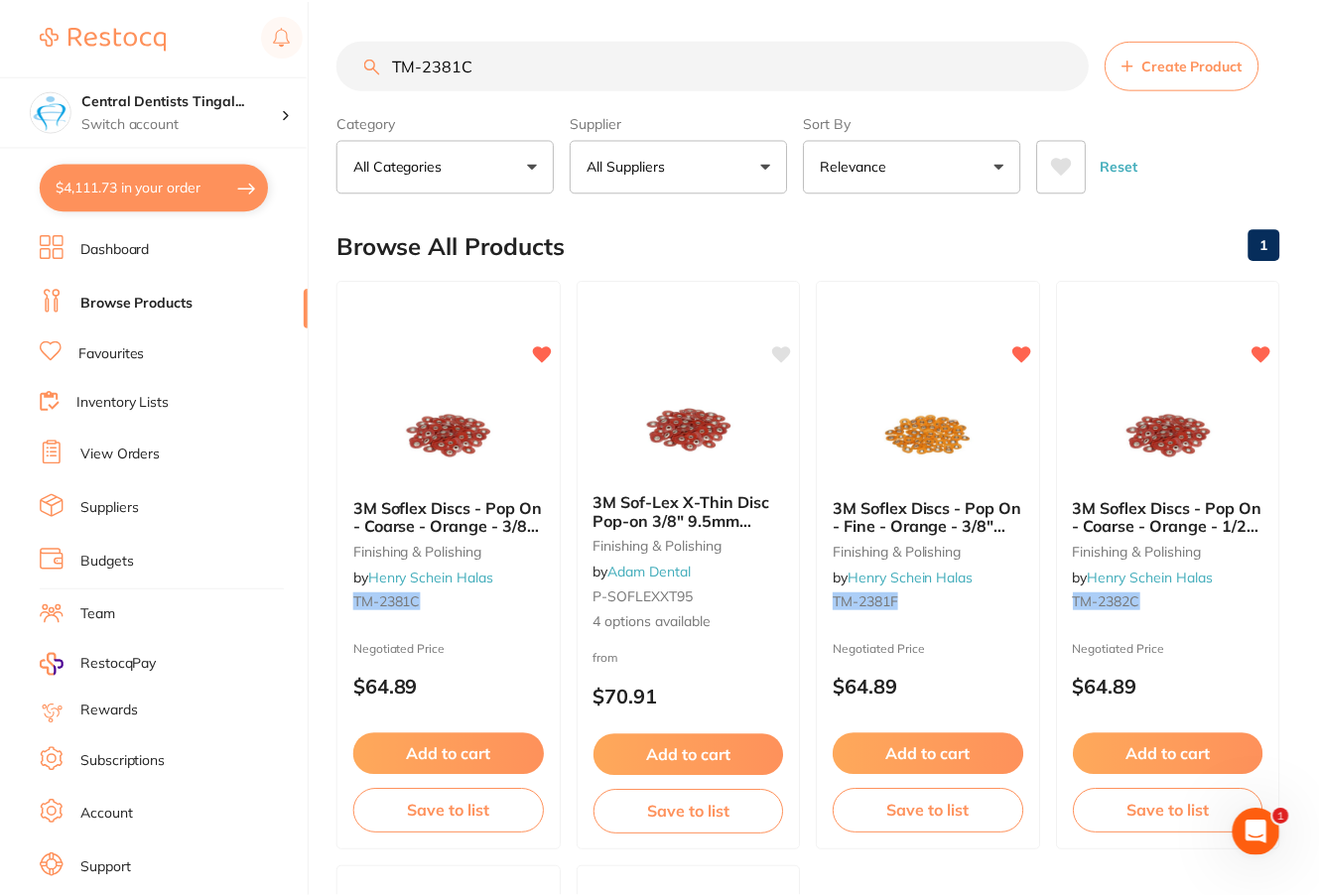 scroll, scrollTop: 24, scrollLeft: 0, axis: vertical 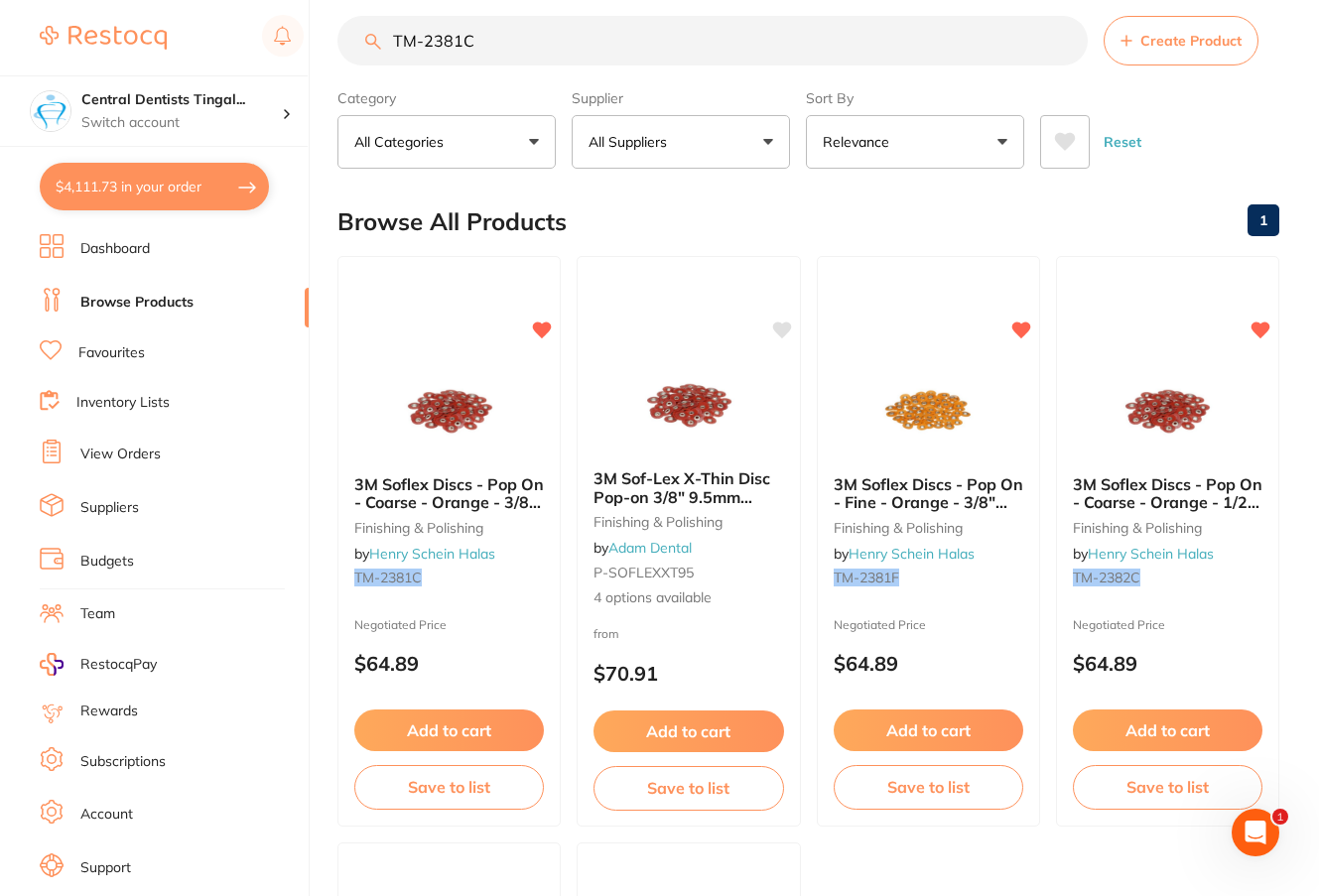 click on "TM-2381C" at bounding box center [713, 41] 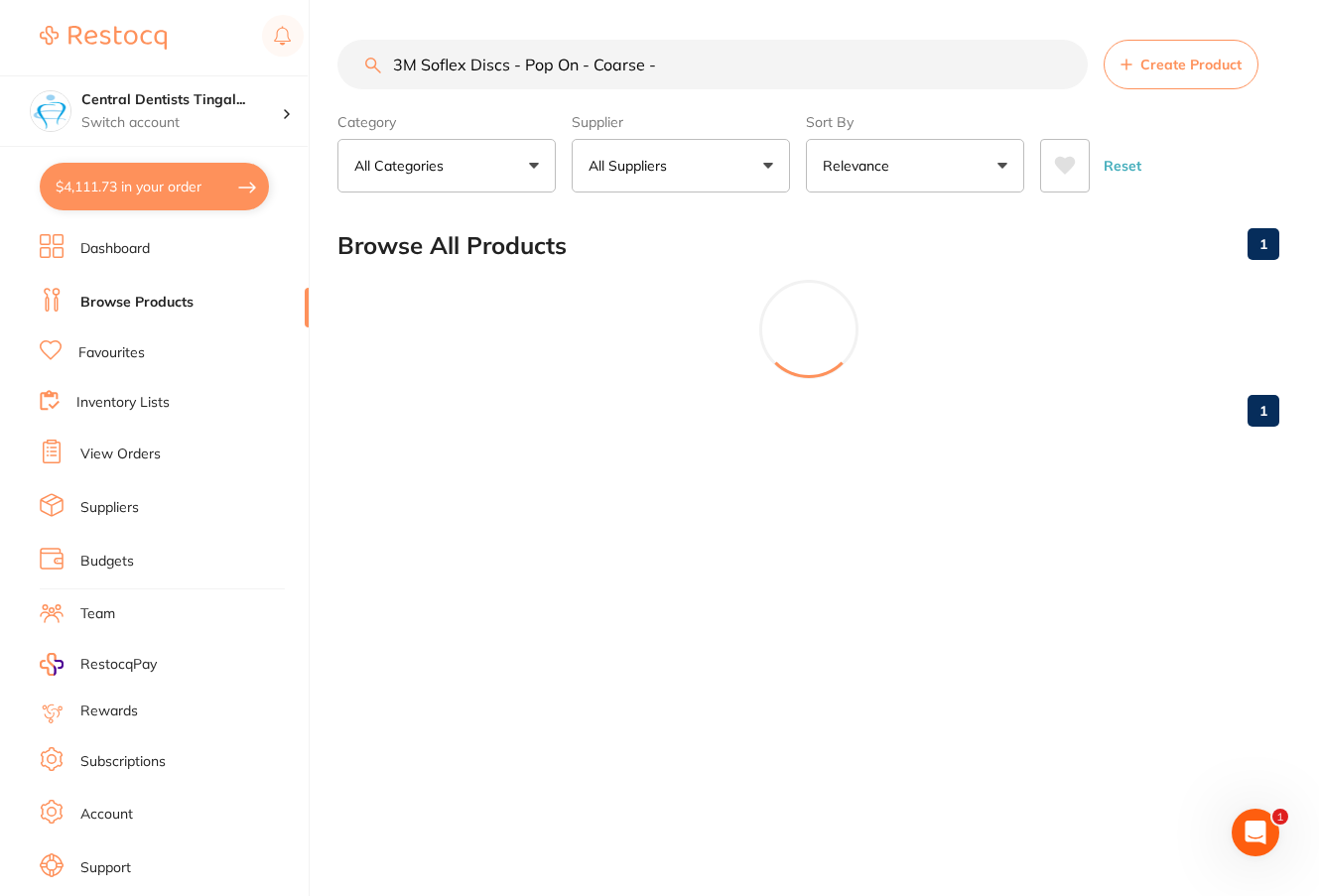 scroll, scrollTop: 0, scrollLeft: 0, axis: both 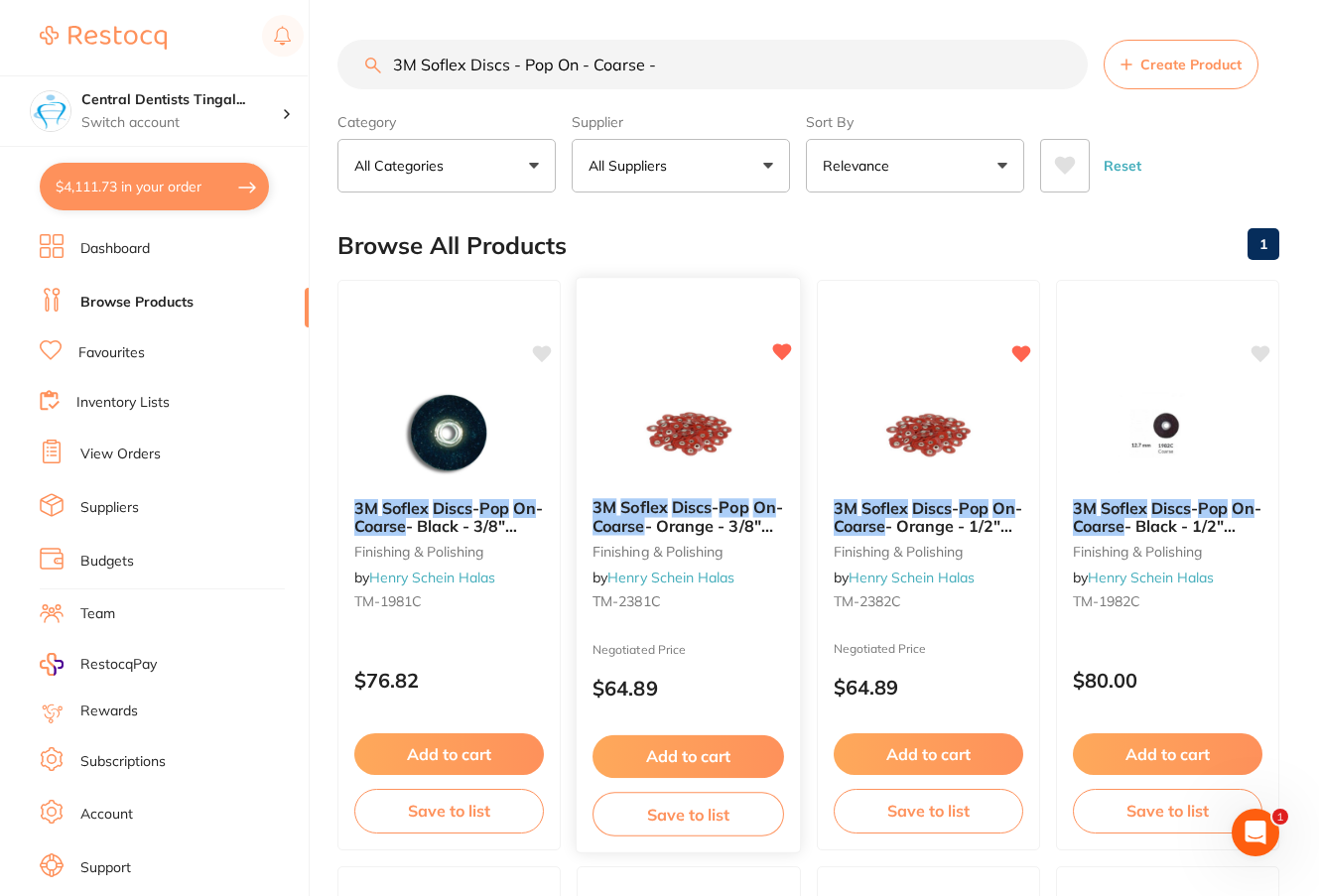 type on "3M Soflex Discs - Pop On - Coarse -" 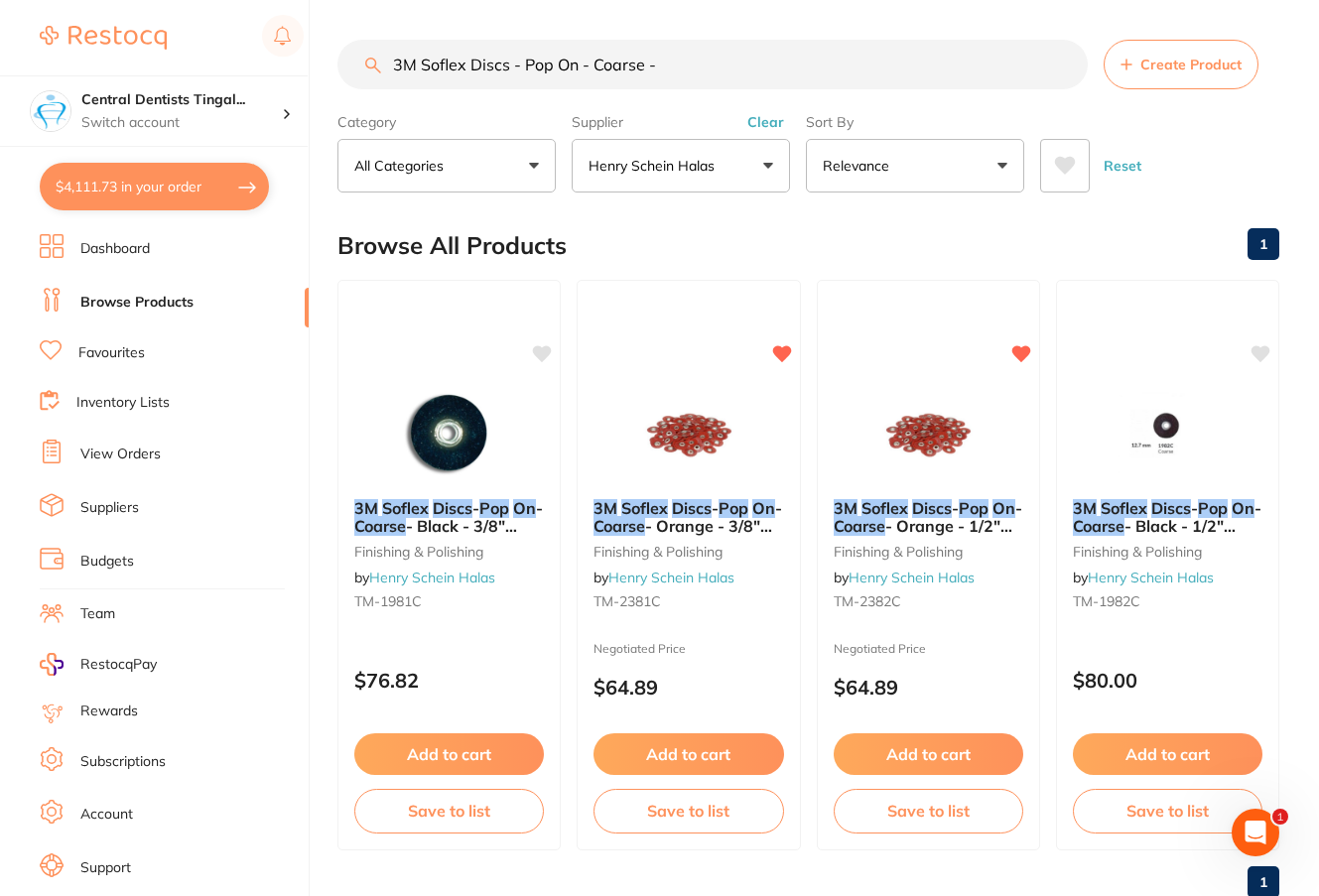 scroll, scrollTop: 0, scrollLeft: 0, axis: both 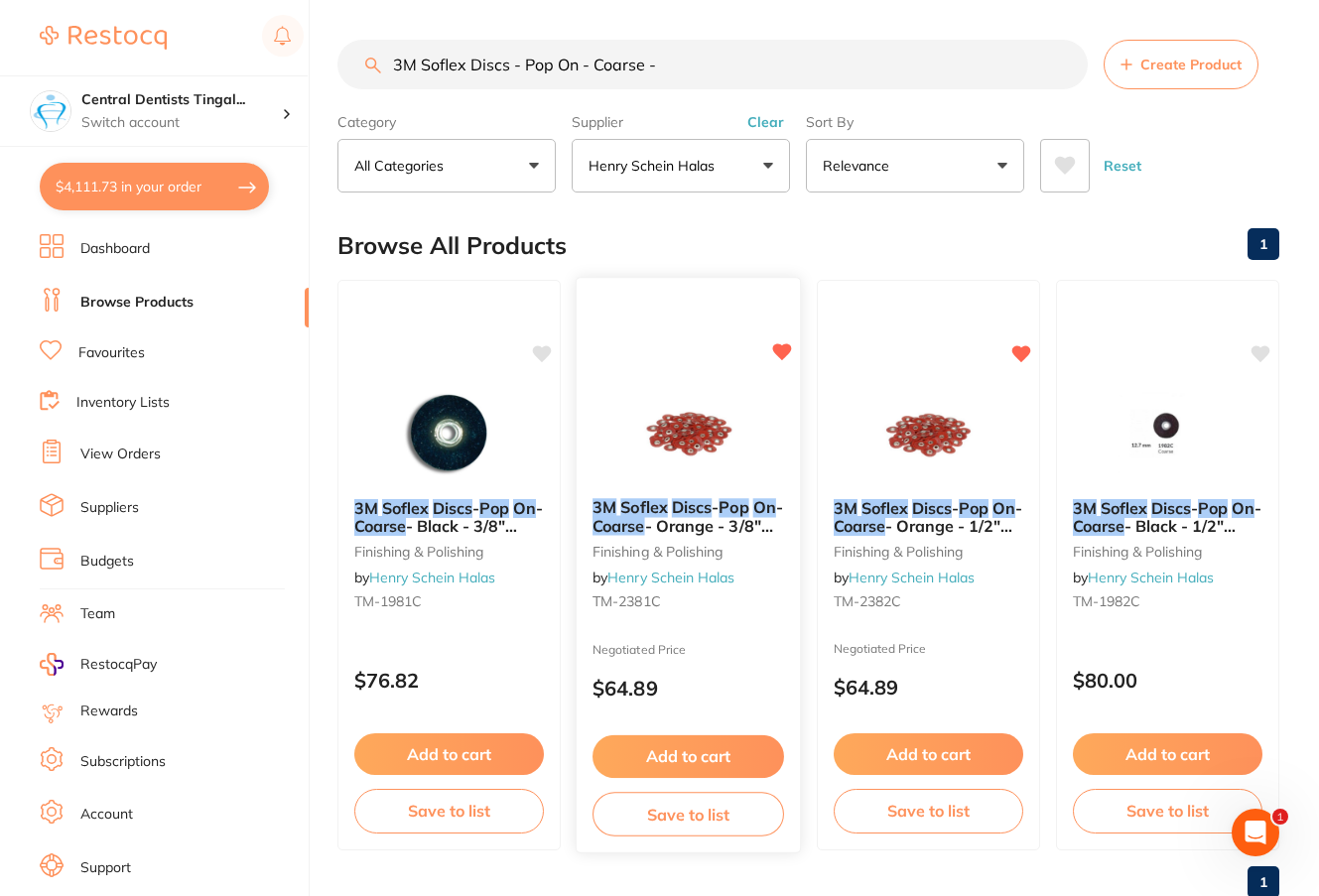 click on "-" at bounding box center [715, 507] 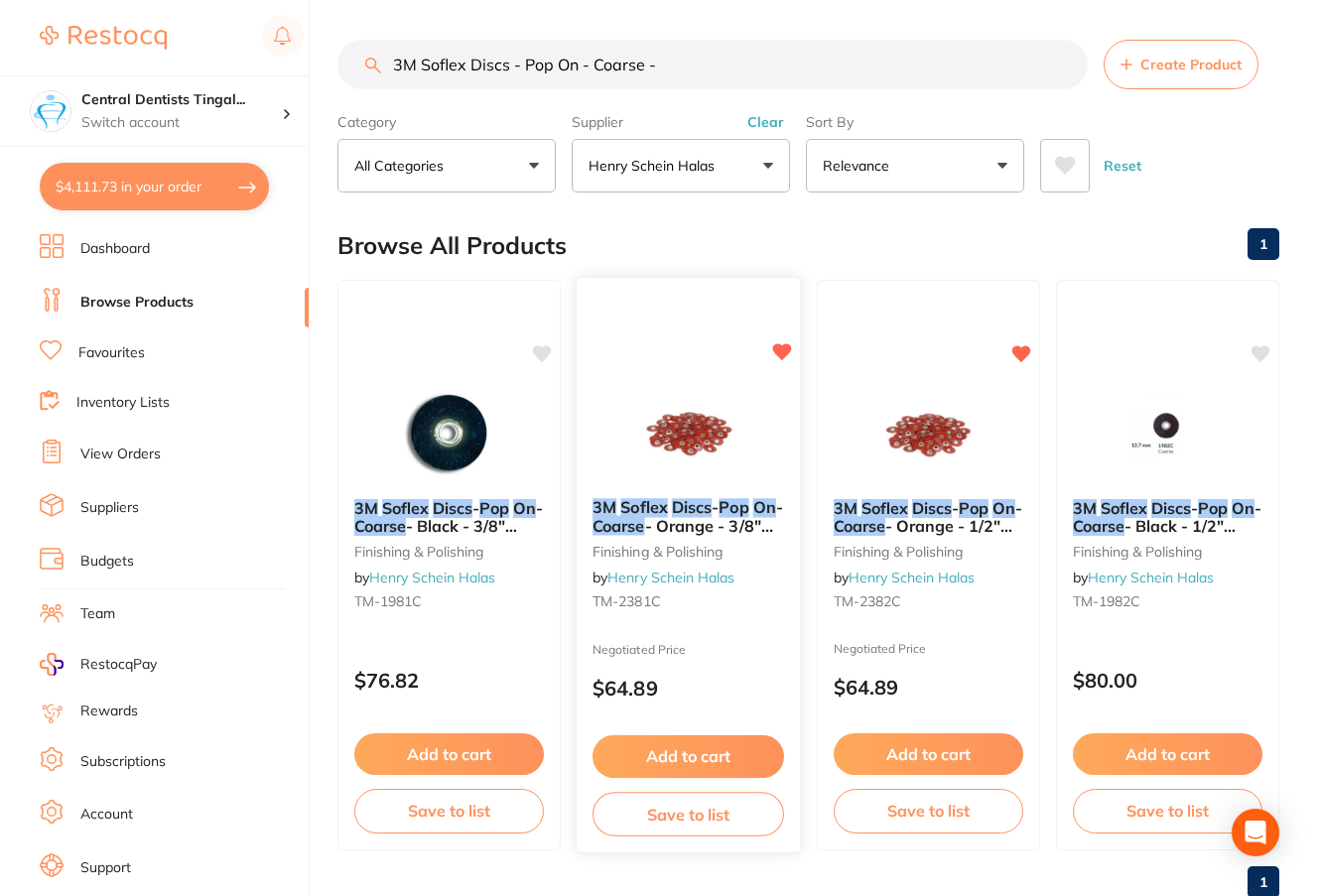 click at bounding box center (688, 432) 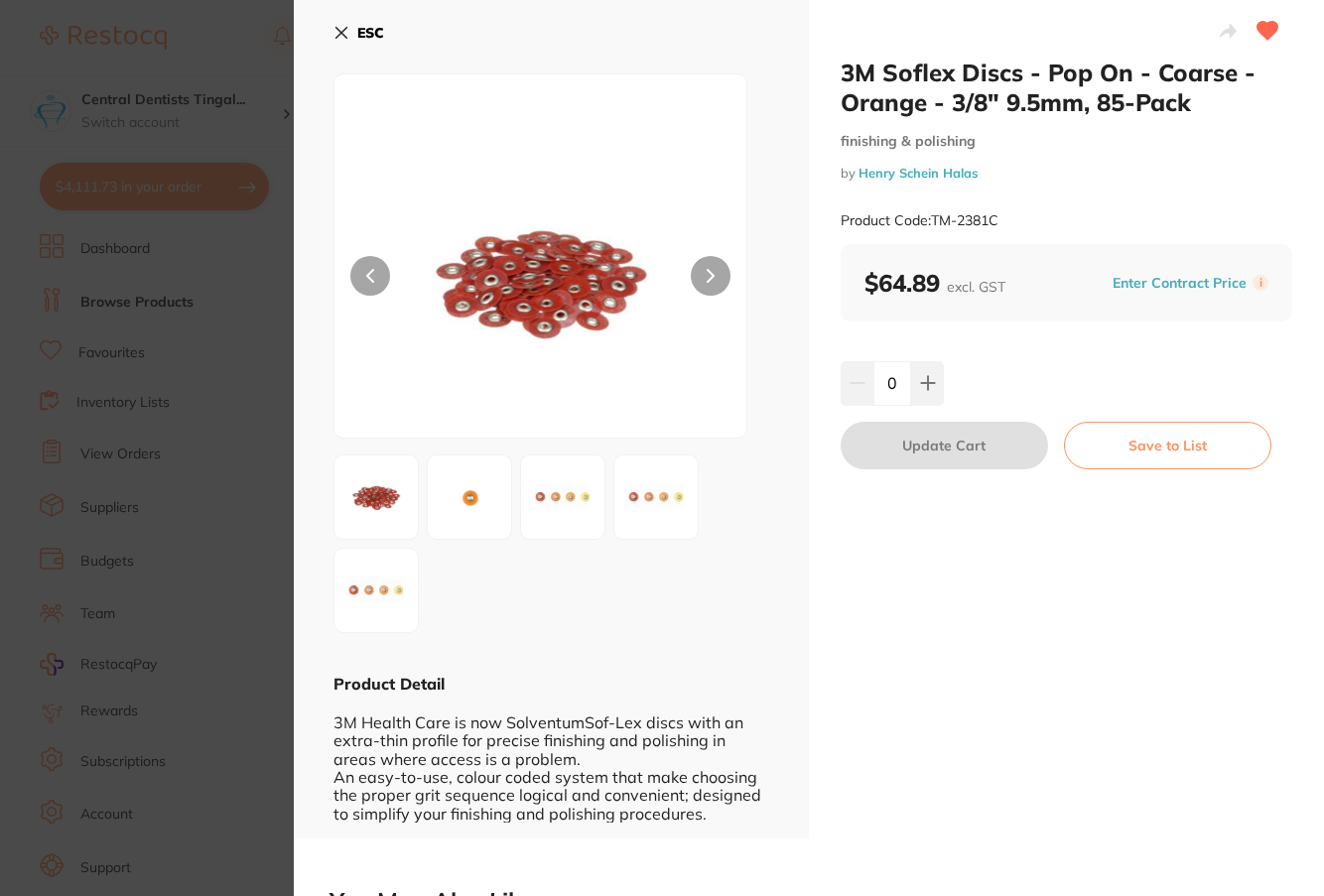 scroll, scrollTop: 0, scrollLeft: 0, axis: both 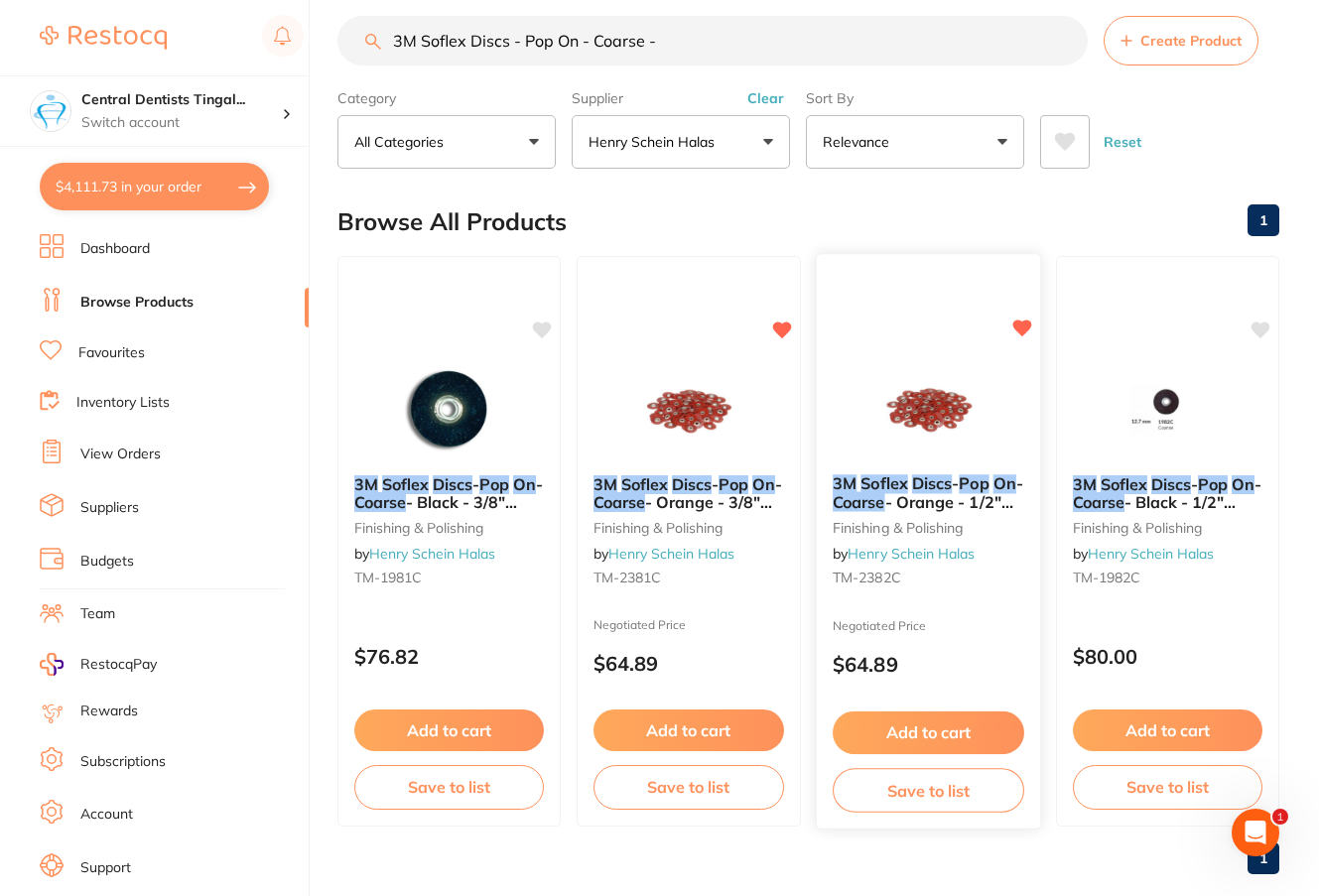 click at bounding box center [927, 408] 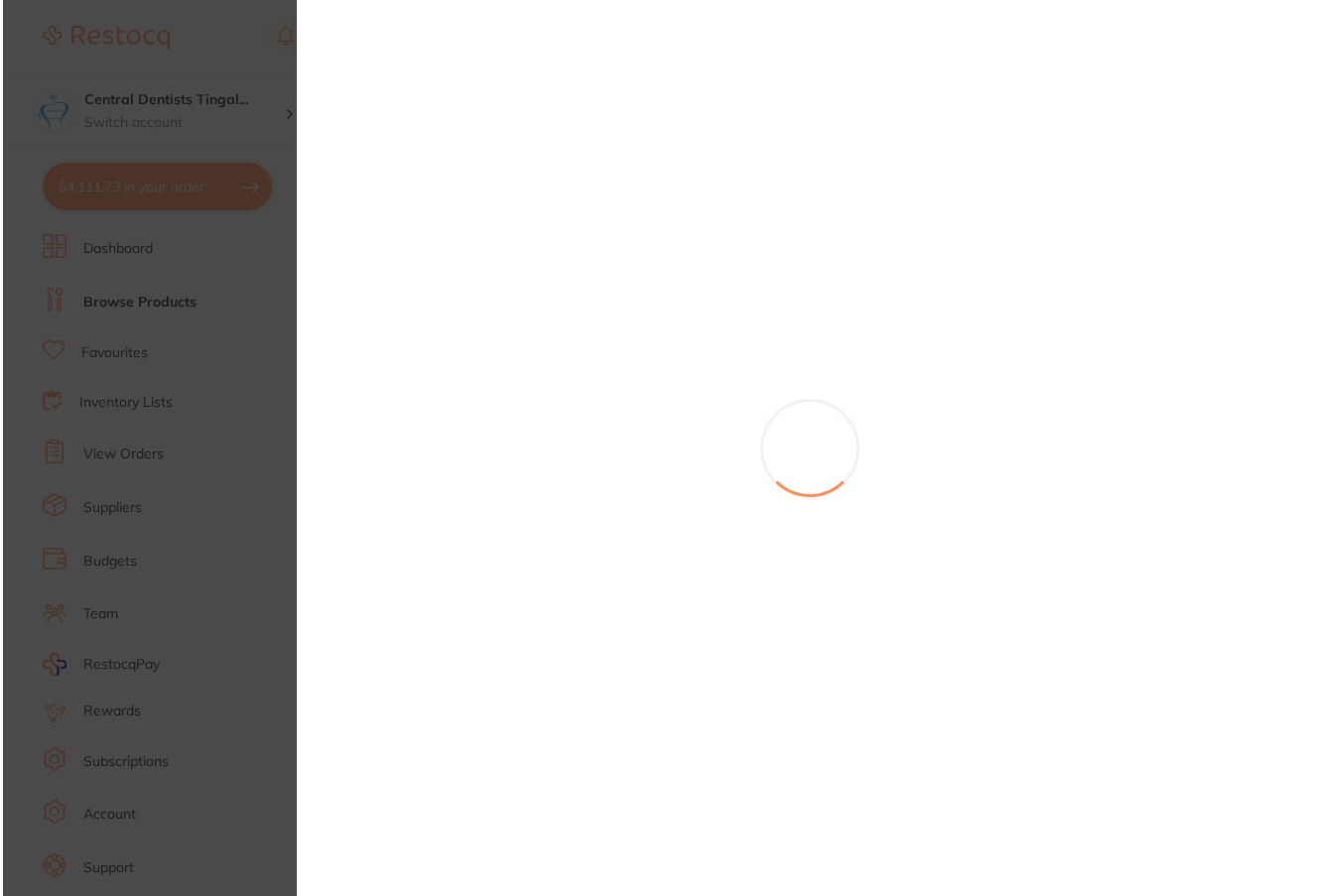 scroll, scrollTop: 0, scrollLeft: 0, axis: both 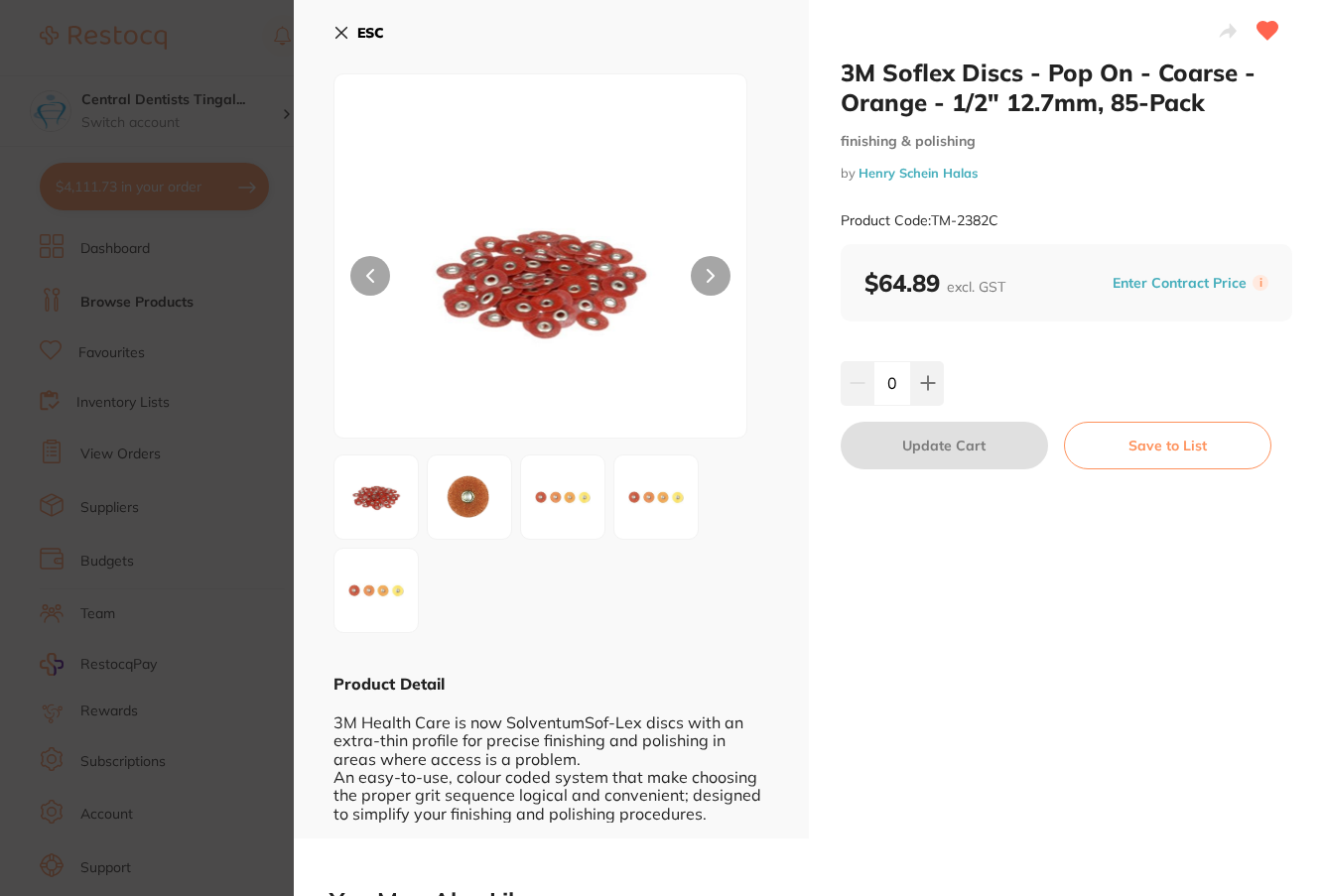 click 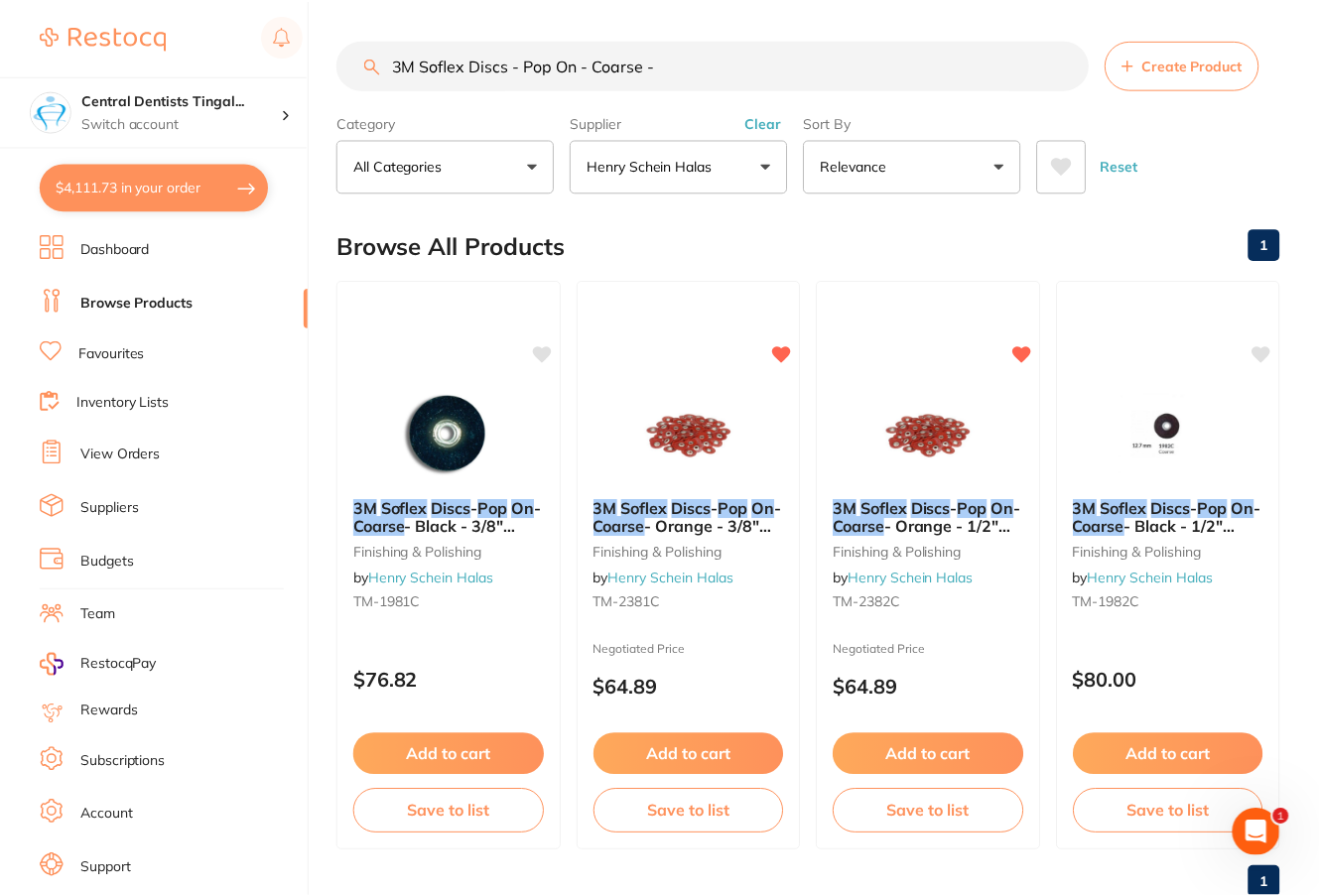 scroll, scrollTop: 24, scrollLeft: 0, axis: vertical 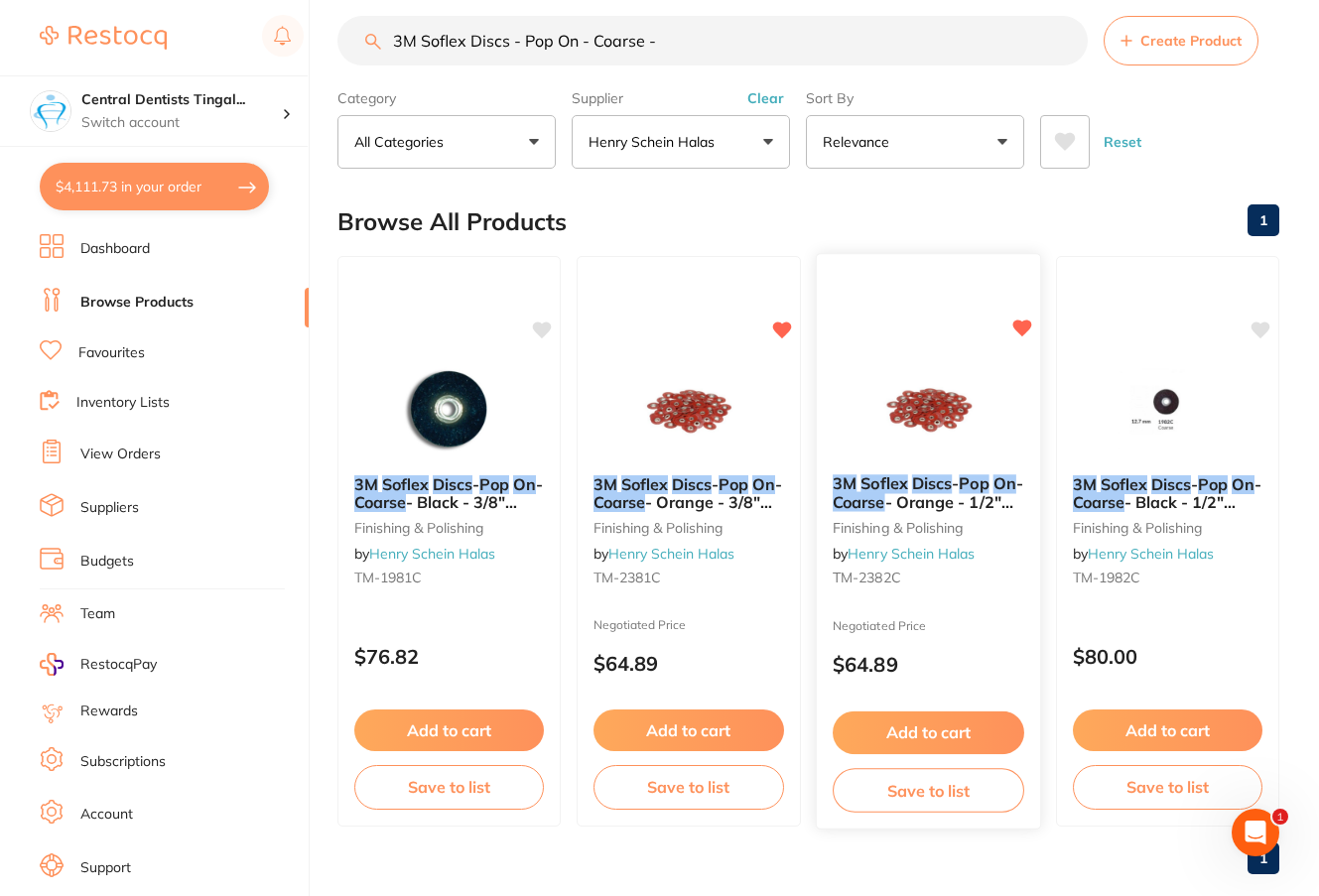 click on "Add to cart" at bounding box center [928, 732] 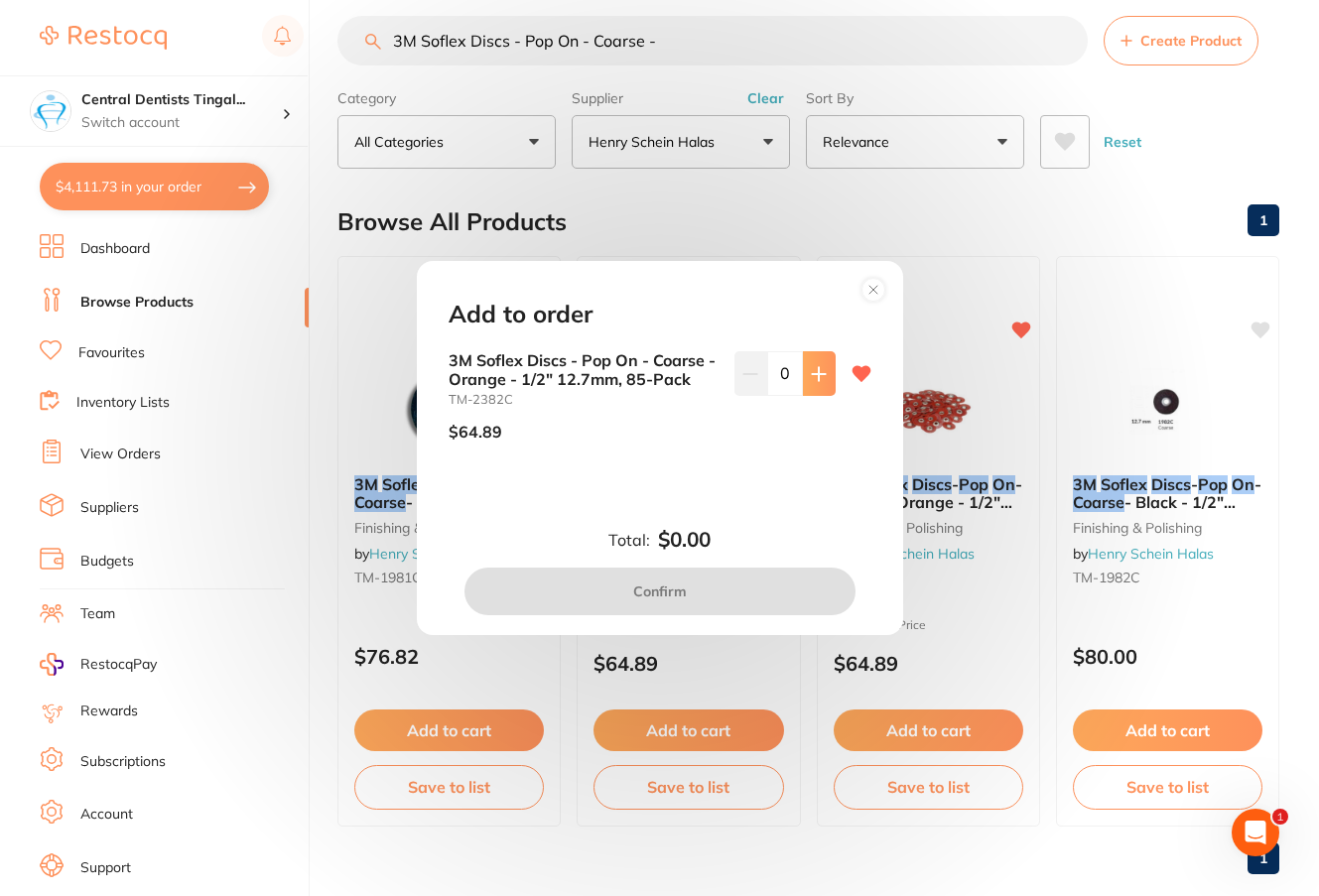 scroll, scrollTop: 0, scrollLeft: 0, axis: both 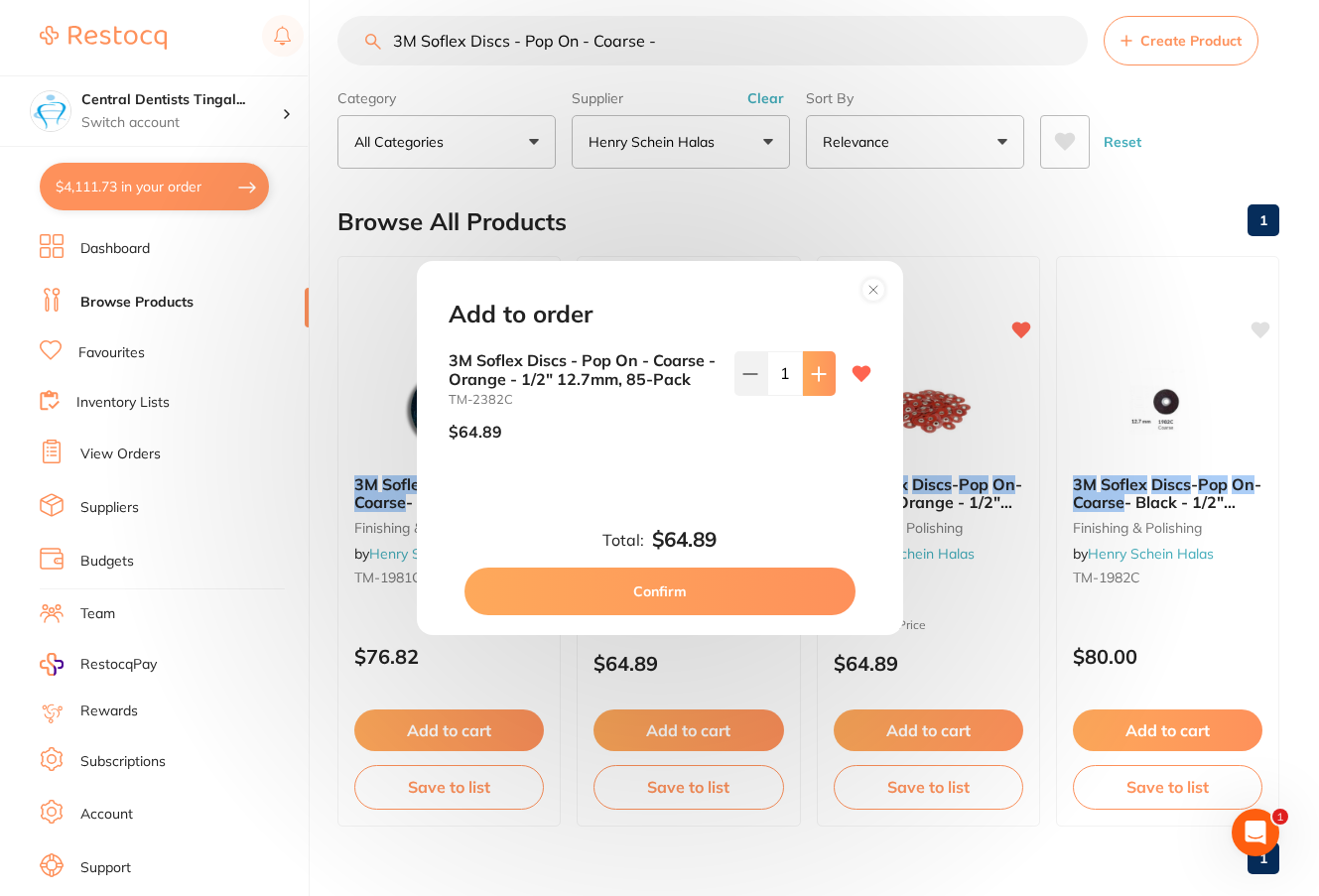 click at bounding box center [819, 373] 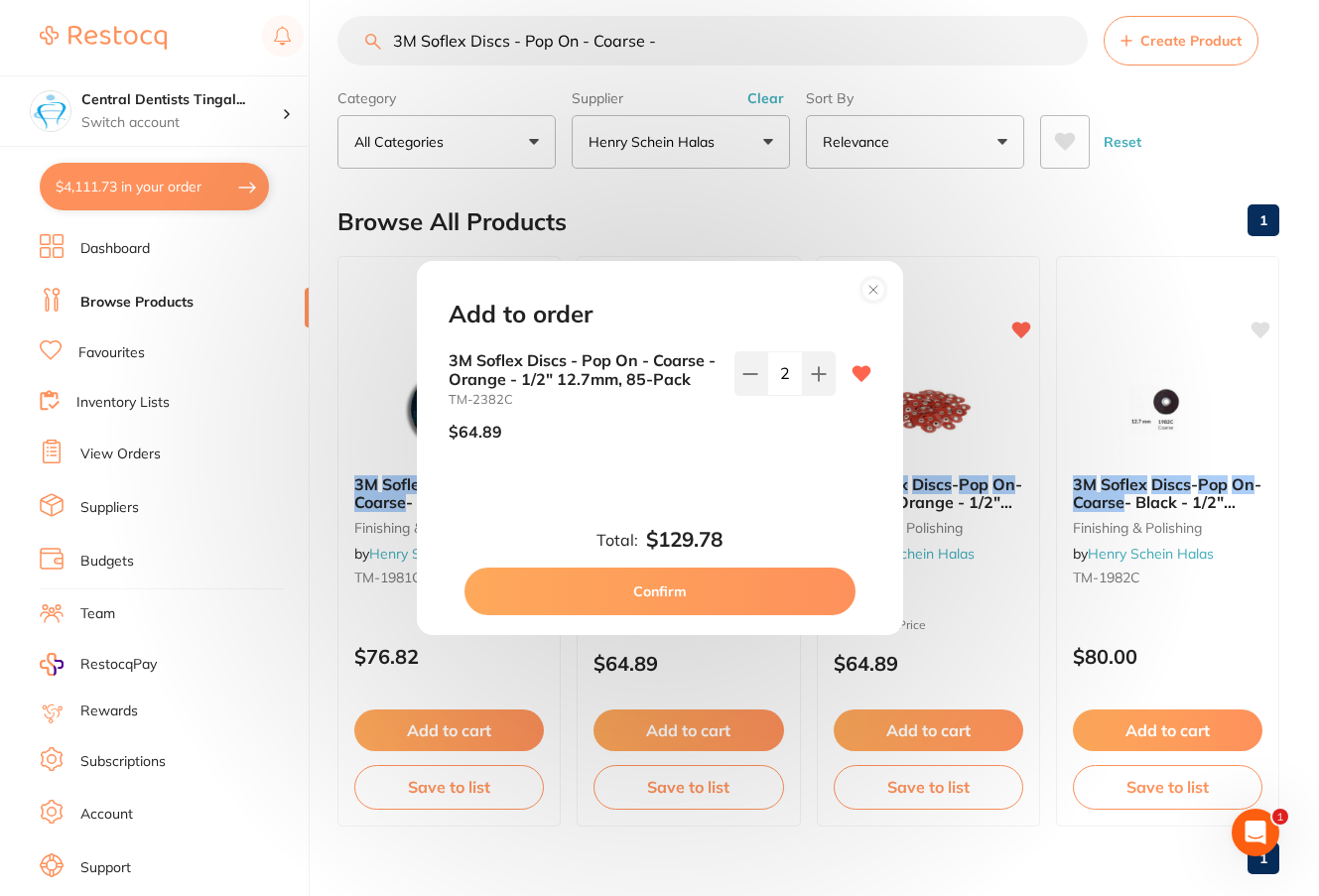 click on "Confirm" at bounding box center [660, 591] 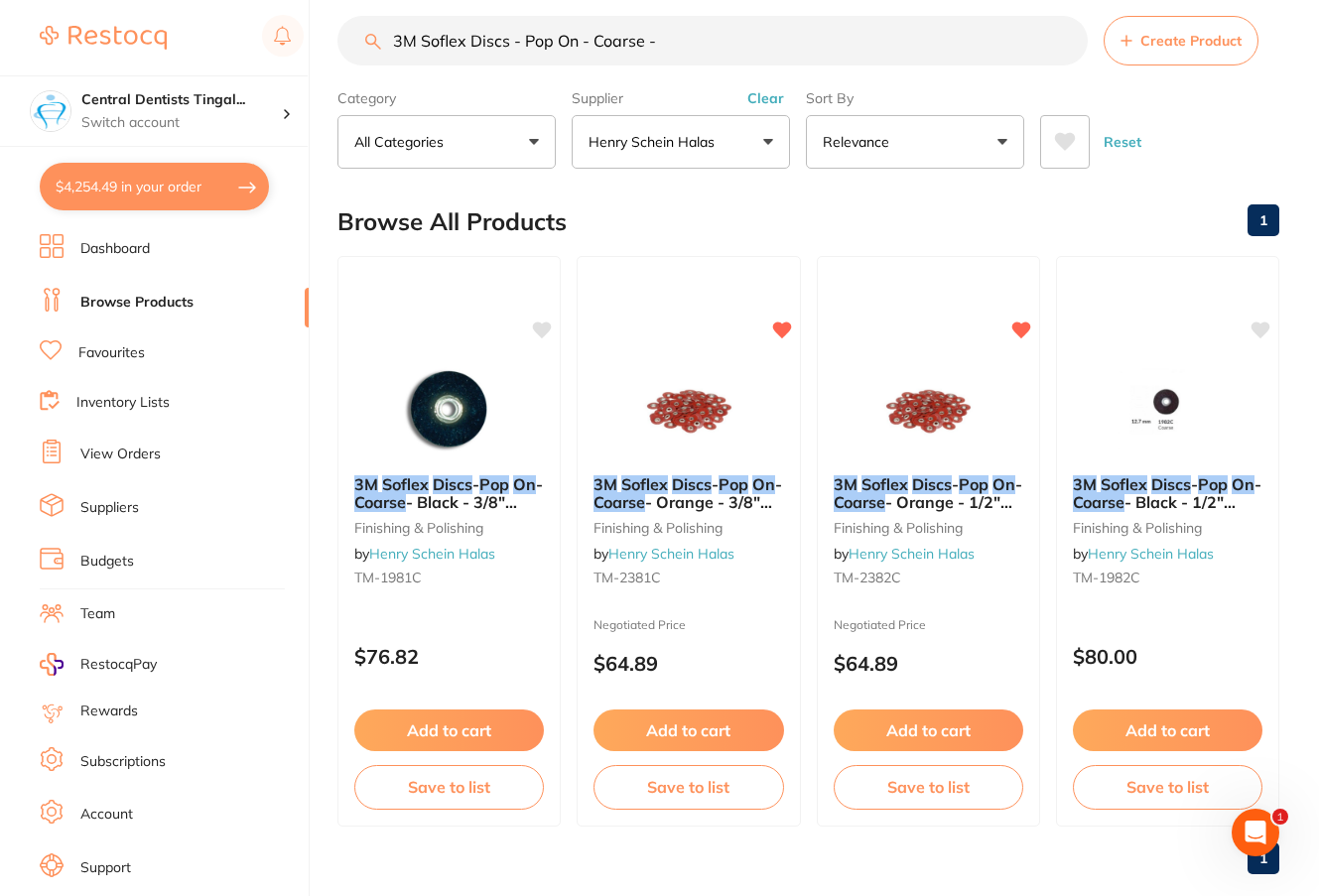 click on "3M Soflex Discs - Pop On - Coarse -" at bounding box center [713, 41] 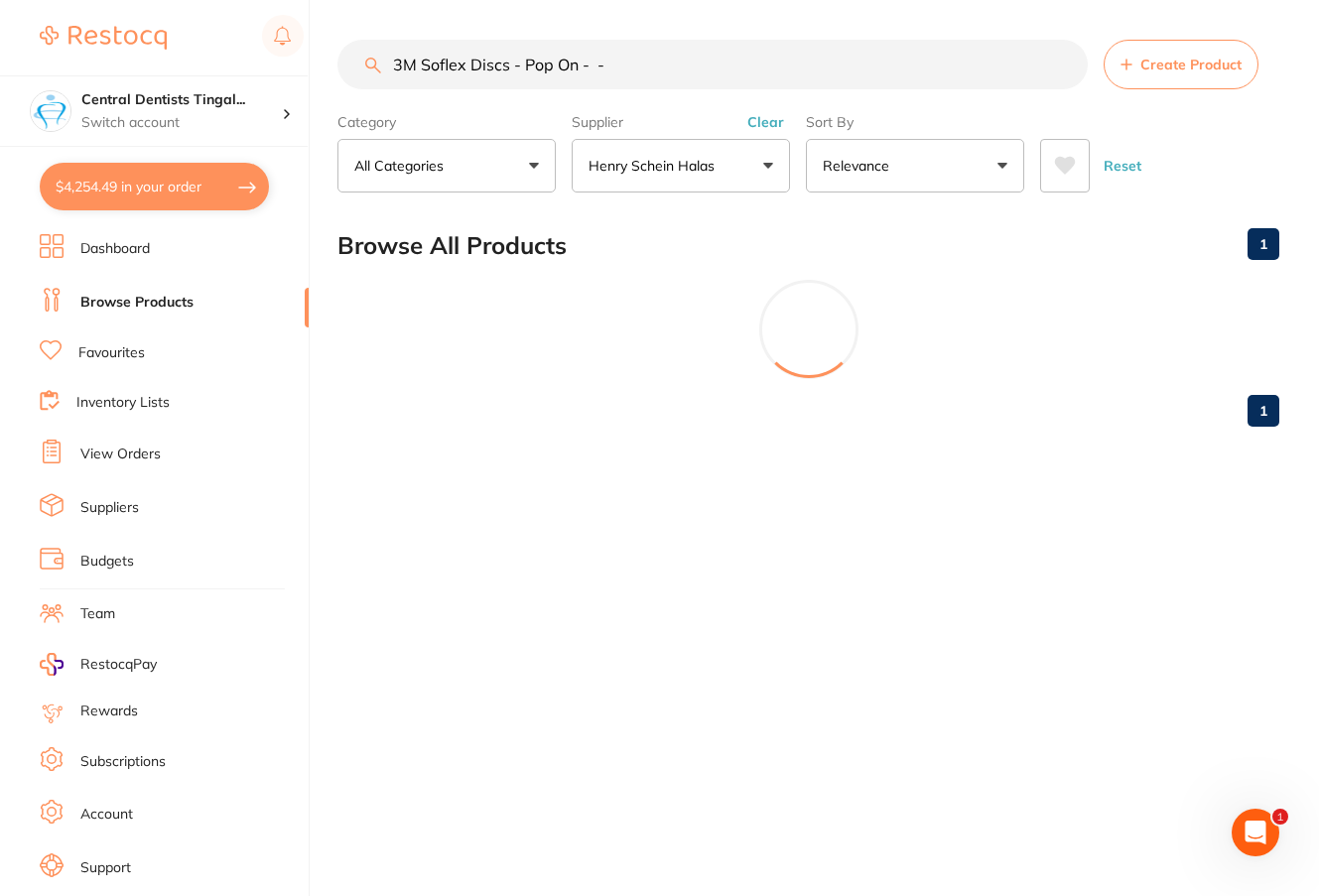 scroll, scrollTop: 0, scrollLeft: 0, axis: both 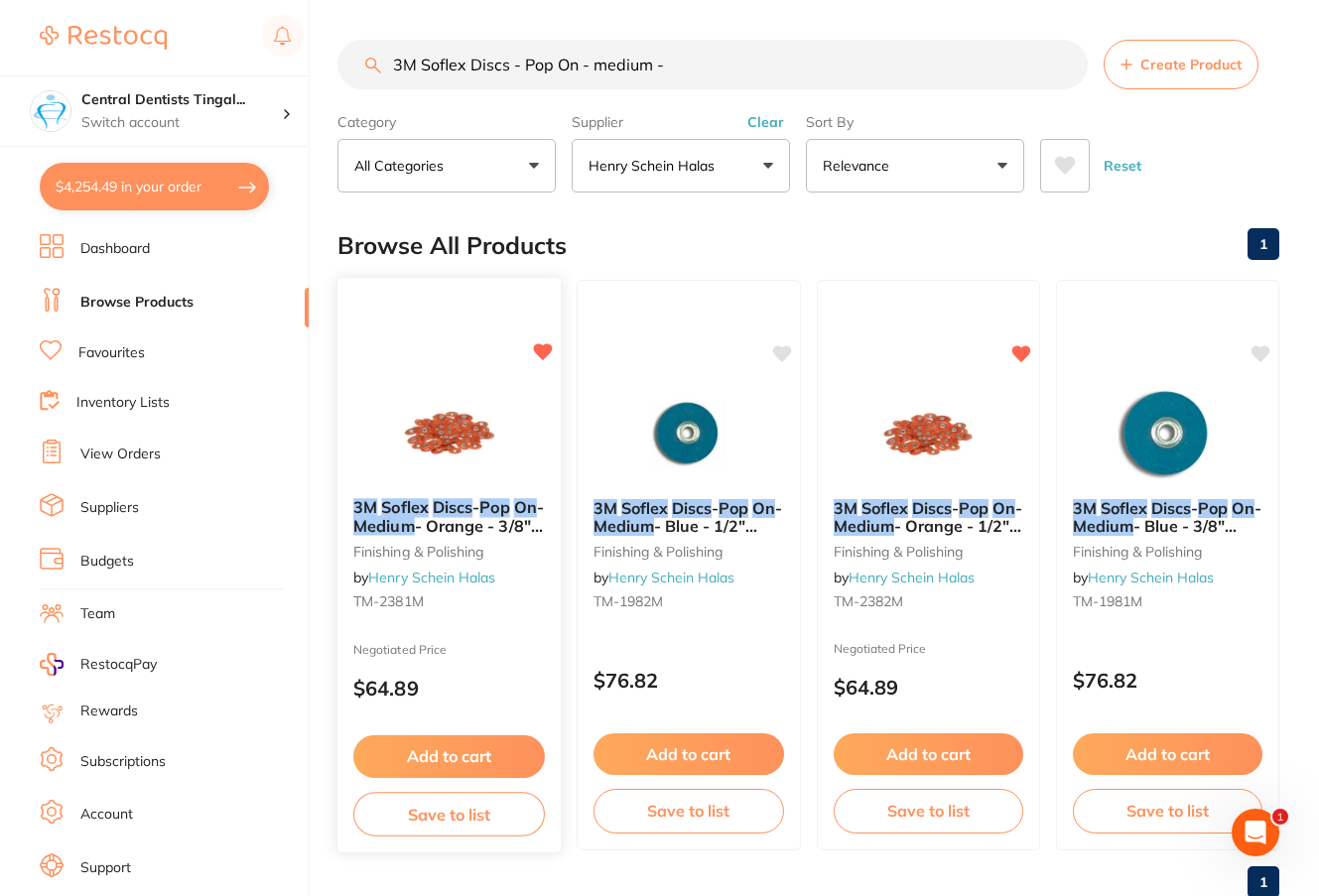 type on "3M Soflex Discs - Pop On - medium -" 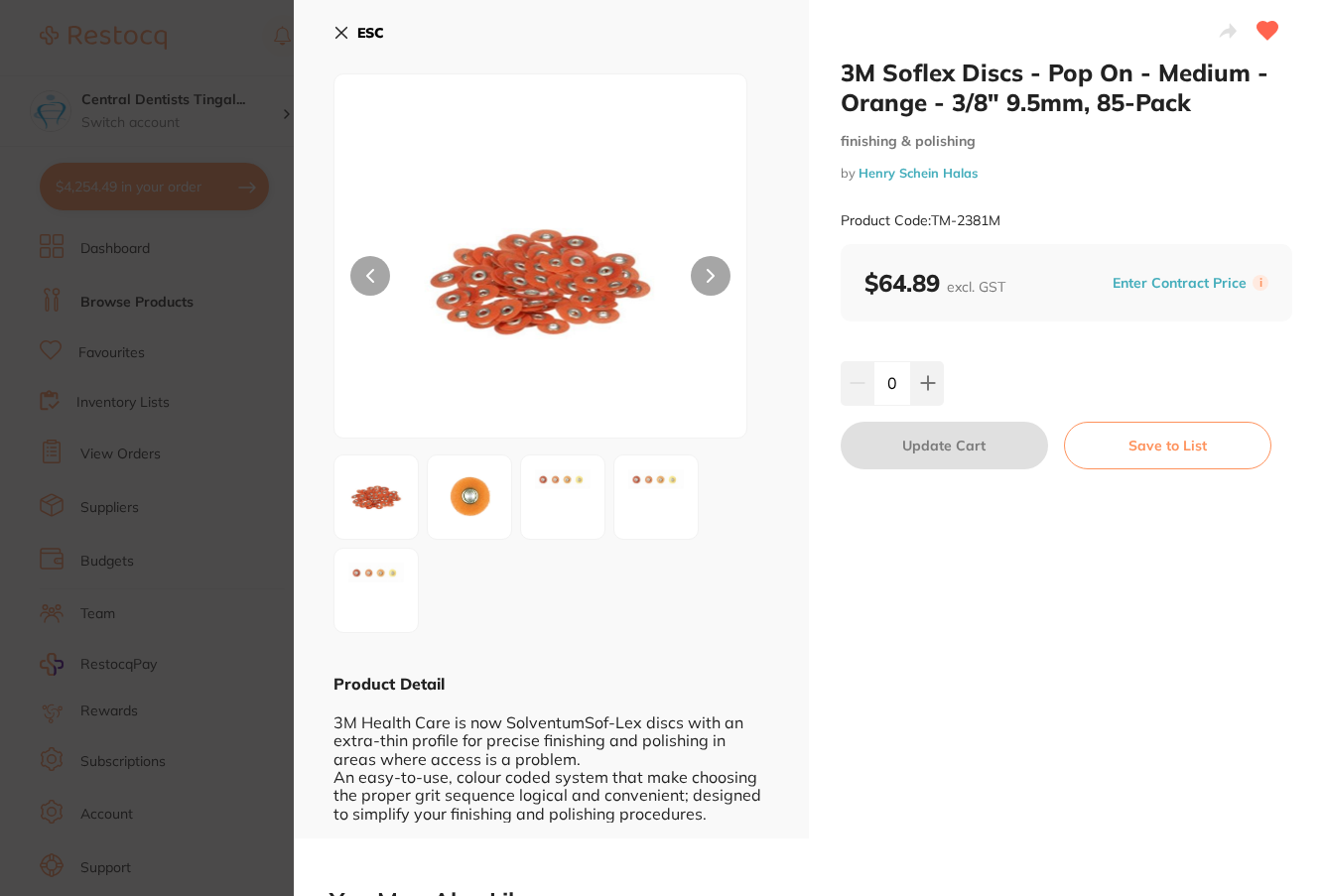 scroll, scrollTop: 0, scrollLeft: 0, axis: both 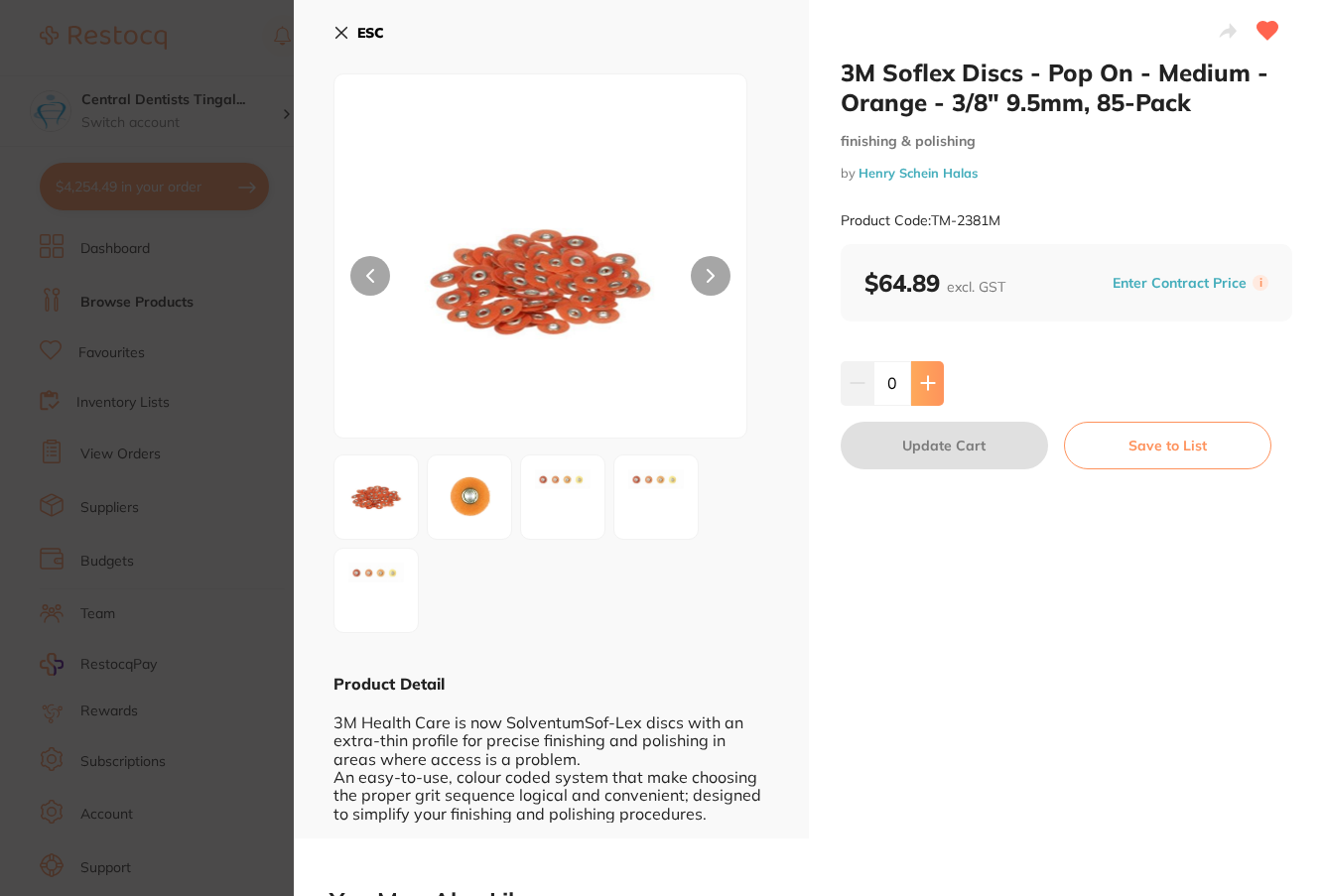 click at bounding box center (927, 383) 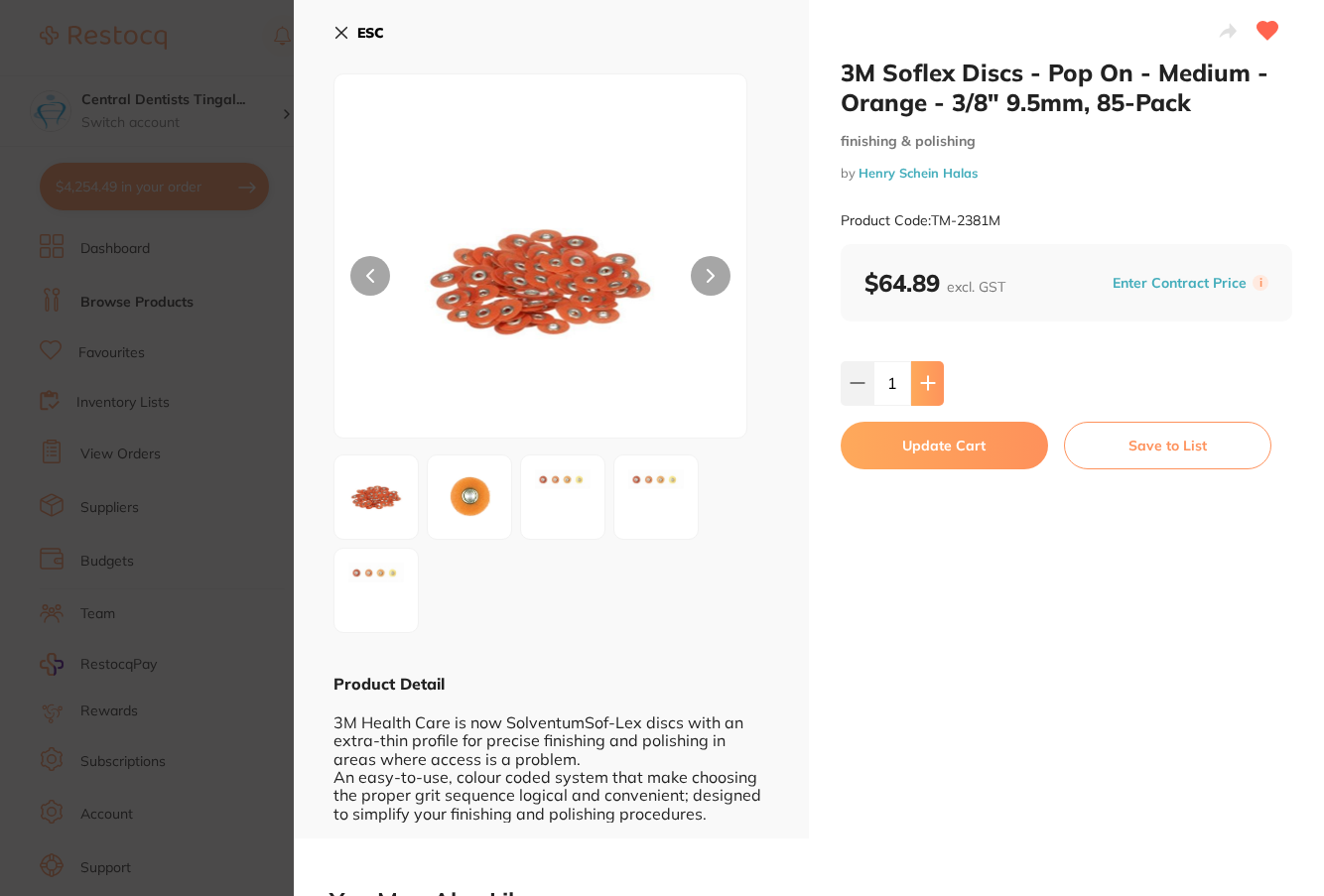 click at bounding box center [927, 383] 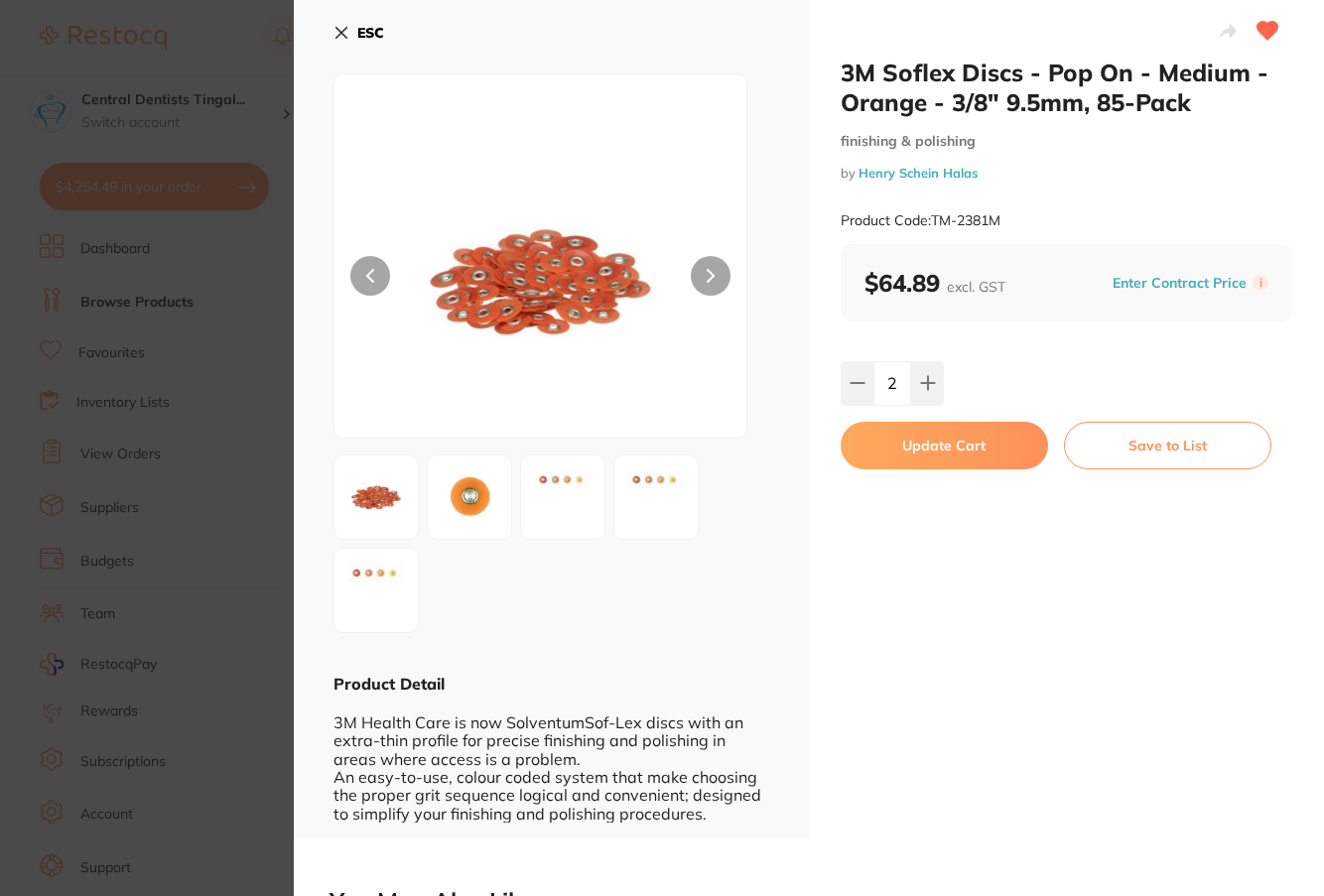 scroll, scrollTop: 0, scrollLeft: 0, axis: both 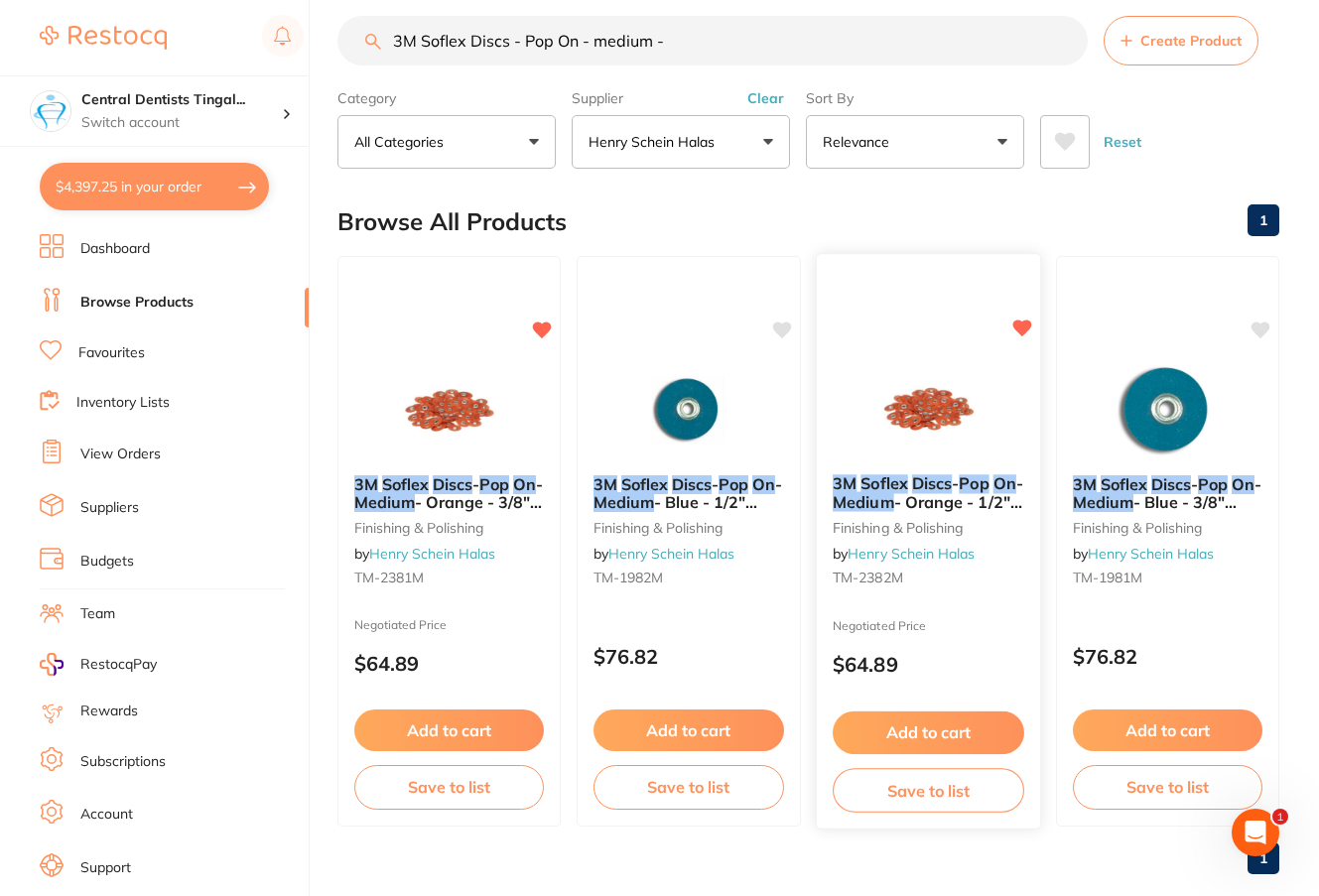 click at bounding box center (927, 408) 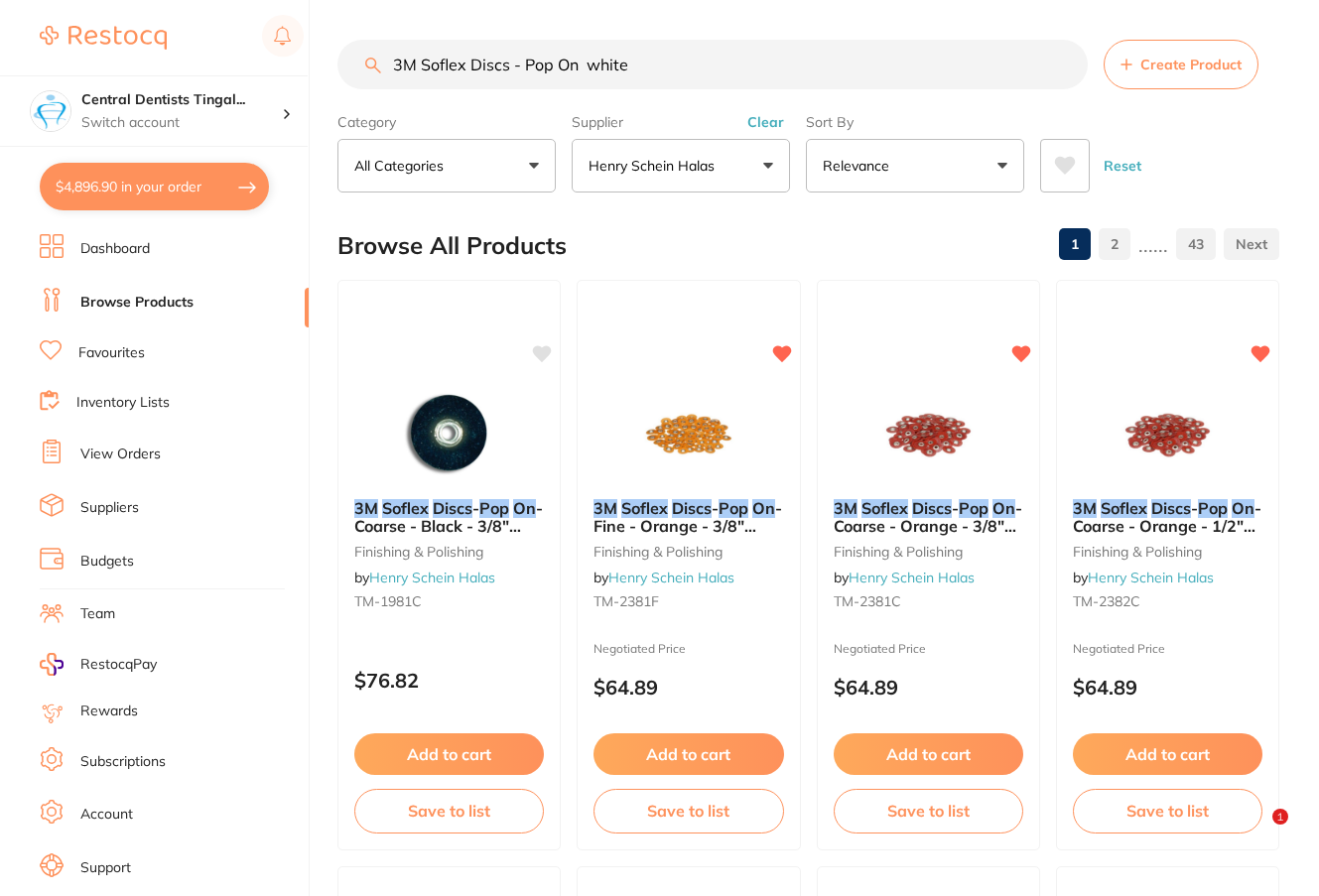 scroll, scrollTop: 2183, scrollLeft: 0, axis: vertical 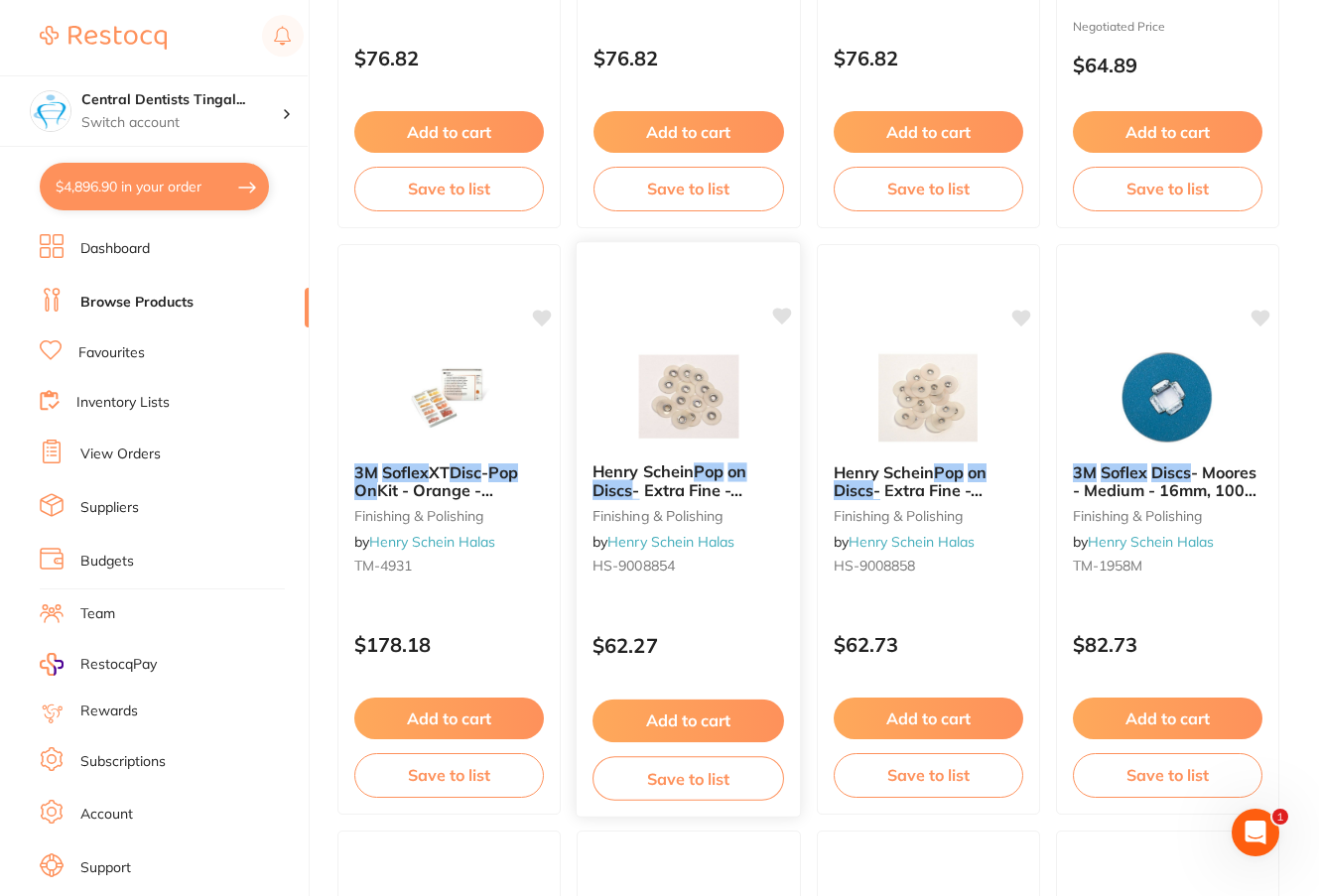 type on "3M Soflex Discs - Pop On  white" 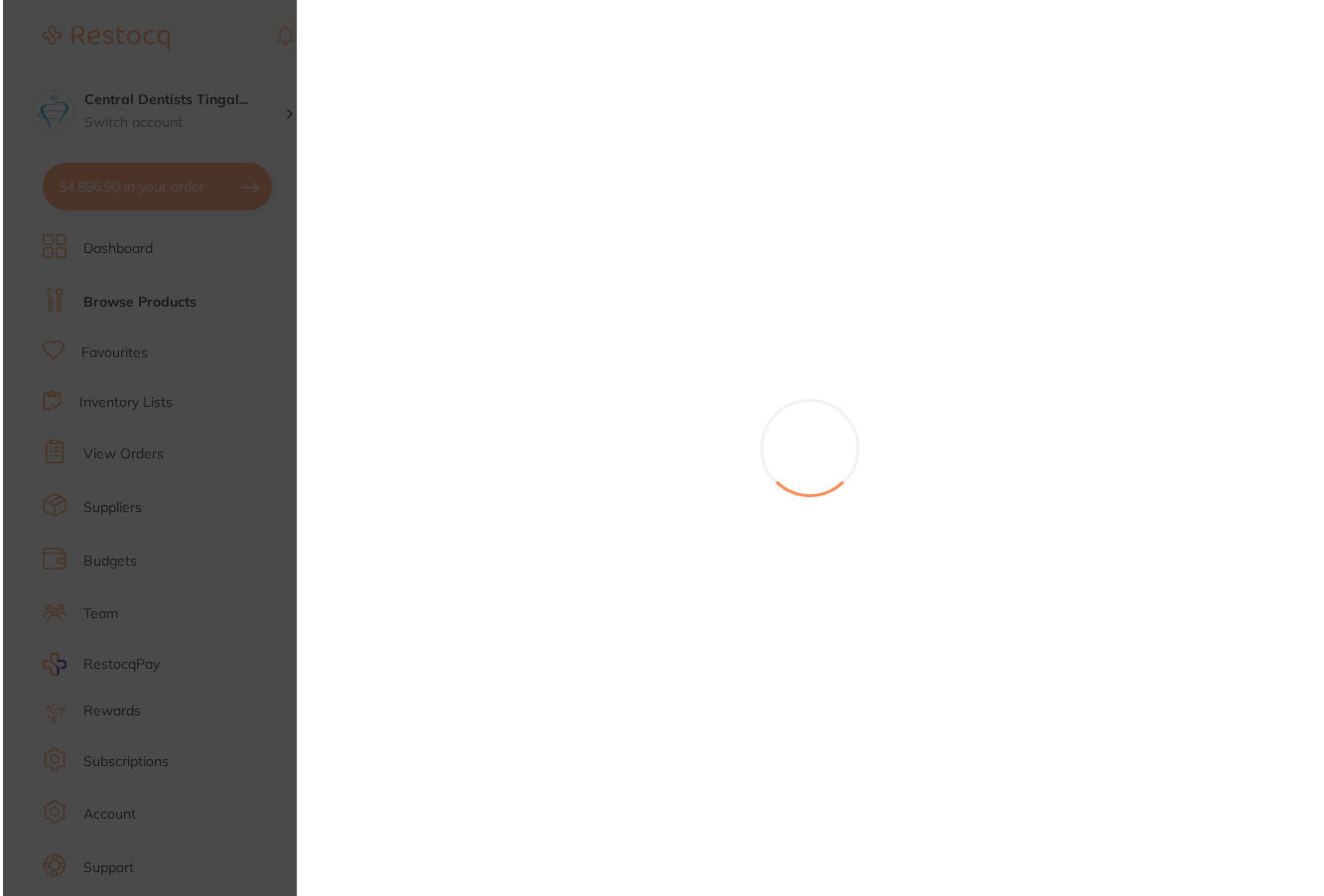 scroll, scrollTop: 0, scrollLeft: 0, axis: both 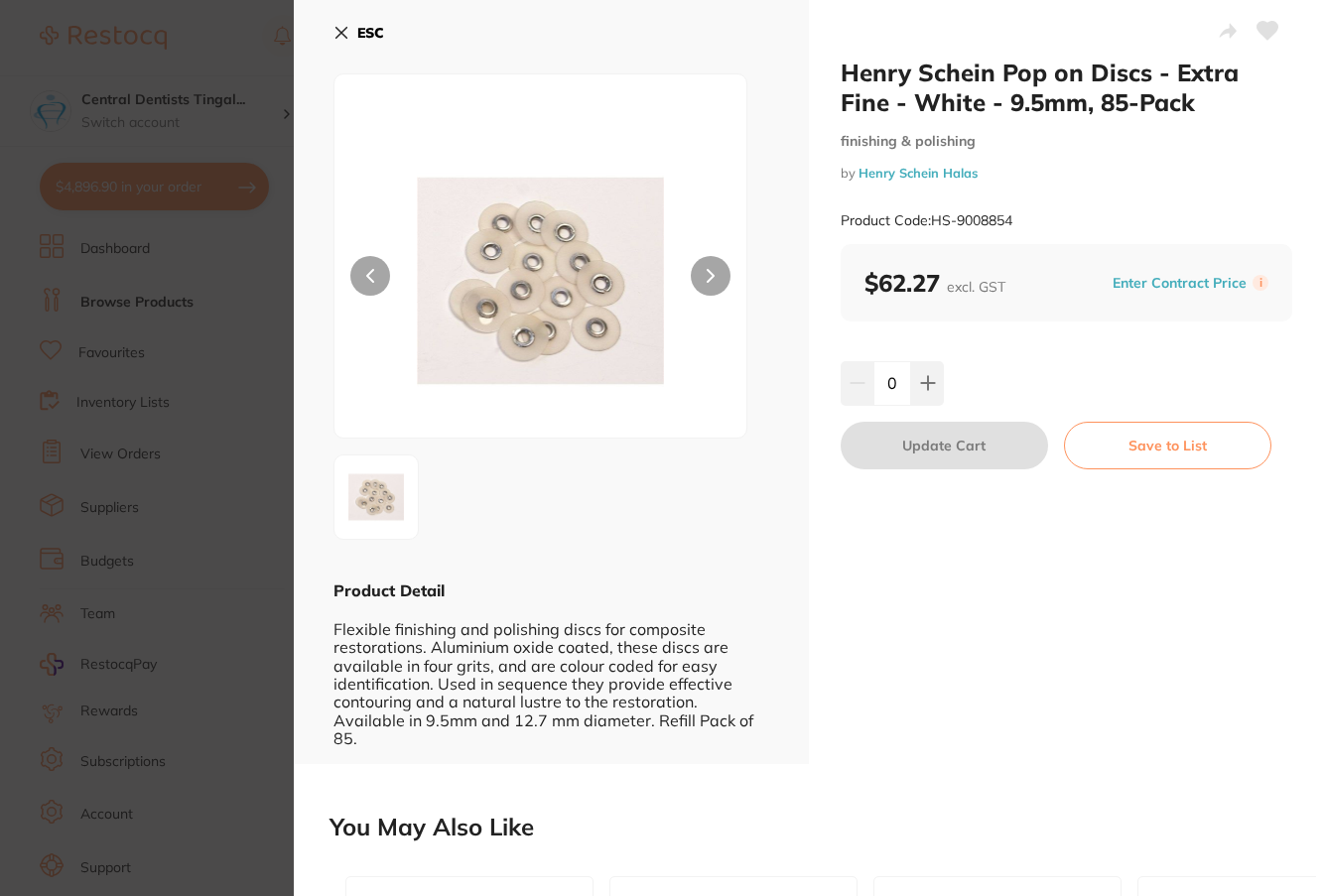 click on "ESC" at bounding box center (358, 33) 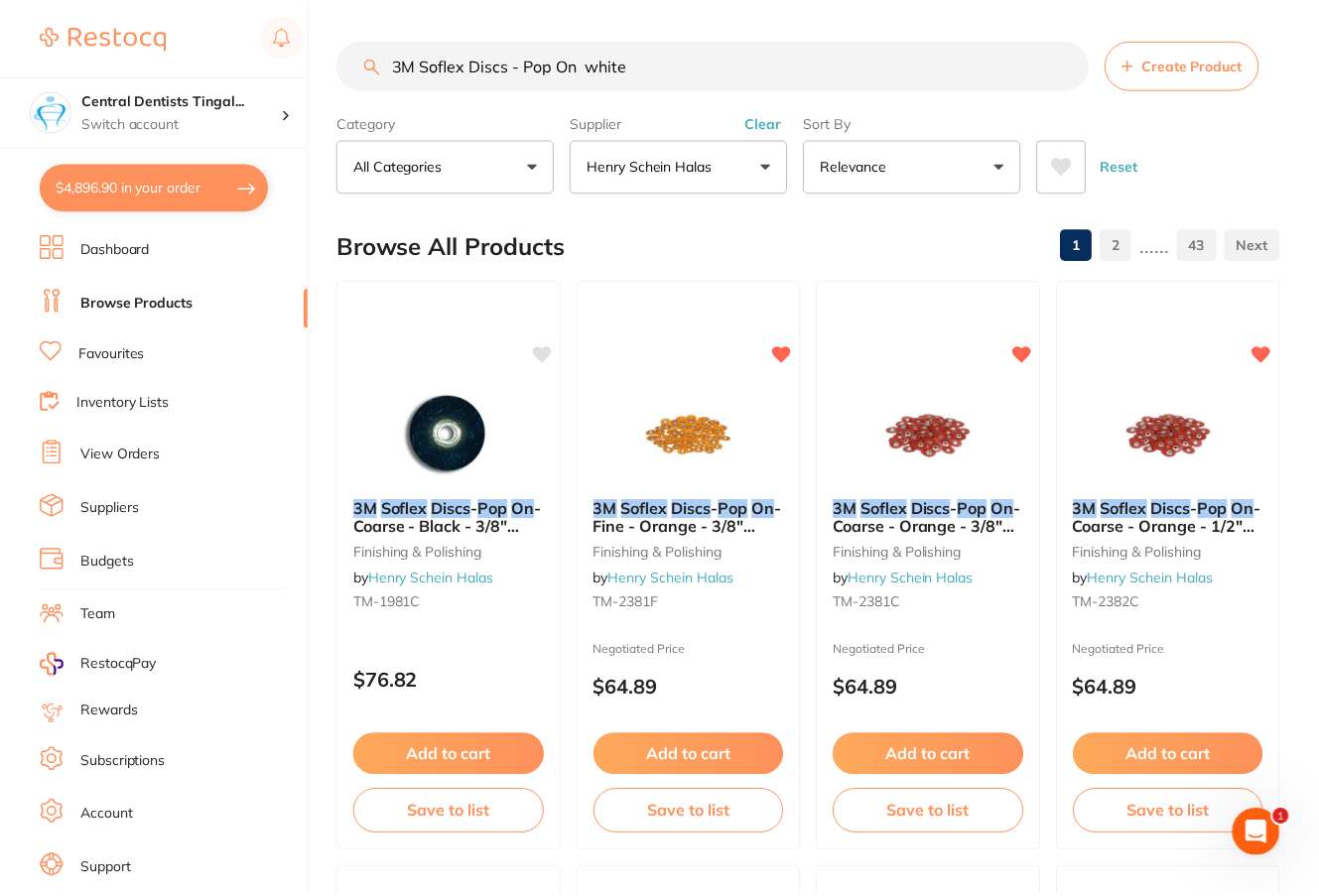 scroll, scrollTop: 2381, scrollLeft: 0, axis: vertical 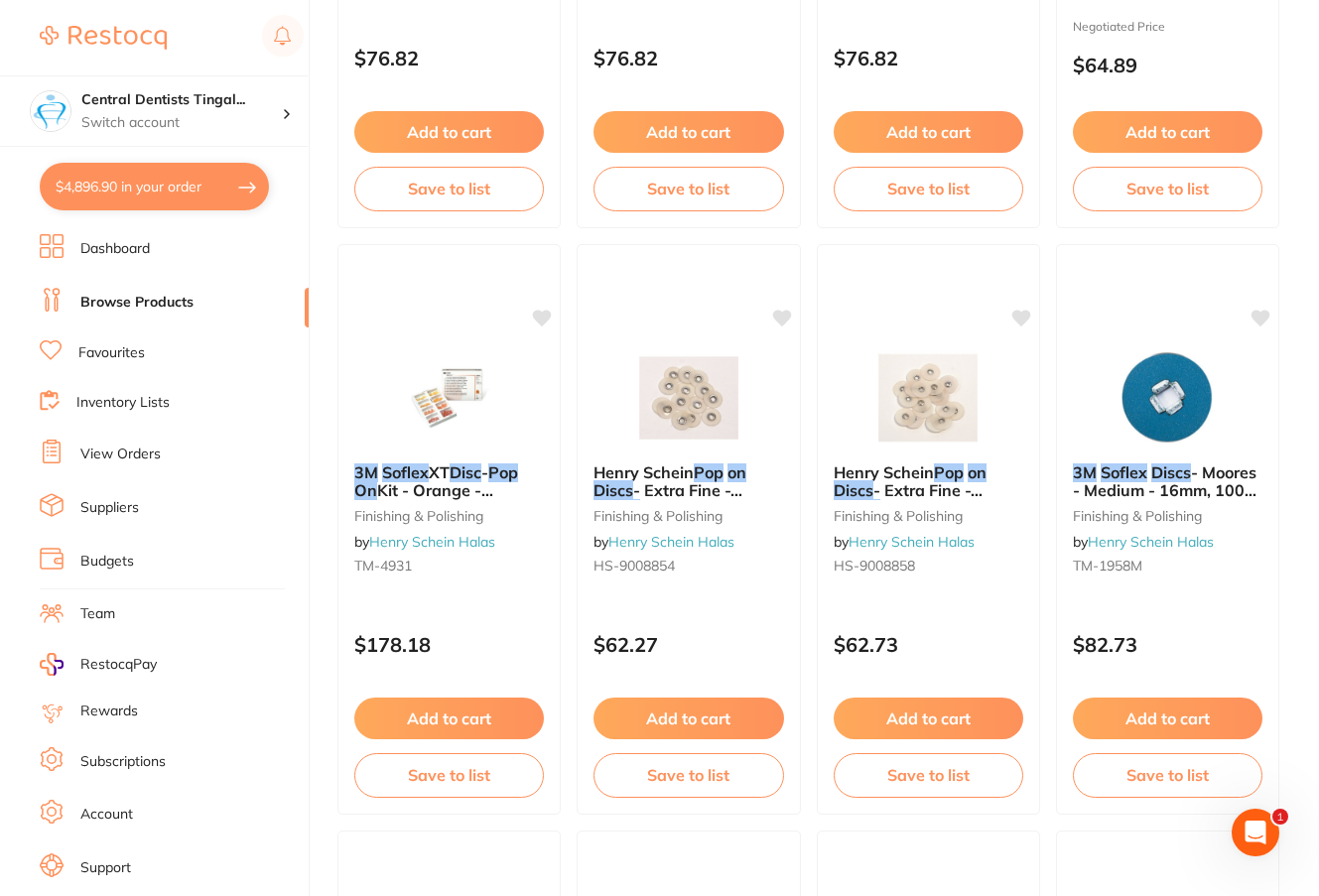 click at bounding box center [928, 398] 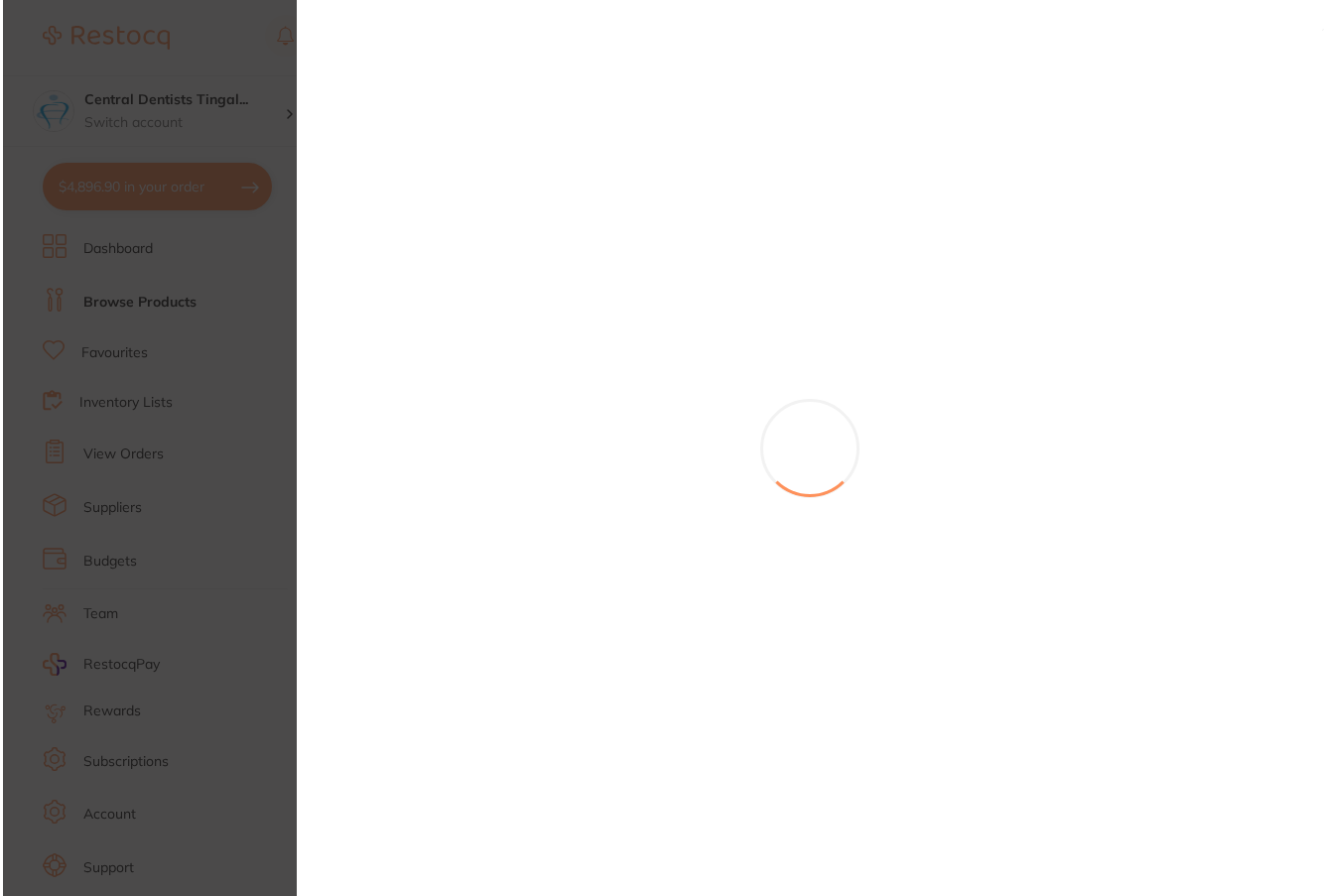 scroll, scrollTop: 0, scrollLeft: 0, axis: both 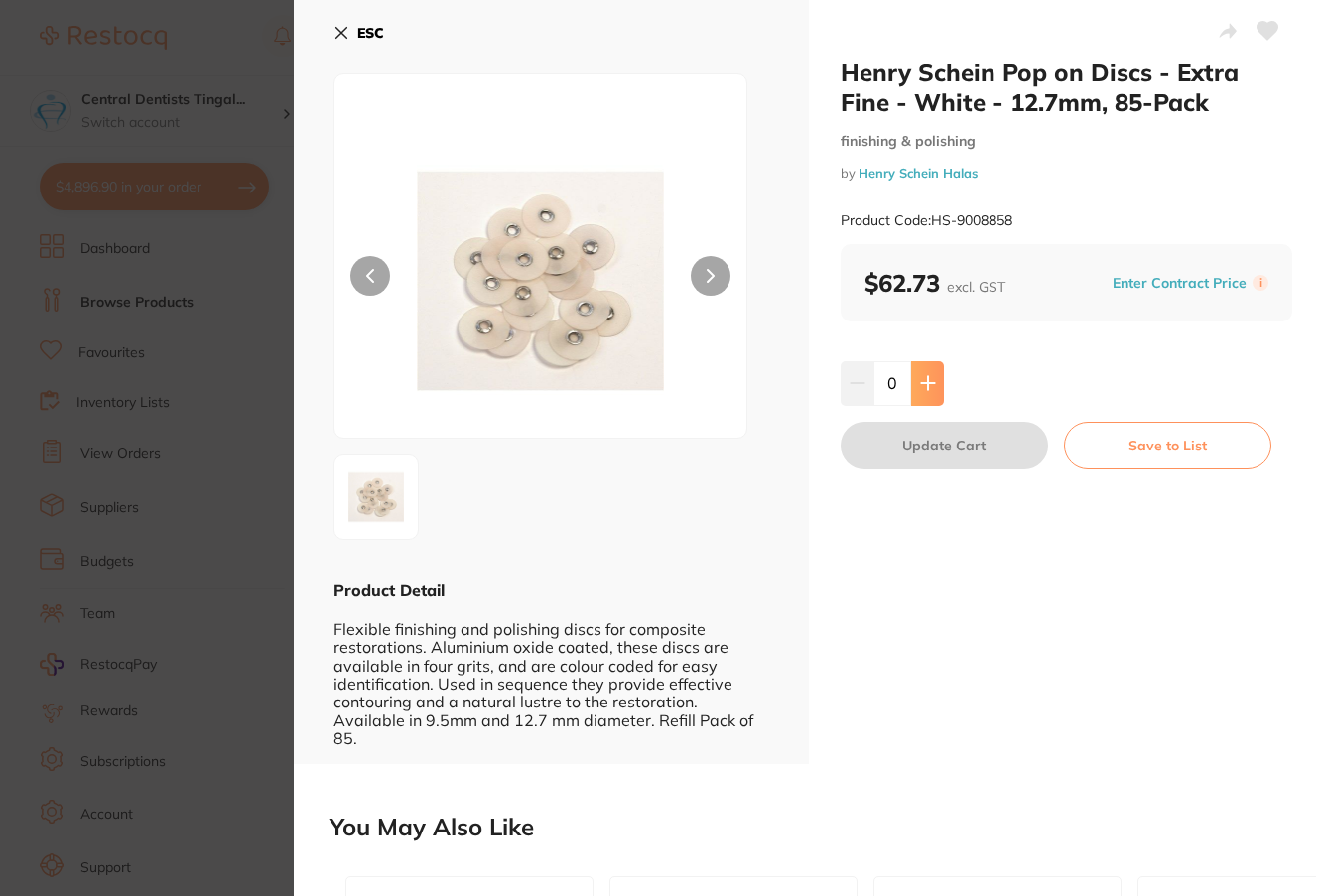 click 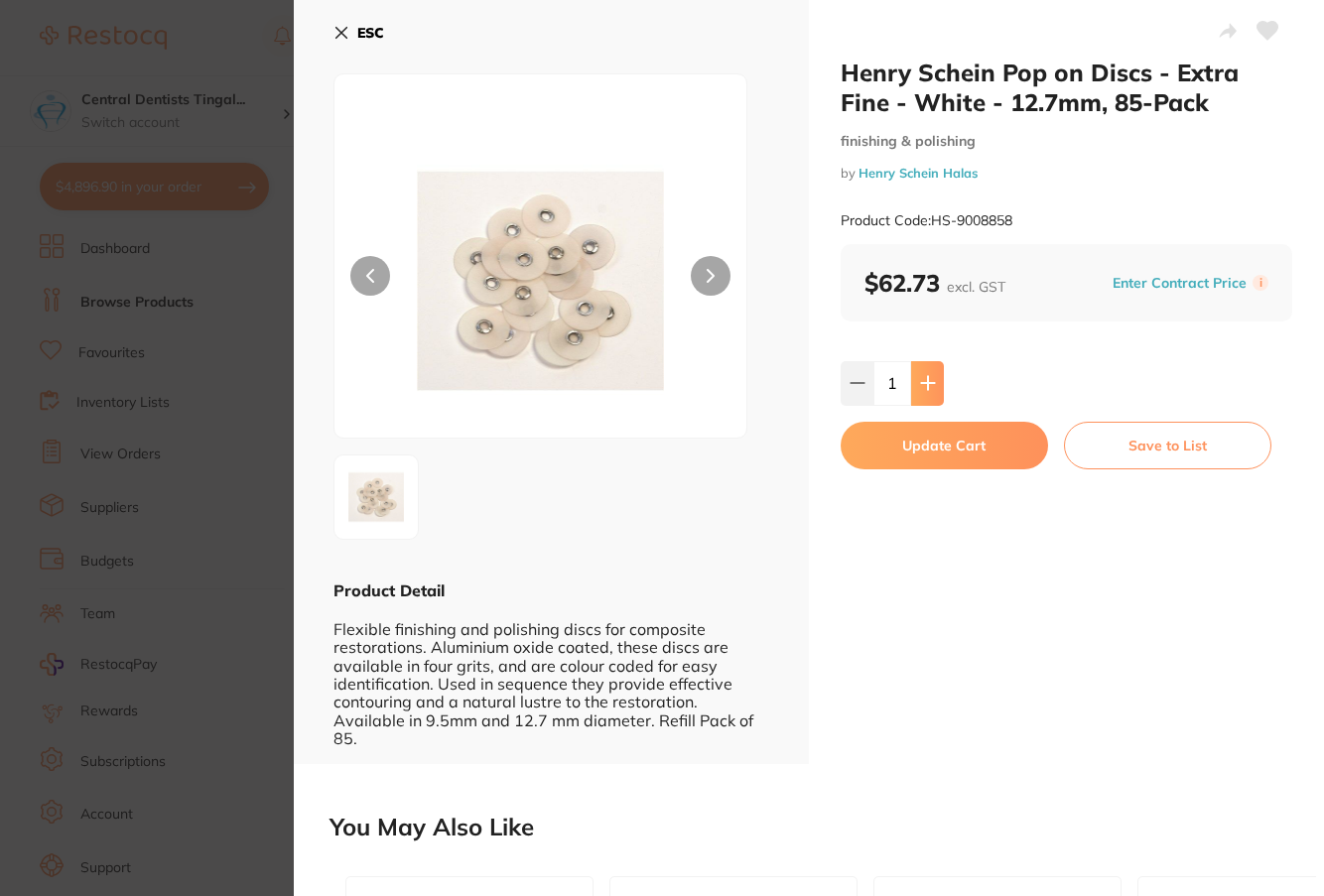 click 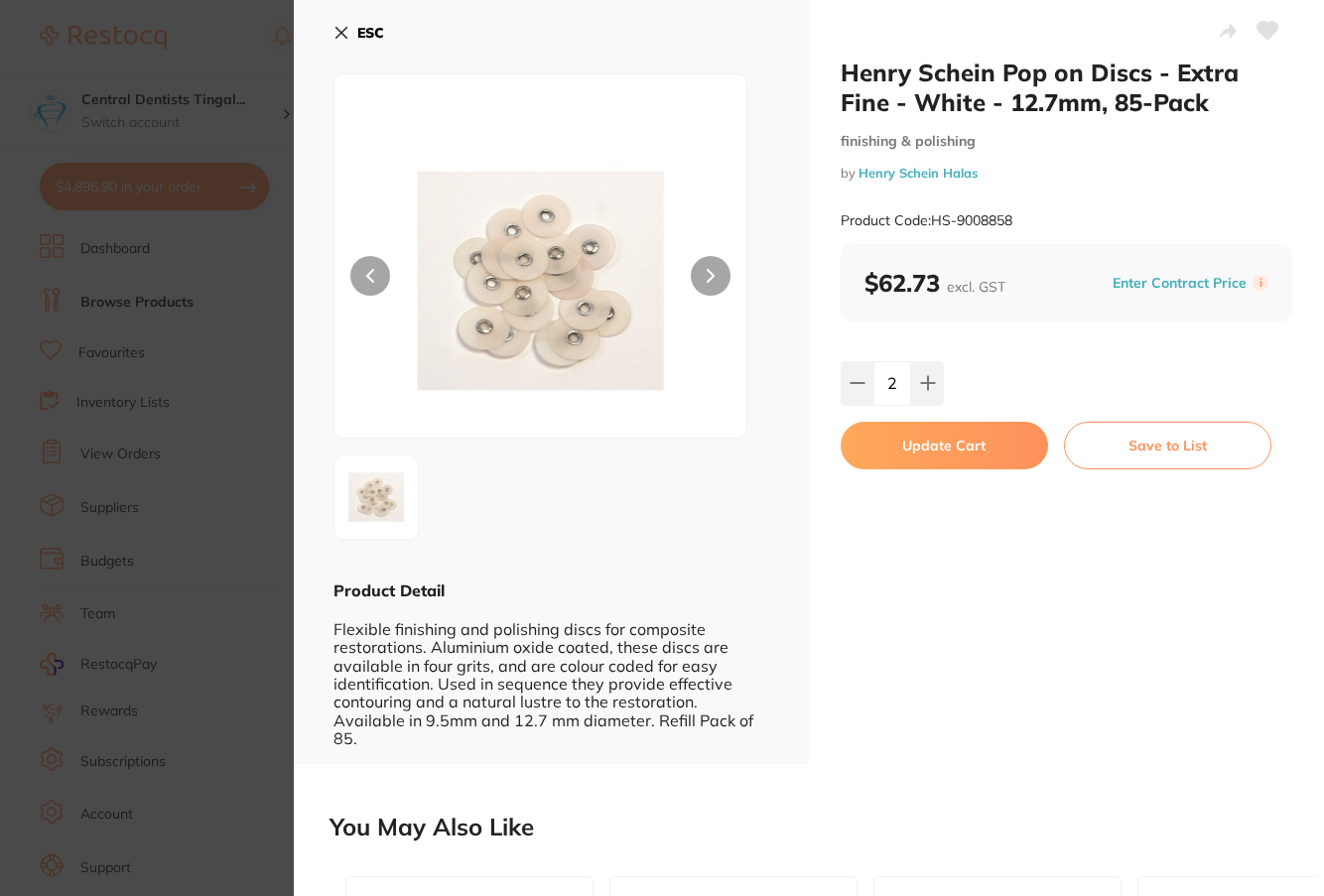 scroll, scrollTop: 0, scrollLeft: 0, axis: both 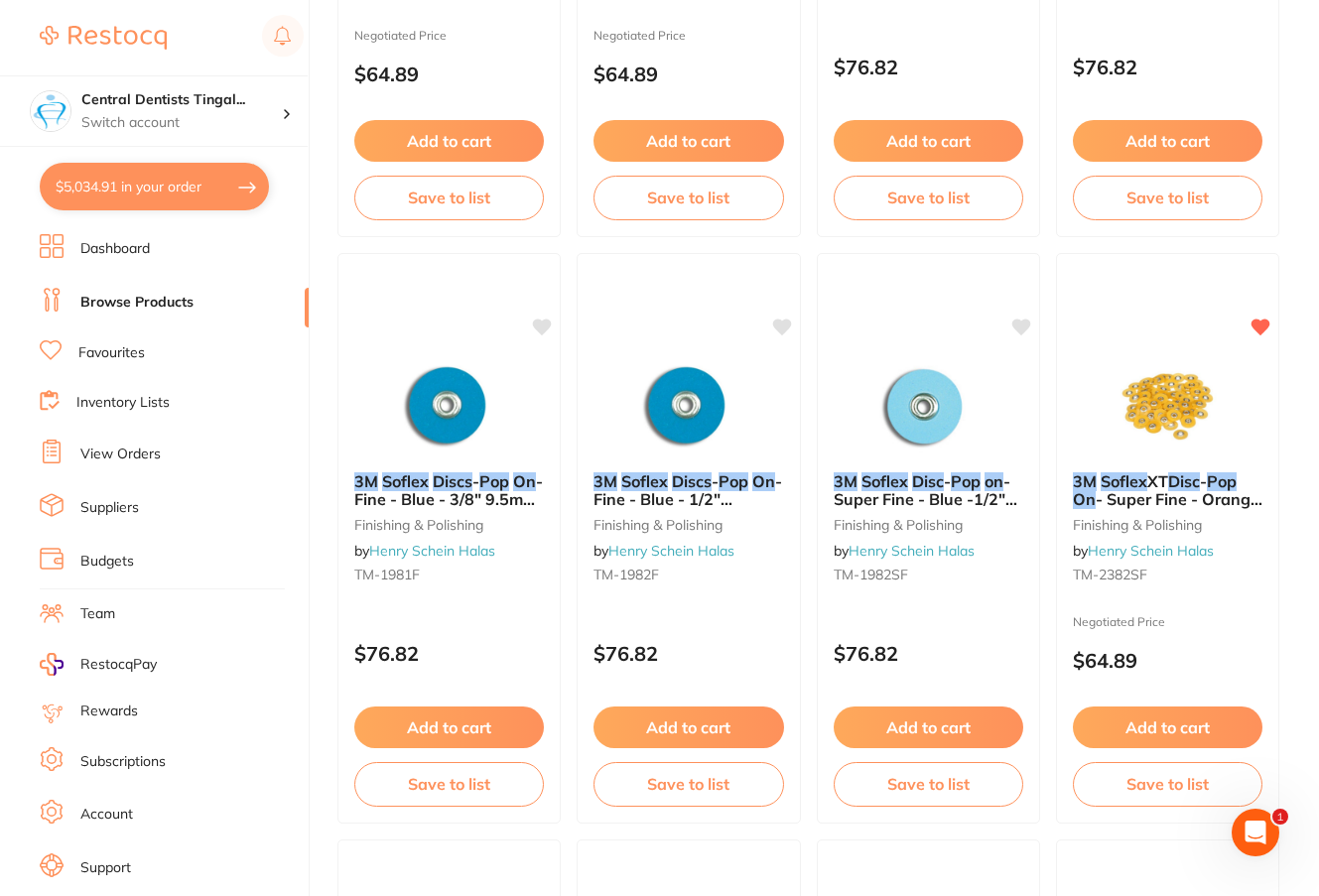 click on "$5,034.91 Central Dentists Tingal... Switch account Central Dentists Tingalpa Redland Bay Smiles Dental $5,034.91   in your order Dashboard Browse Products Favourites Inventory Lists View Orders Suppliers Budgets Team RestocqPay Rewards Subscriptions Account Support Log Out 3M Soflex Discs - Pop On  white         Create Product Category All Categories All Categories 3D Printing anaesthetic articulating burs CAD/CAM crown & bridge disposables endodontics finishing & polishing handpieces impression infection control instruments laboratory oral surgery orthodontics preventative restorative & cosmetic rubber dam xrays/imaging Clear Category   false    All Categories Category All Categories 3D Printing anaesthetic articulating burs CAD/CAM crown & bridge disposables endodontics finishing & polishing handpieces impression infection control instruments laboratory oral surgery orthodontics preventative restorative & cosmetic rubber dam xrays/imaging Supplier Henry Schein Halas All Suppliers Dentsply Sirona Amalgadent" at bounding box center (659, -1339) 